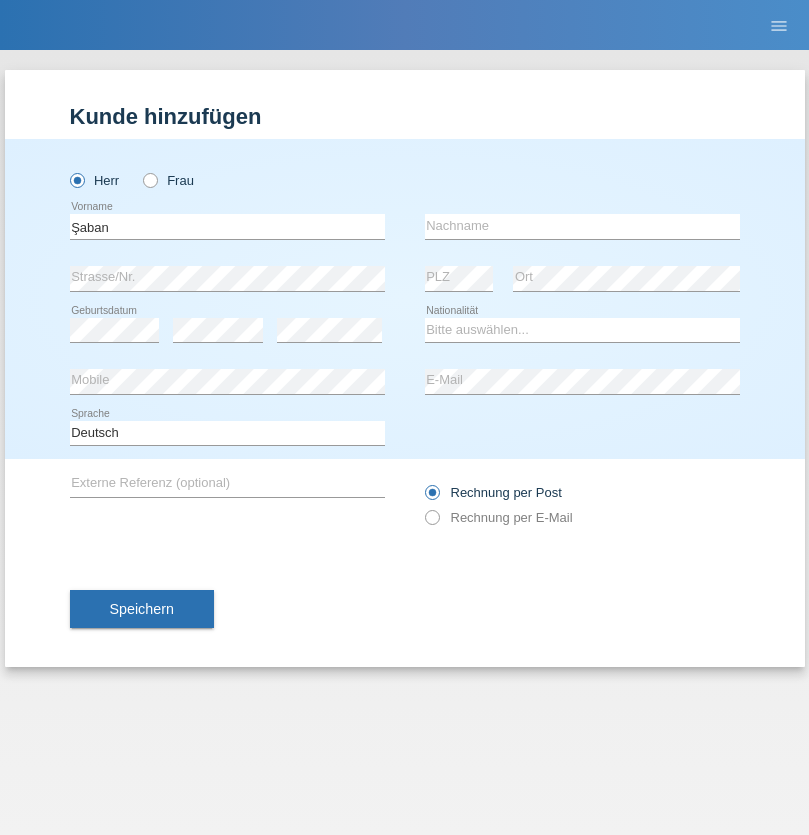 scroll, scrollTop: 0, scrollLeft: 0, axis: both 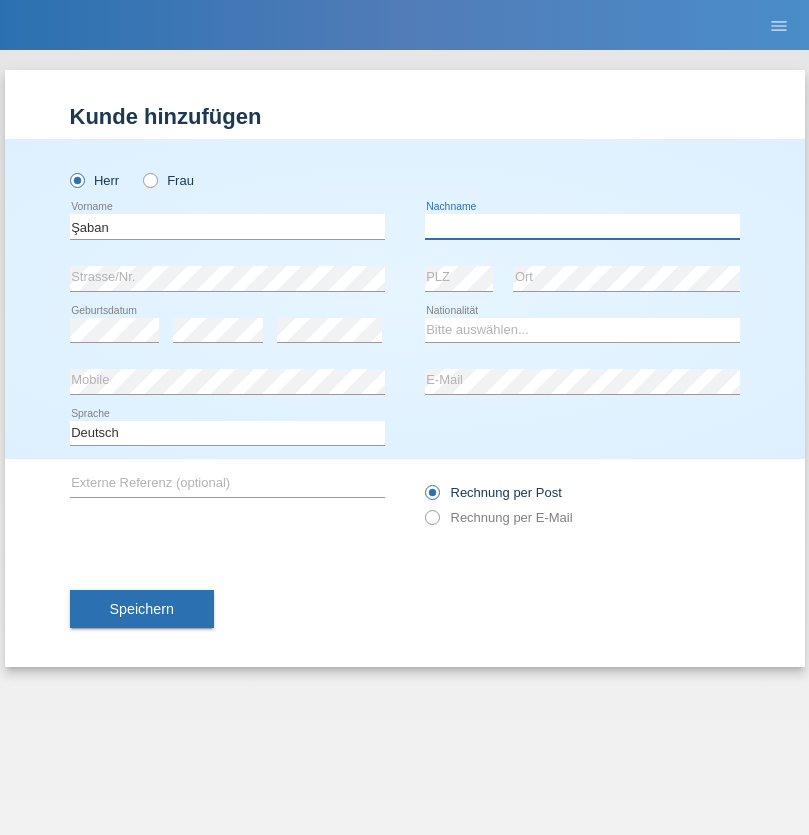 click at bounding box center (582, 226) 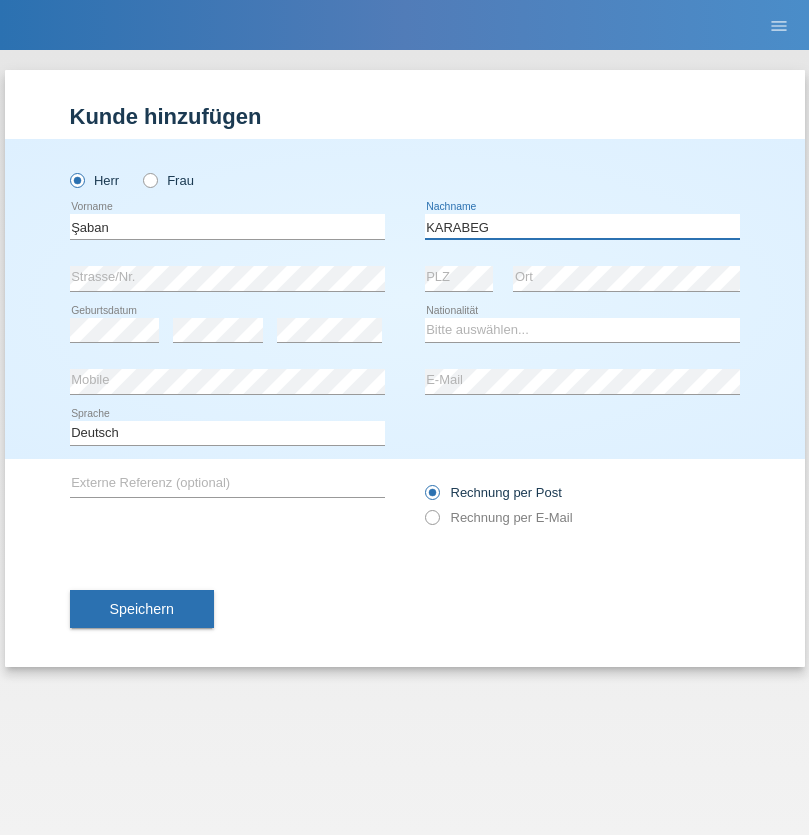 type on "KARABEG" 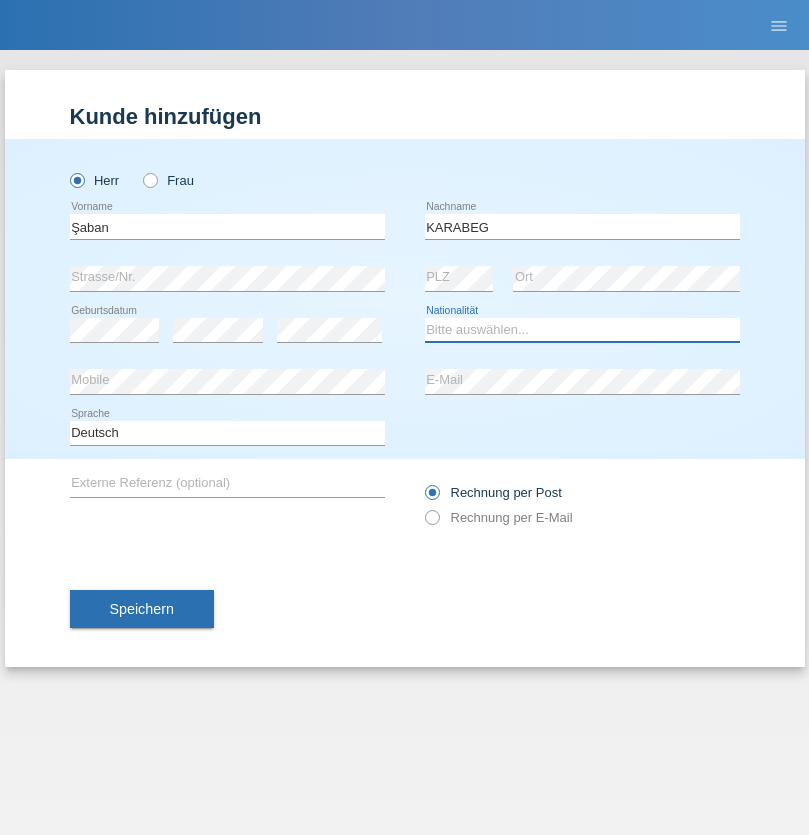 select on "TR" 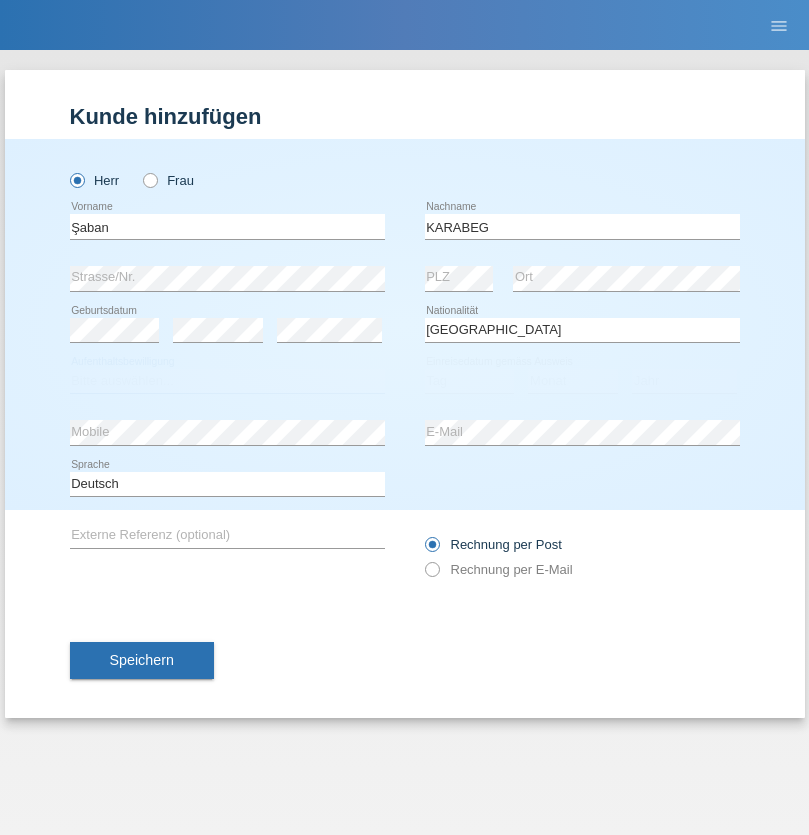 select on "C" 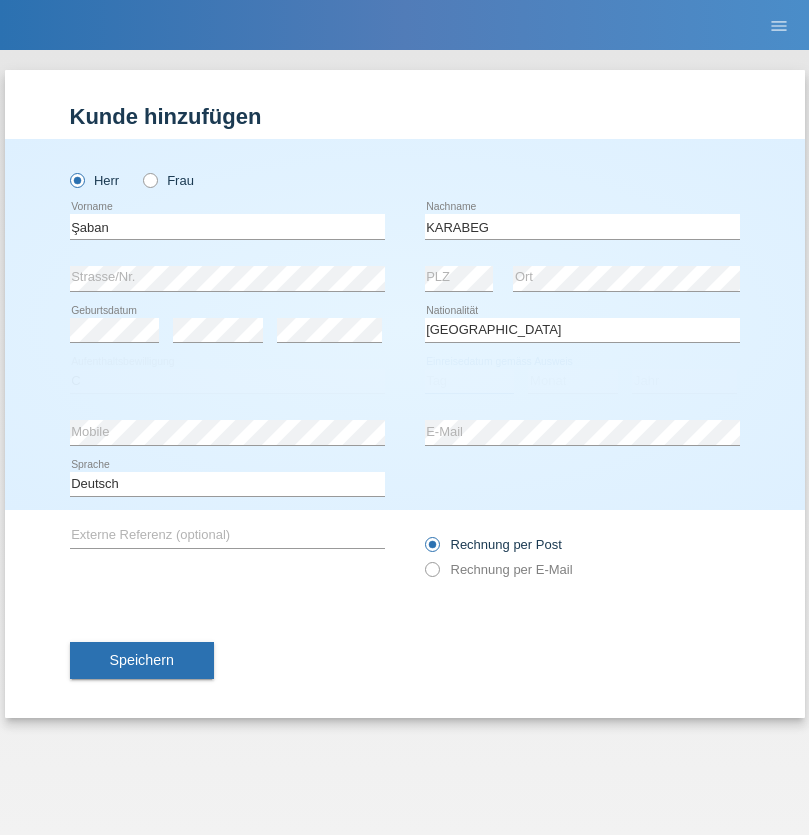 select on "25" 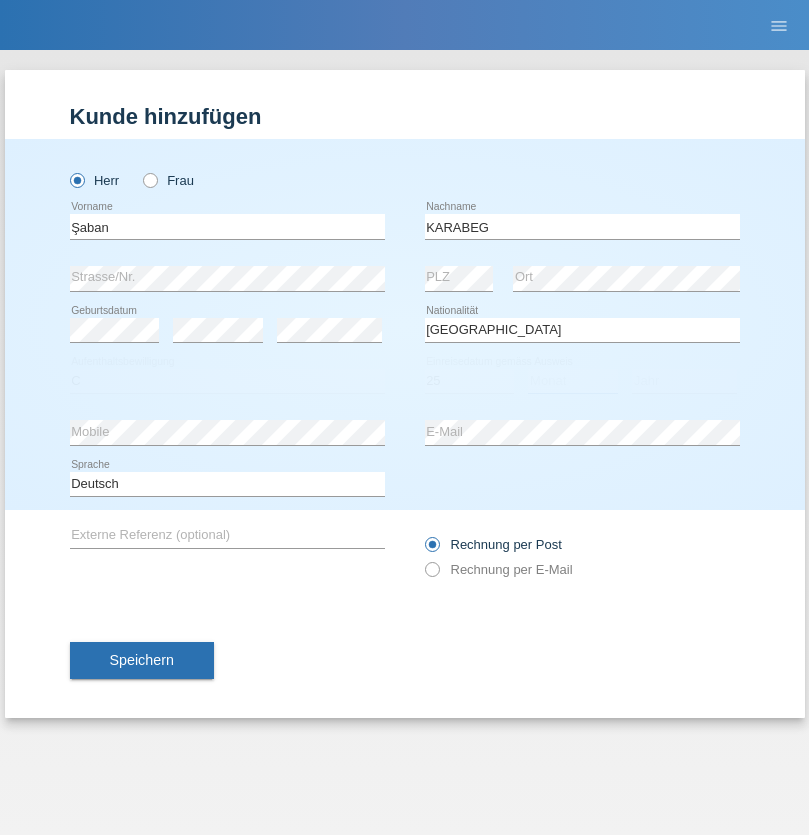 select on "09" 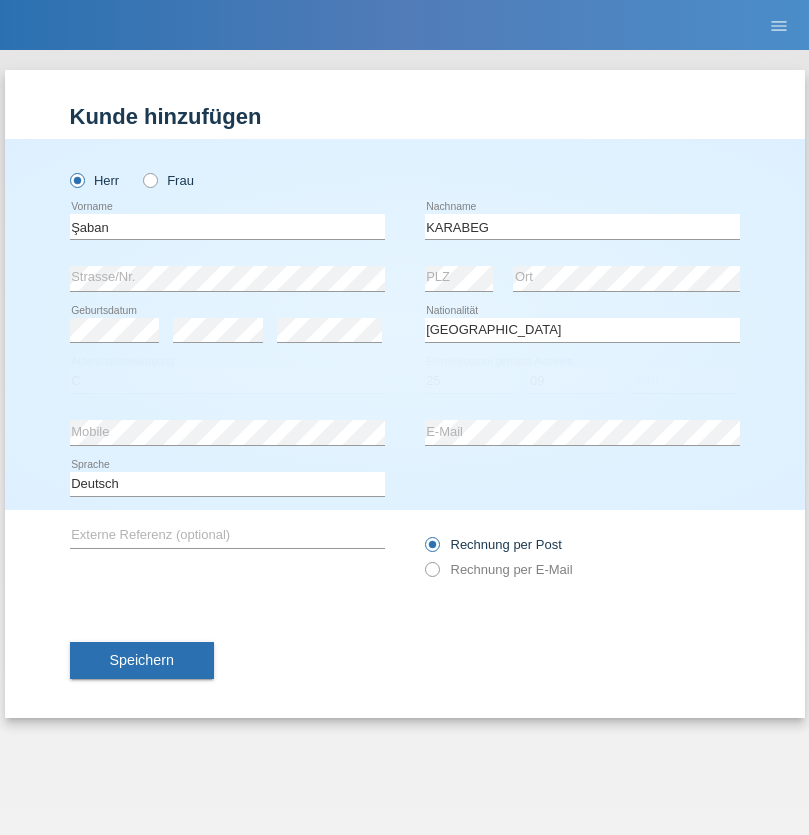 select on "2021" 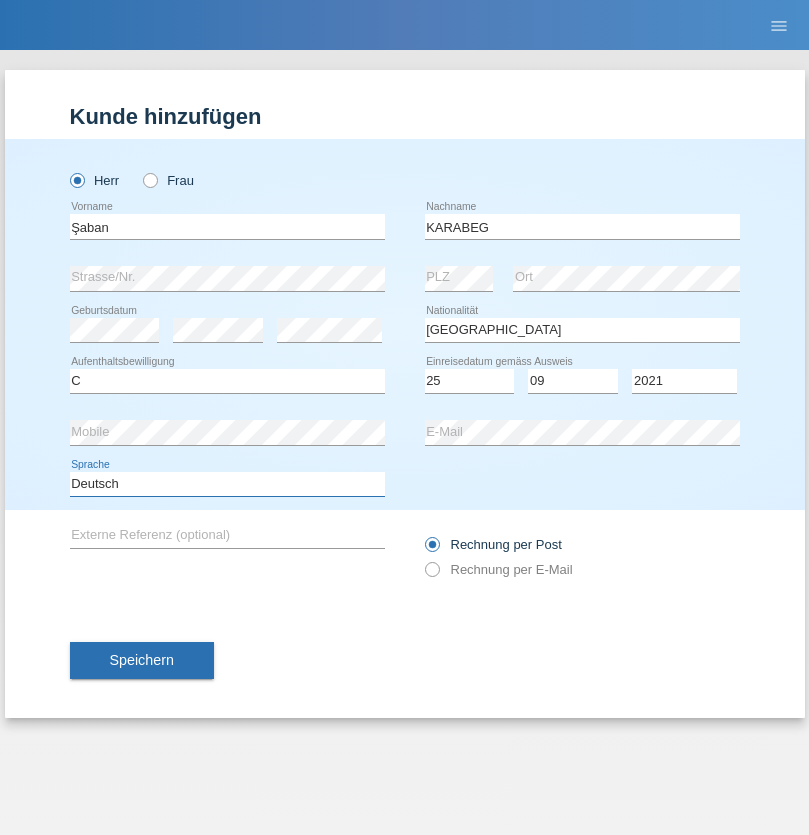select on "en" 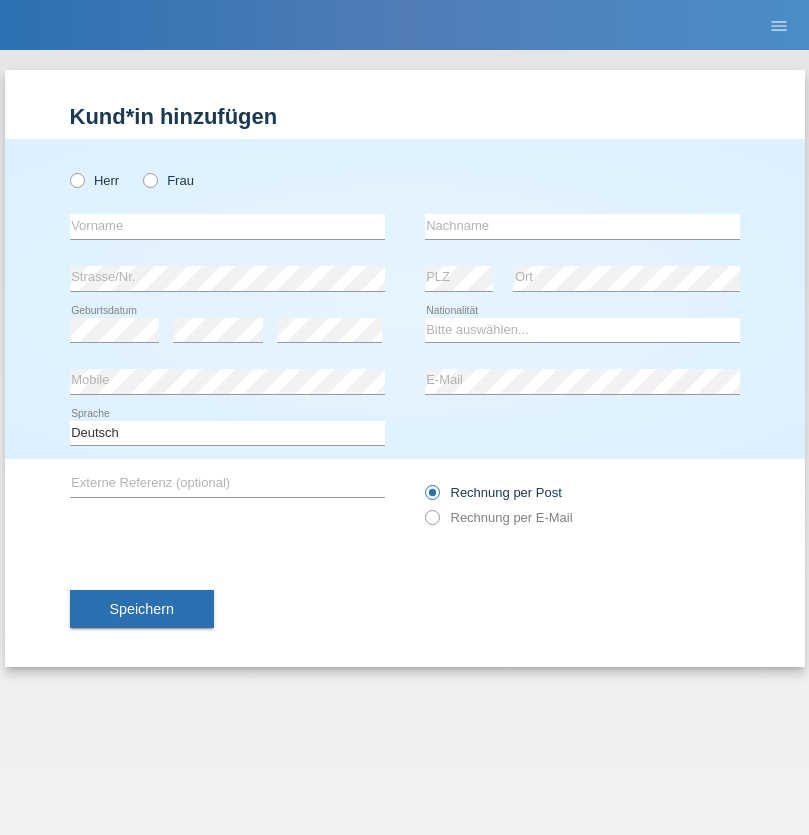 scroll, scrollTop: 0, scrollLeft: 0, axis: both 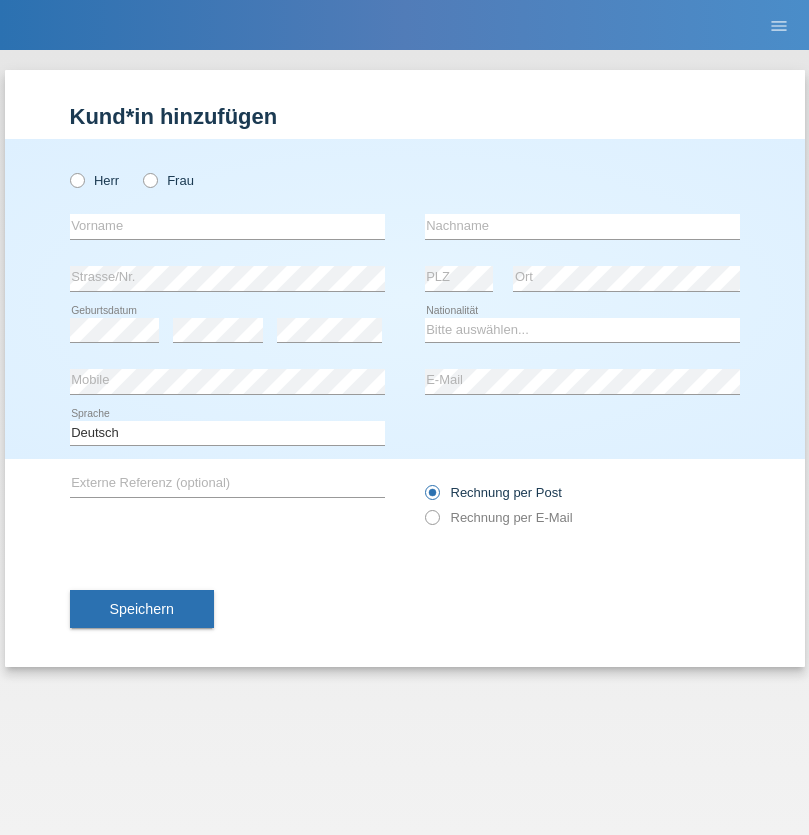 radio on "true" 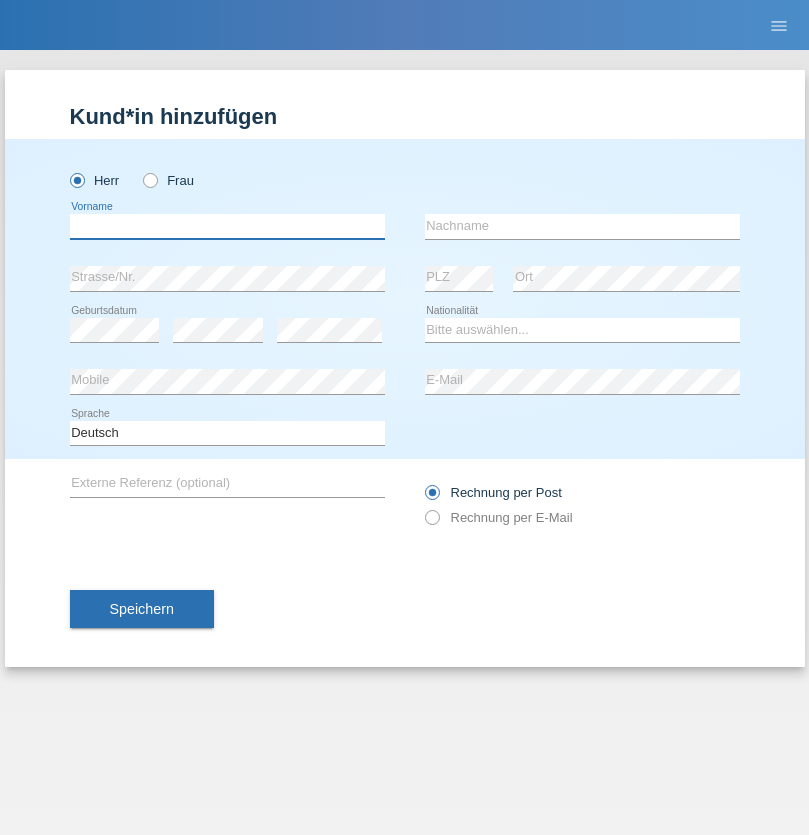click at bounding box center [227, 226] 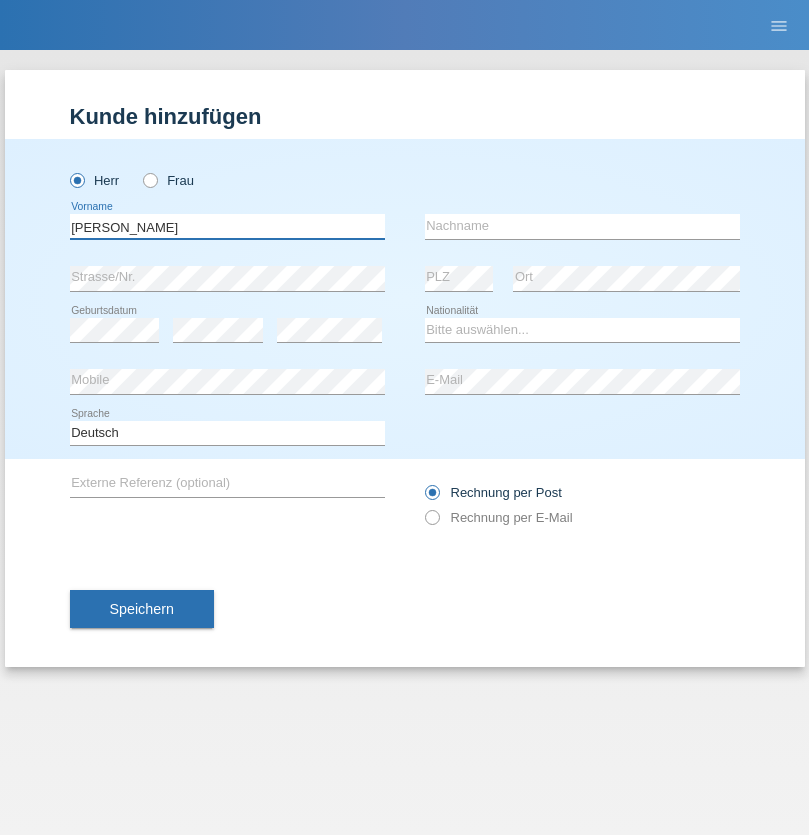 type on "Artur" 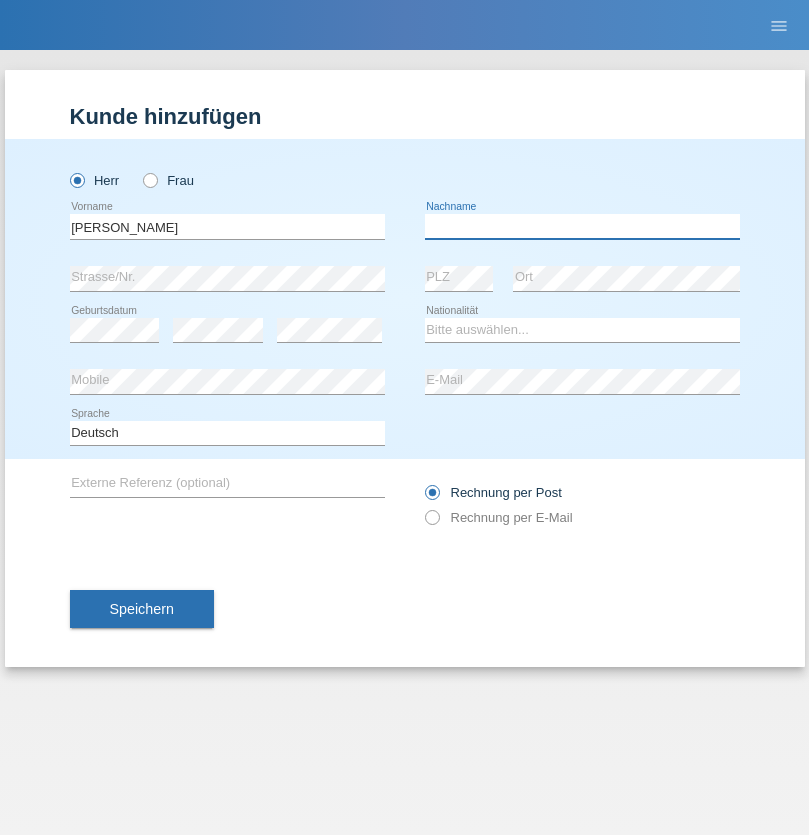 click at bounding box center [582, 226] 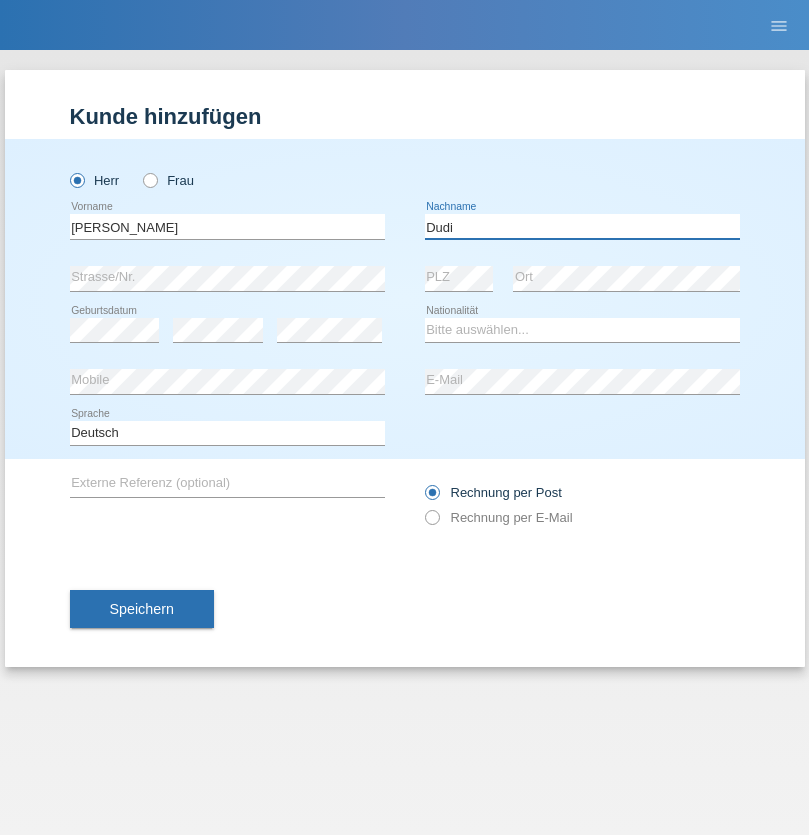 type on "Dudi" 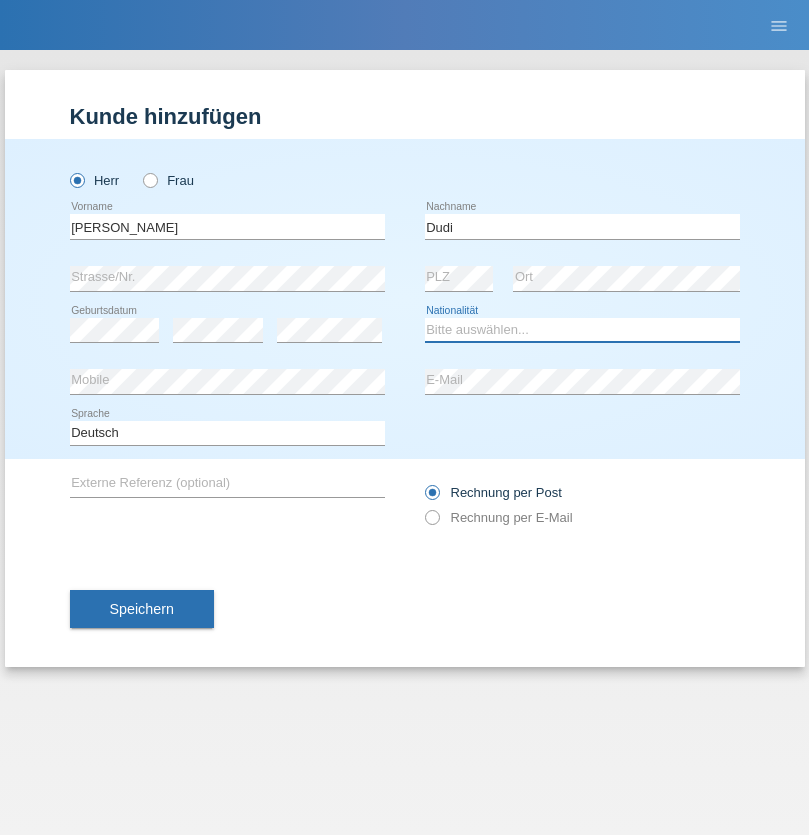 select on "SK" 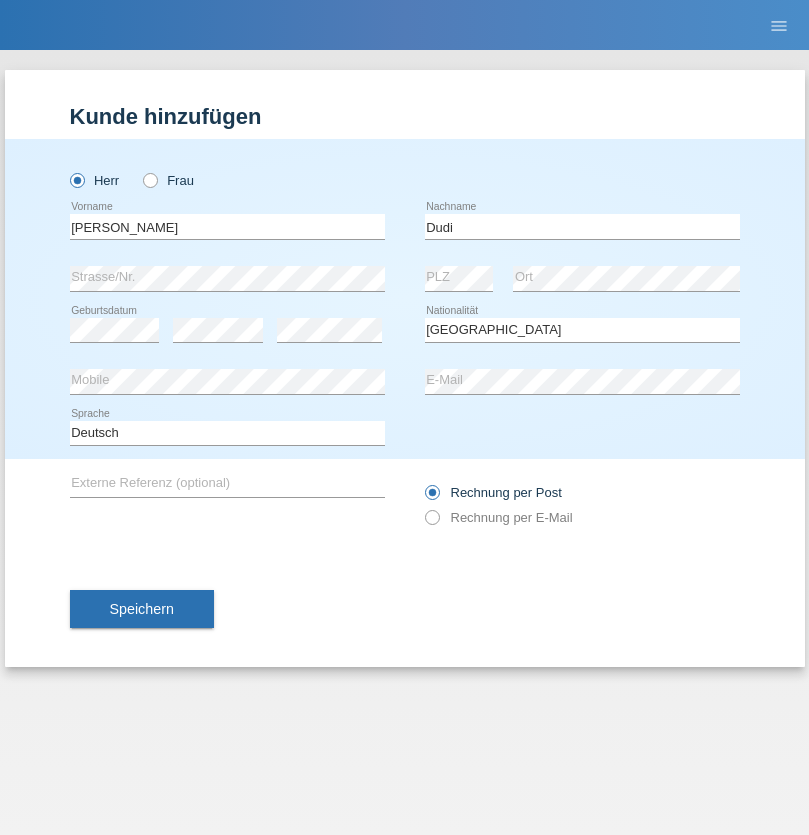 select on "C" 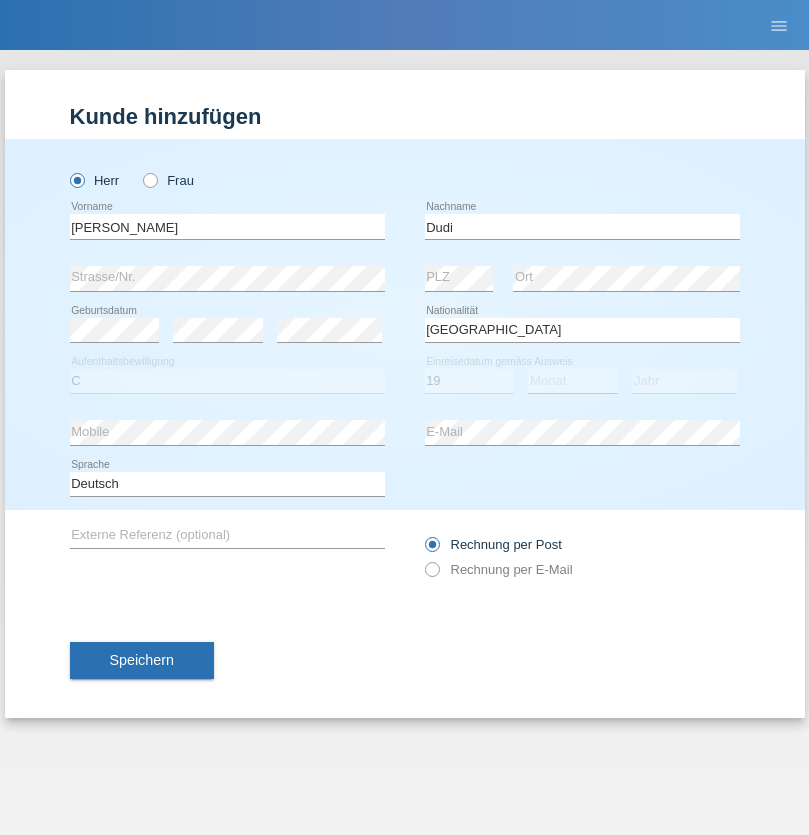 select on "06" 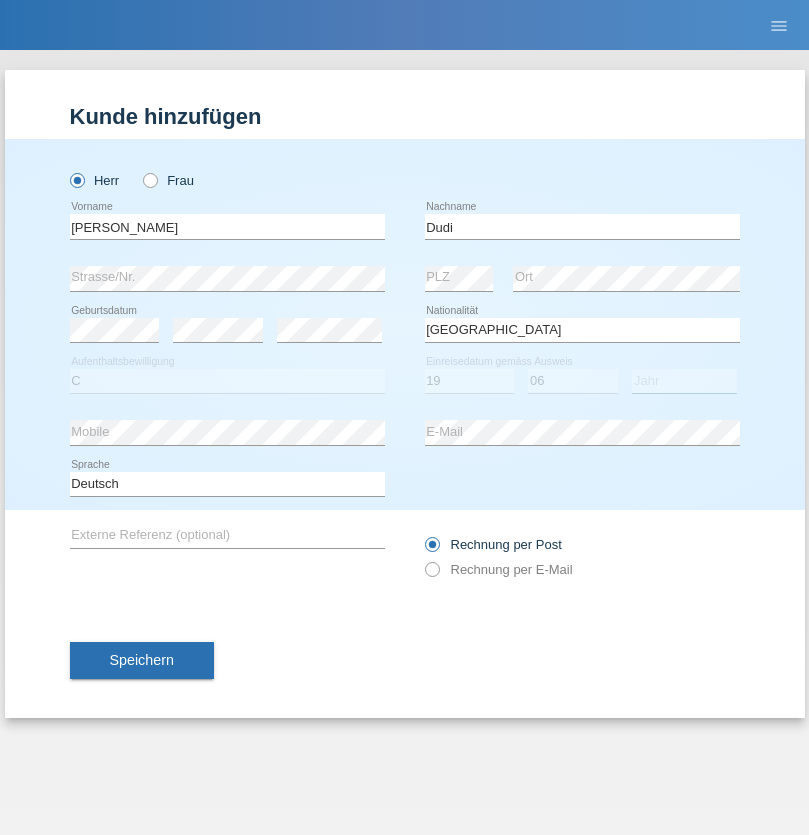 select on "2021" 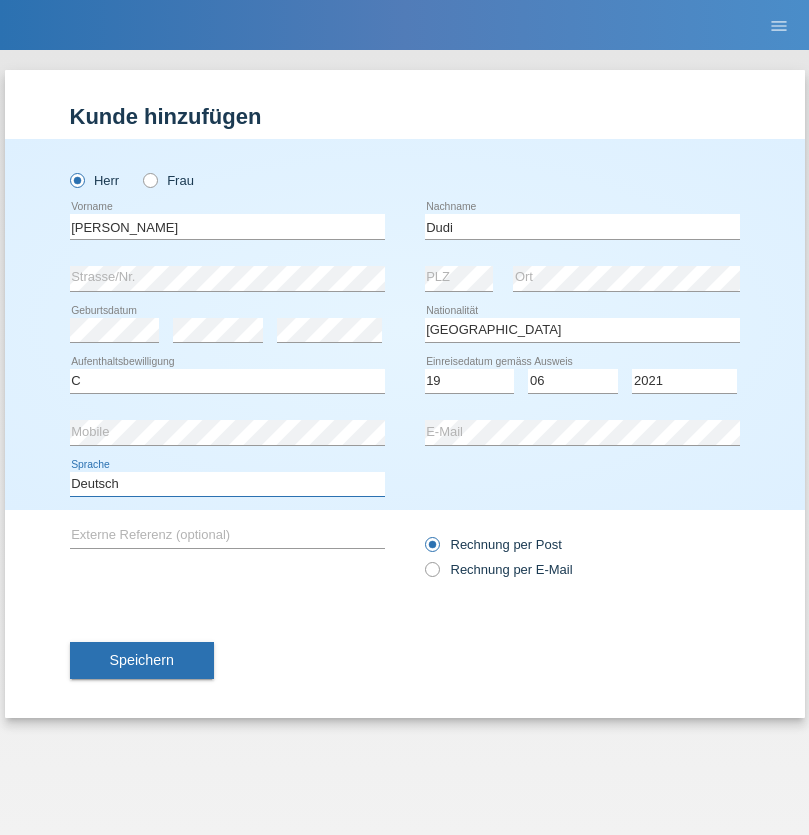 select on "en" 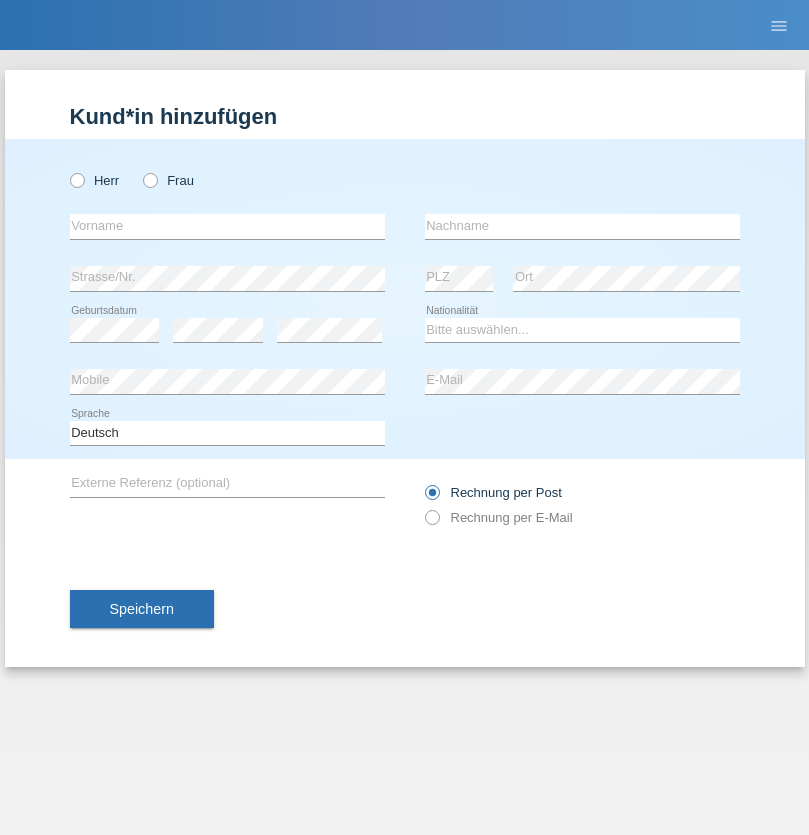 scroll, scrollTop: 0, scrollLeft: 0, axis: both 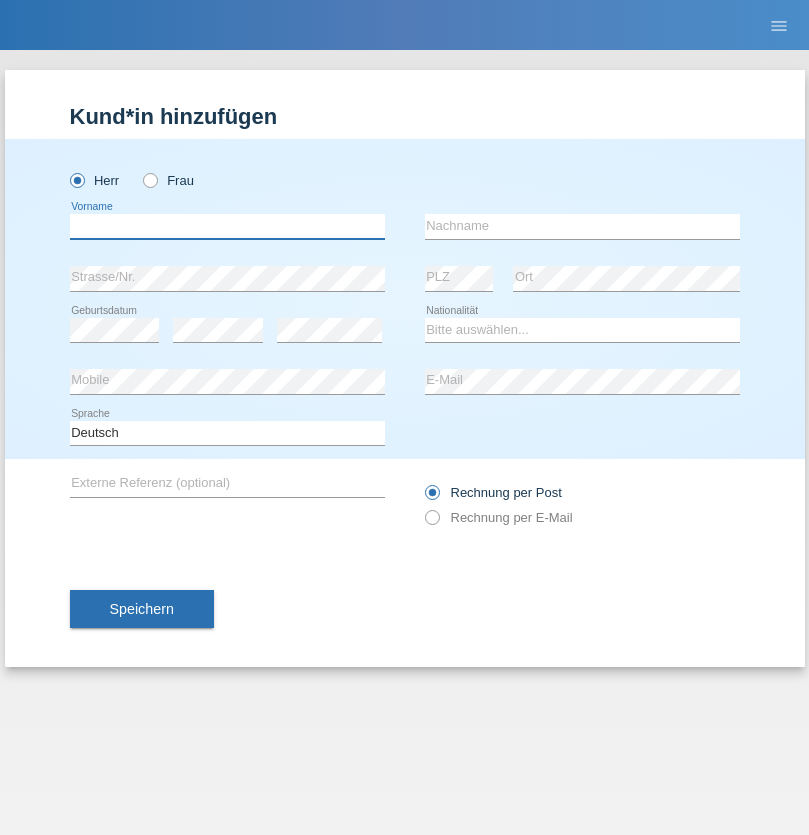 click at bounding box center (227, 226) 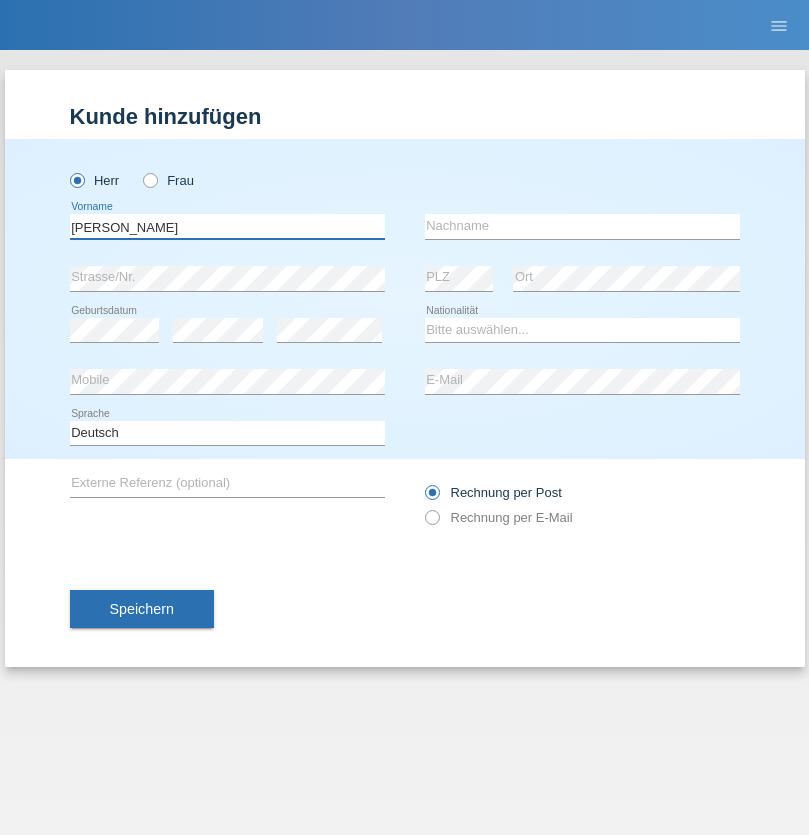type on "Artur" 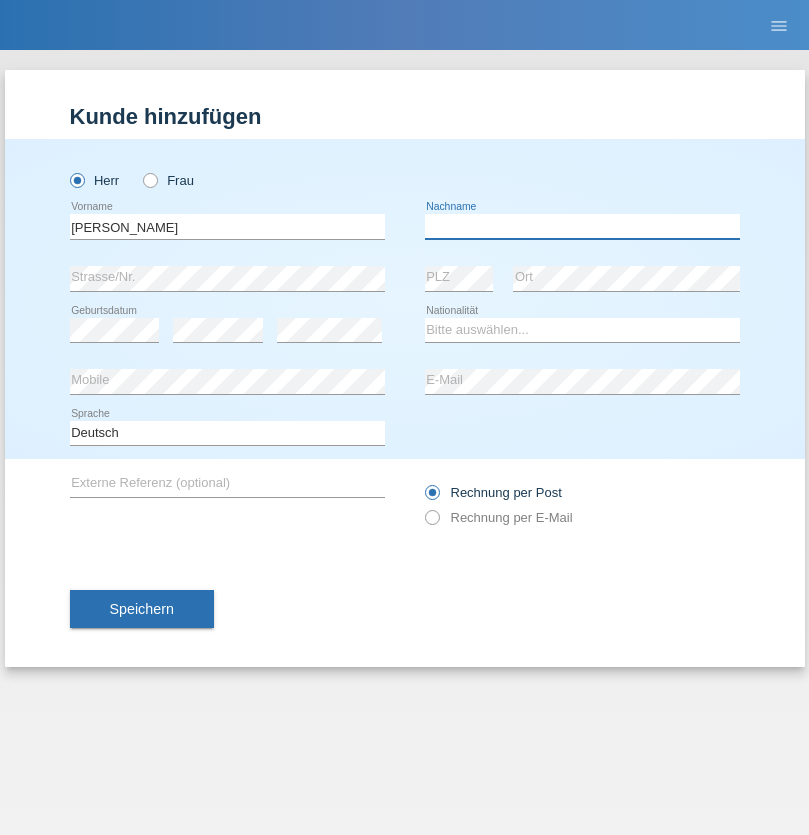 click at bounding box center [582, 226] 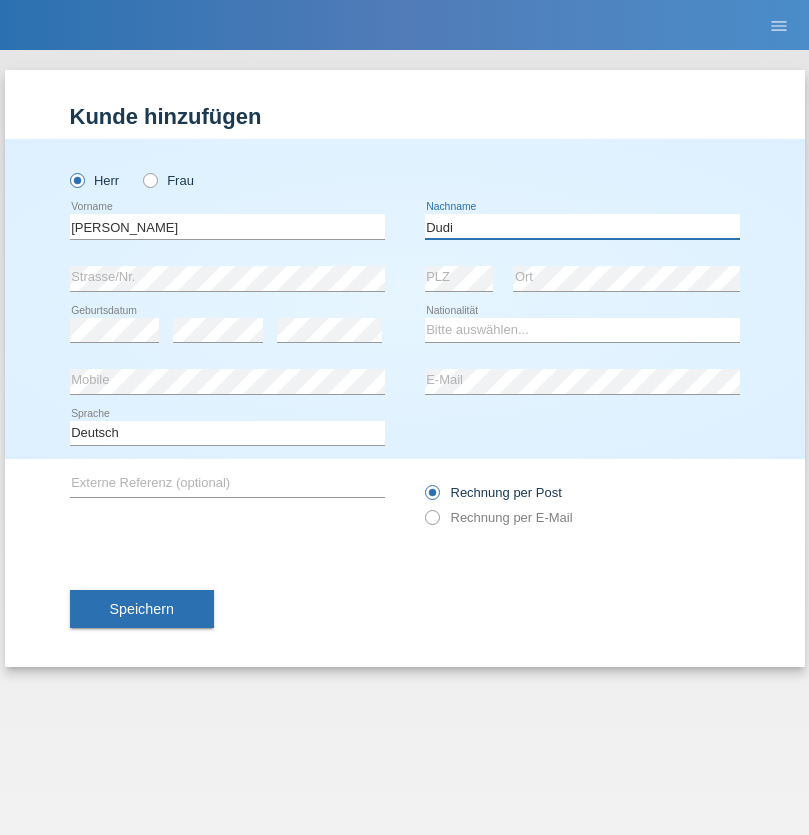 type on "Dudi" 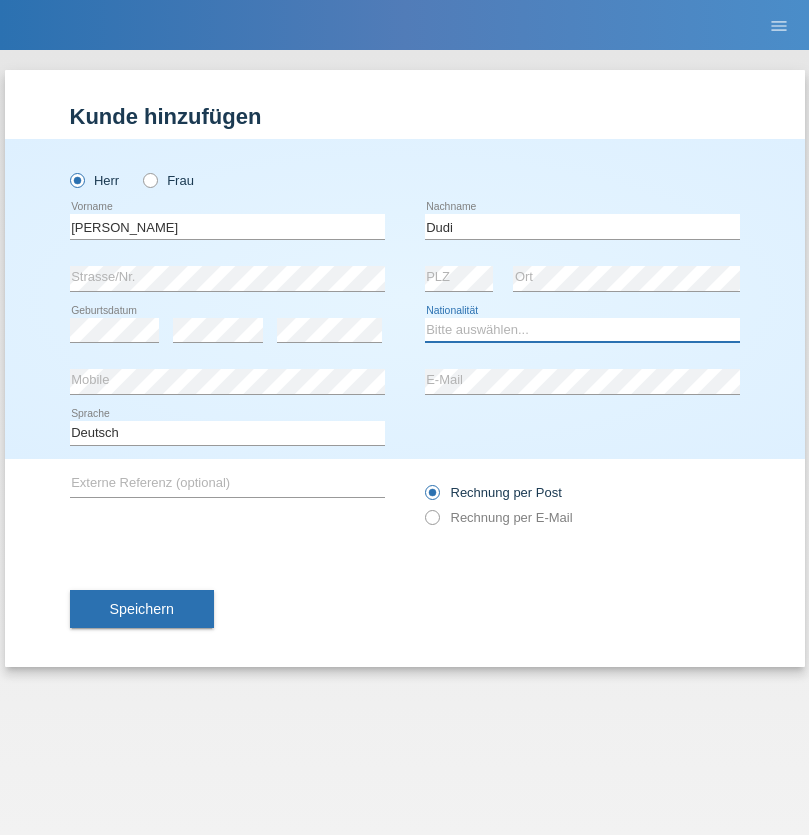 select on "SK" 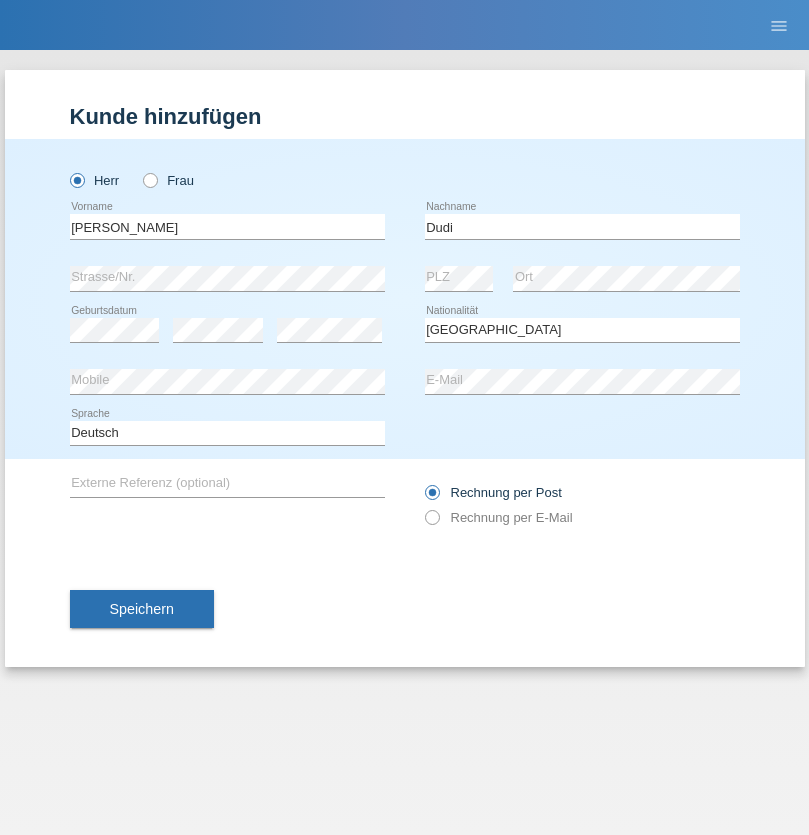 select on "C" 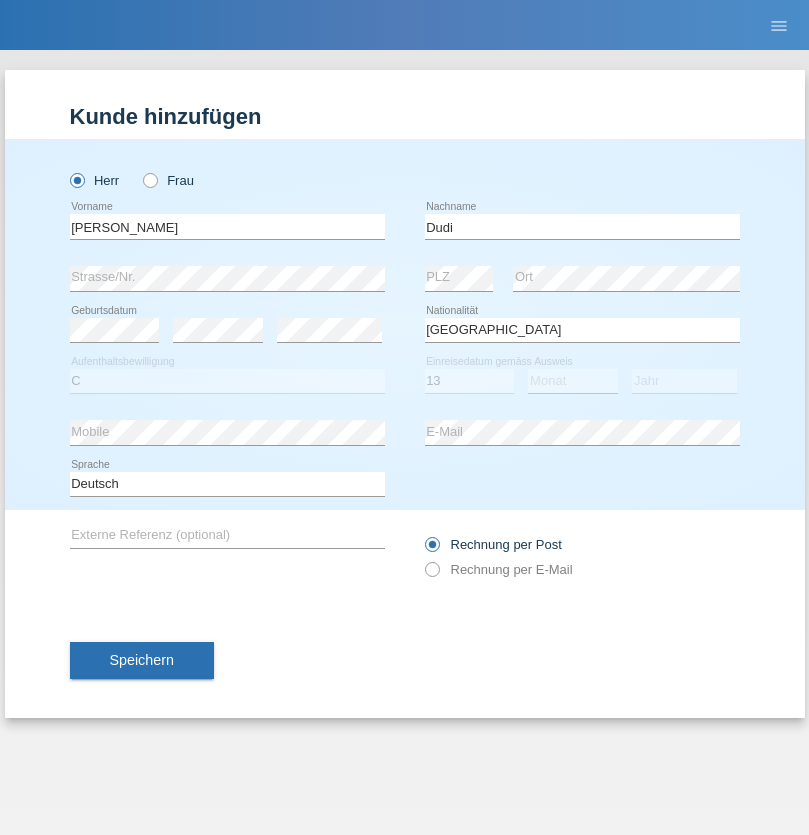 select on "06" 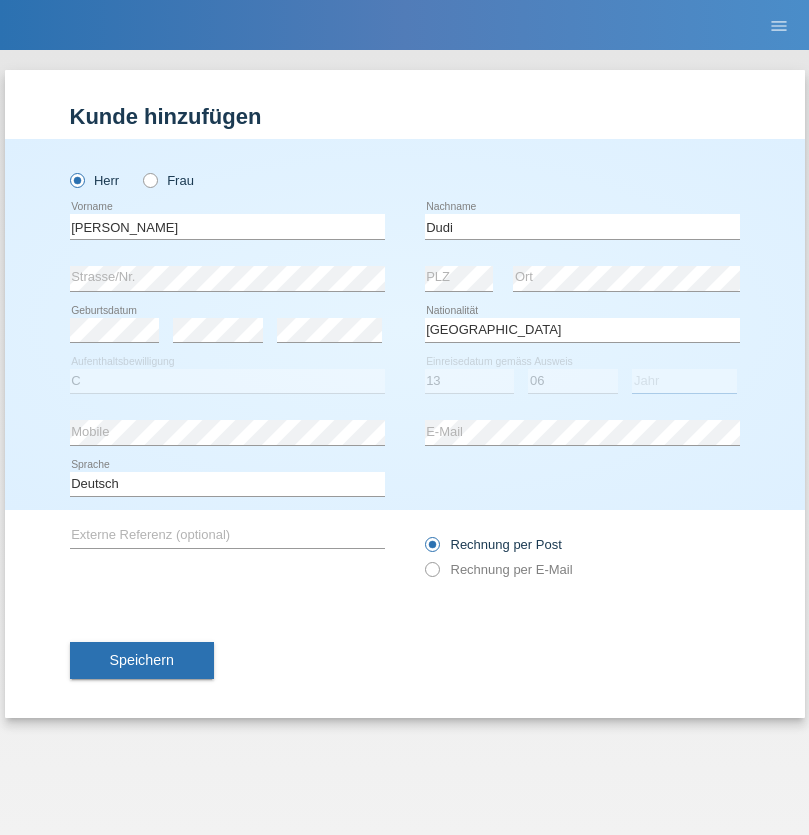 select on "2021" 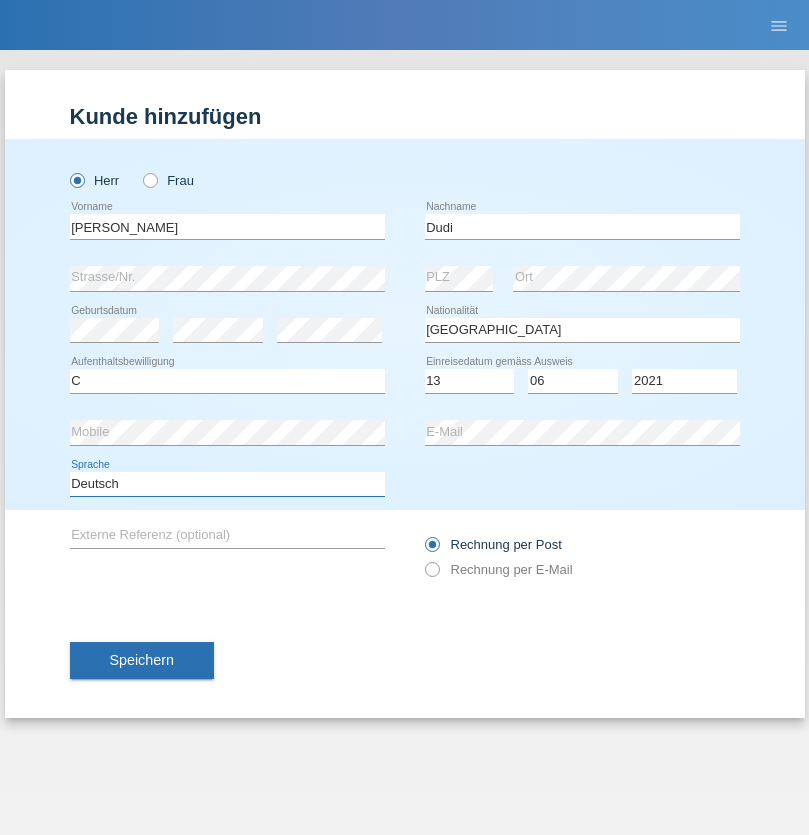 select on "en" 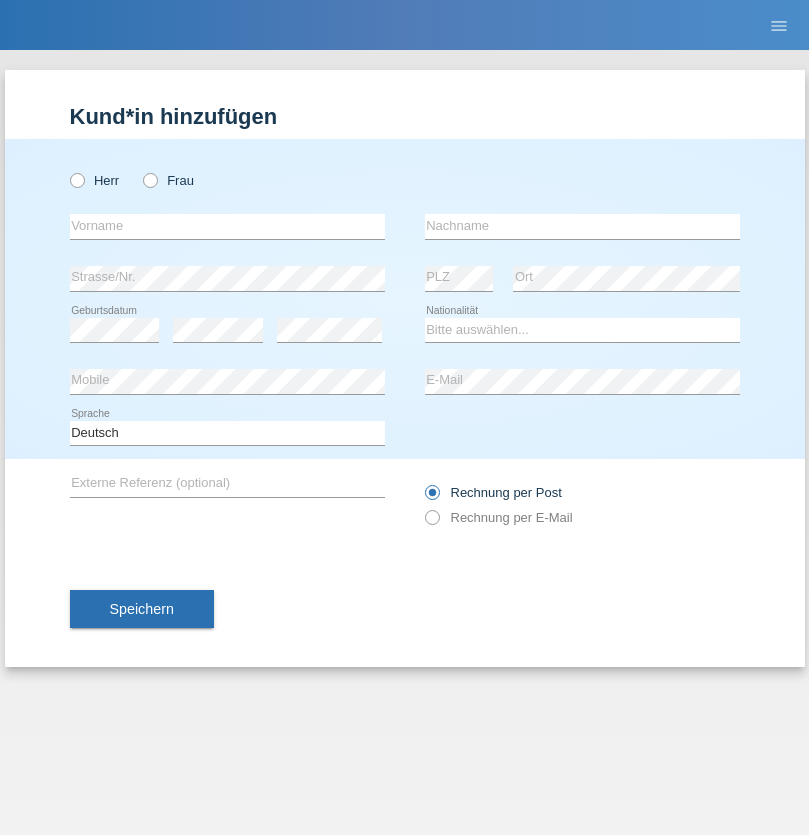 scroll, scrollTop: 0, scrollLeft: 0, axis: both 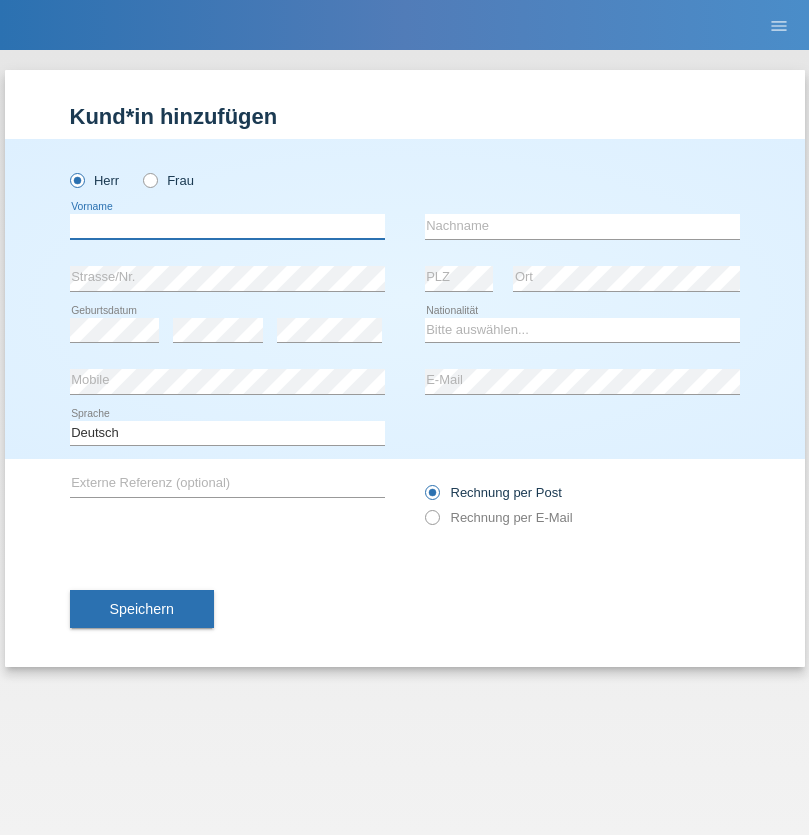 click at bounding box center (227, 226) 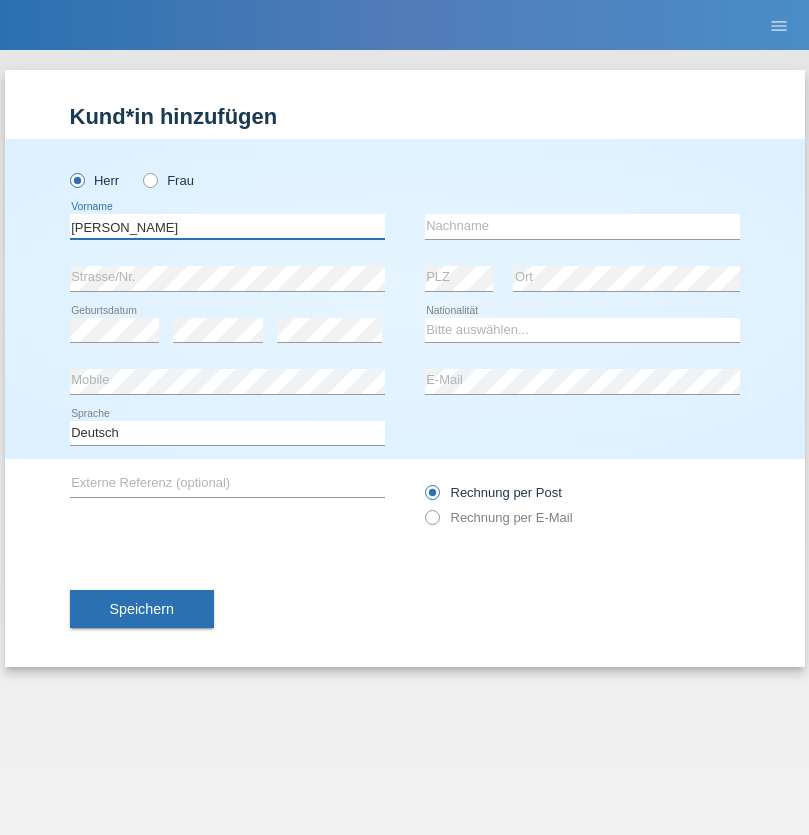 type on "Artur" 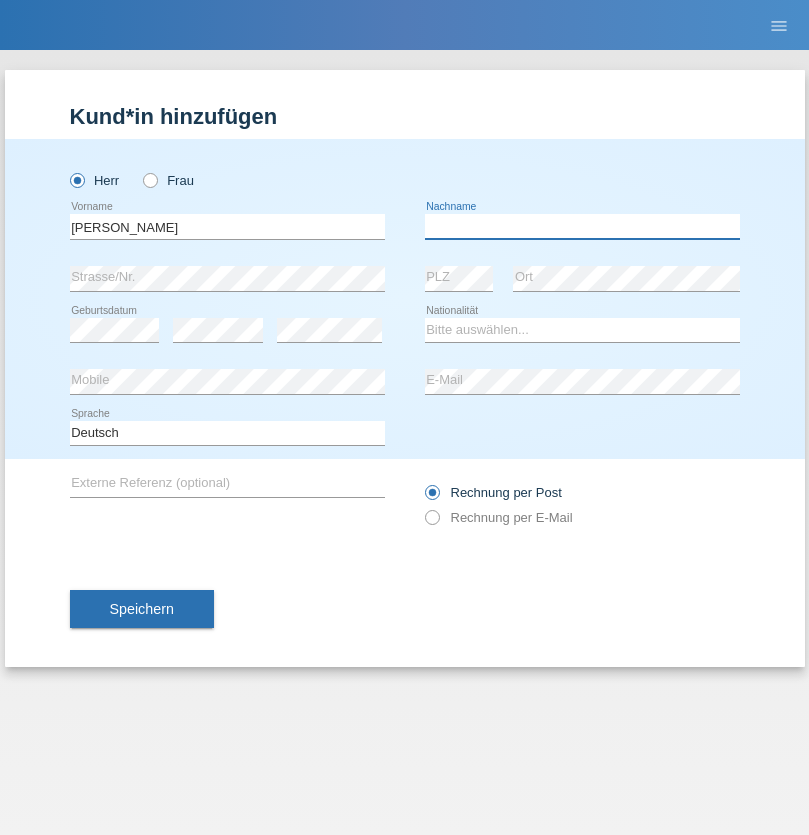 click at bounding box center (582, 226) 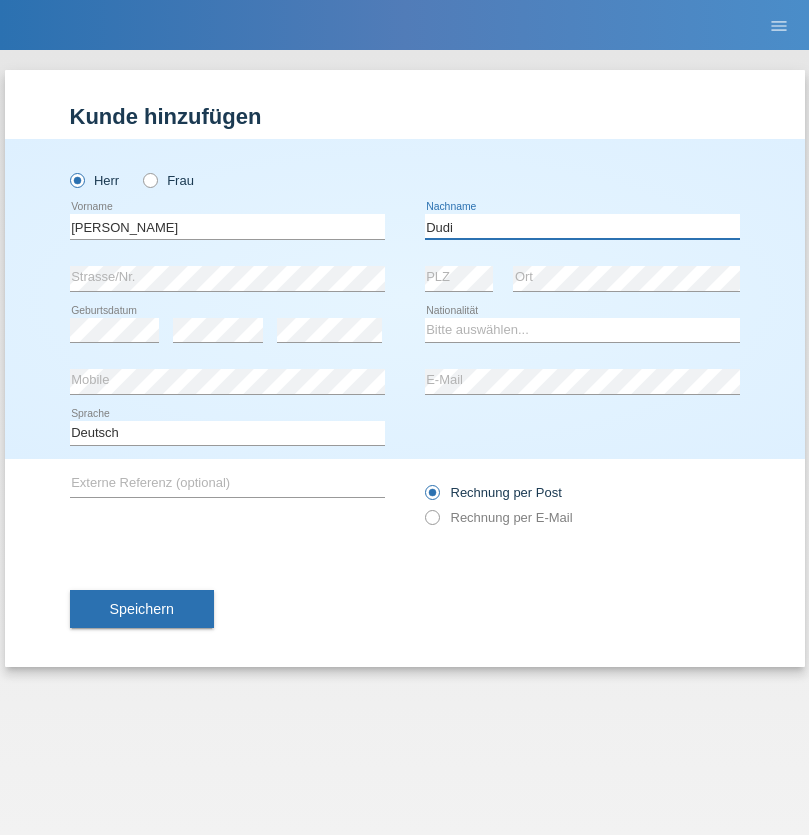 type on "Dudi" 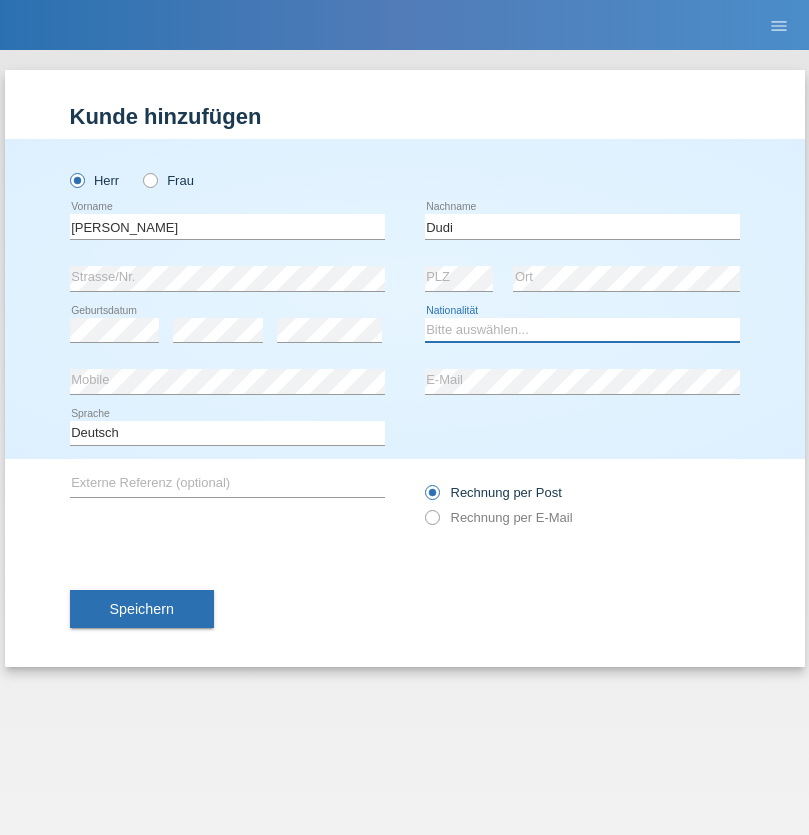 select on "SK" 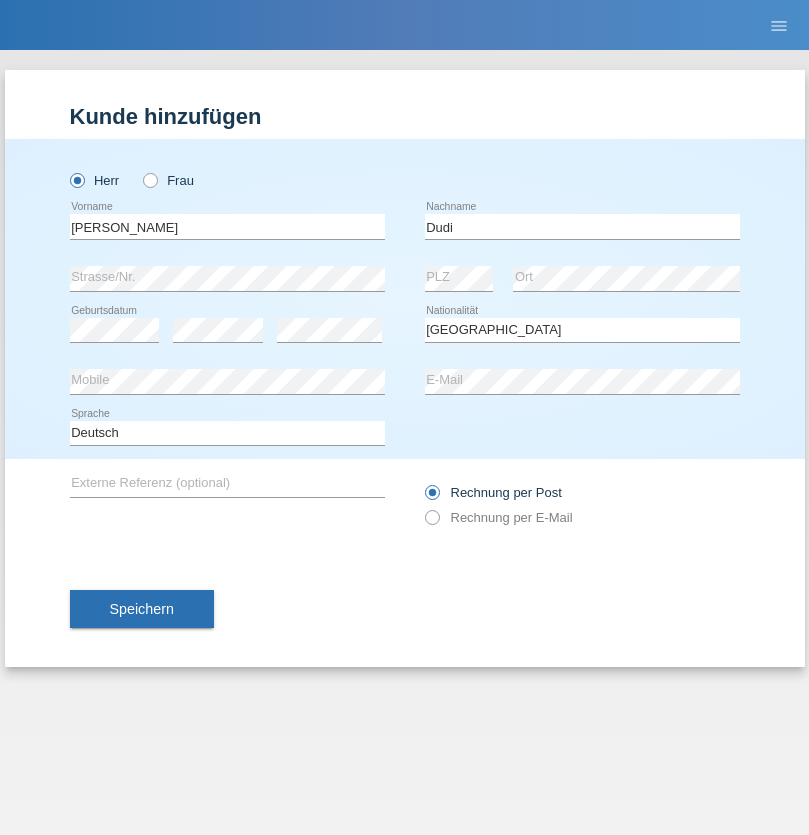 select on "C" 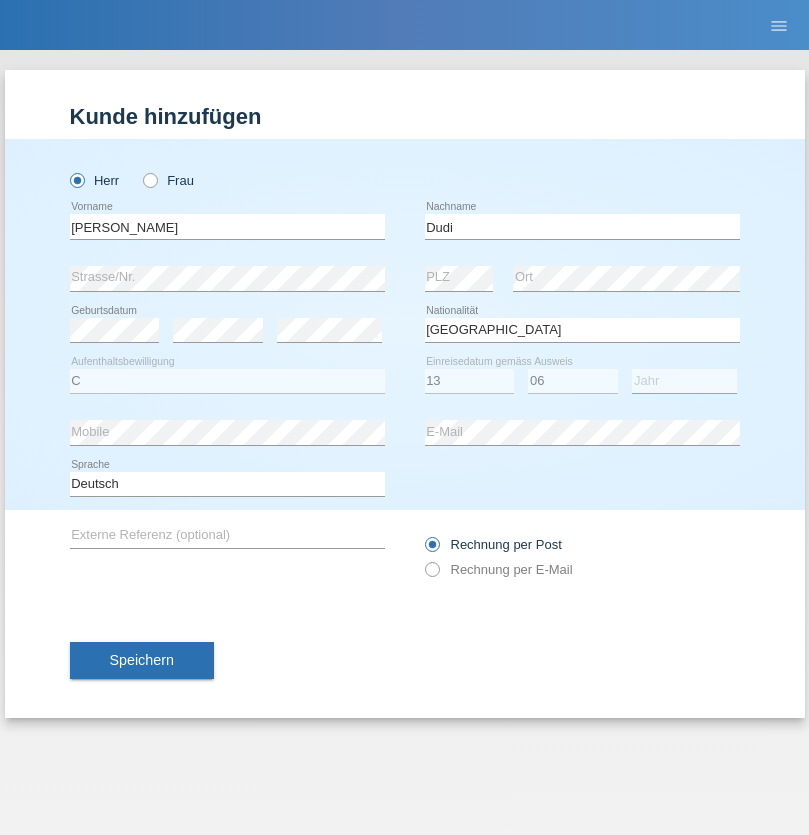 select on "2021" 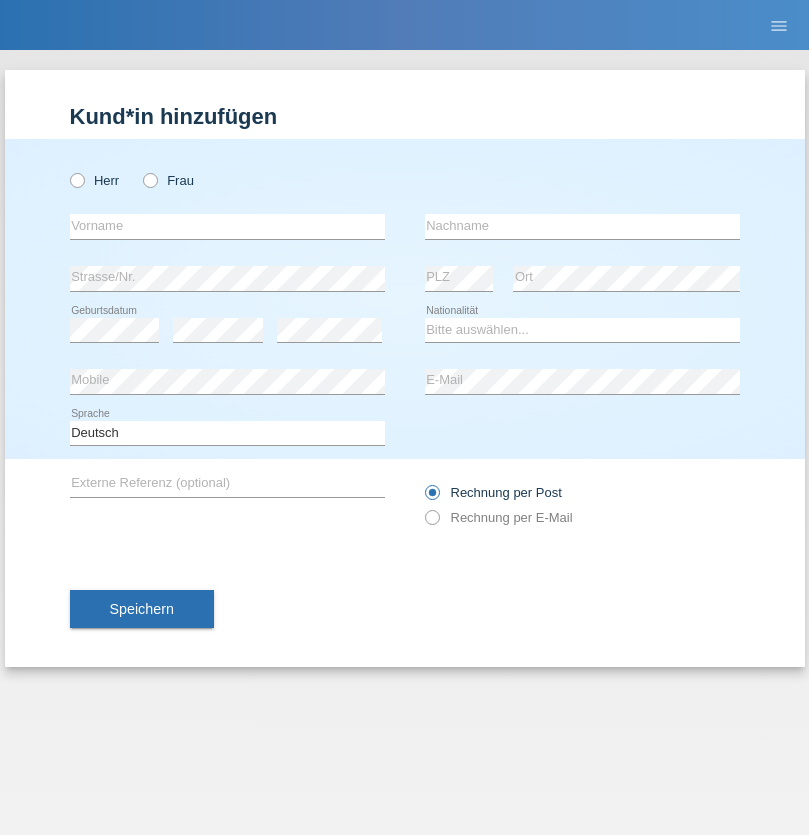 scroll, scrollTop: 0, scrollLeft: 0, axis: both 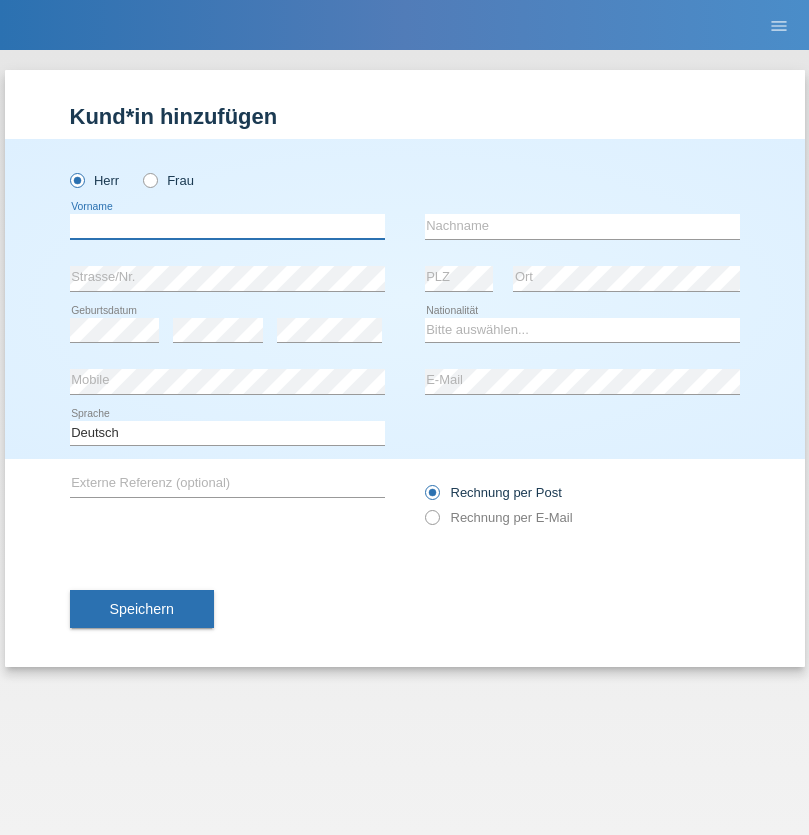 click at bounding box center (227, 226) 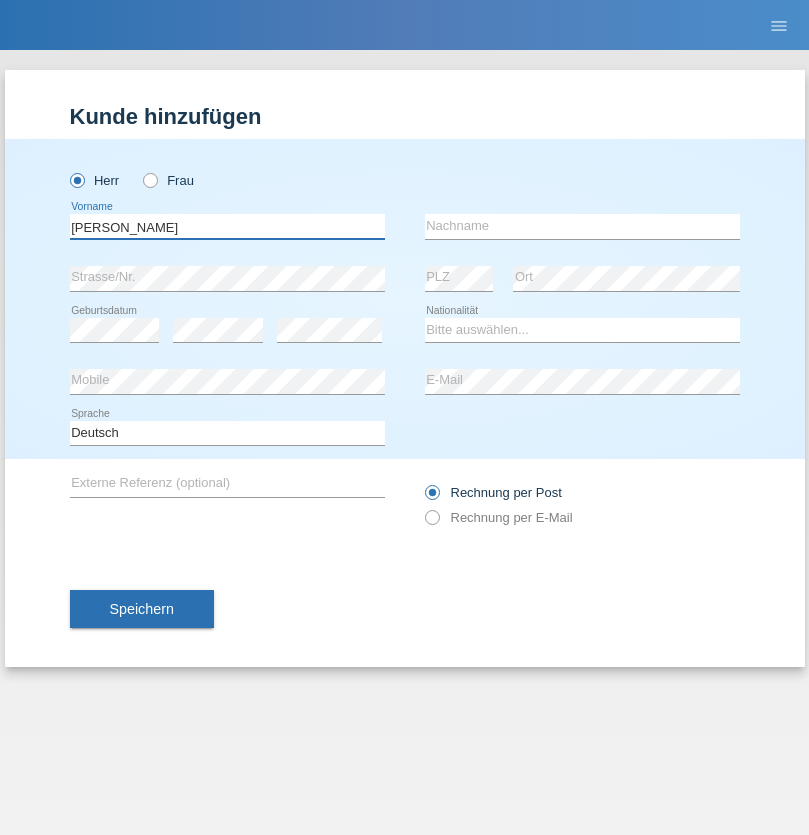 type on "Artur" 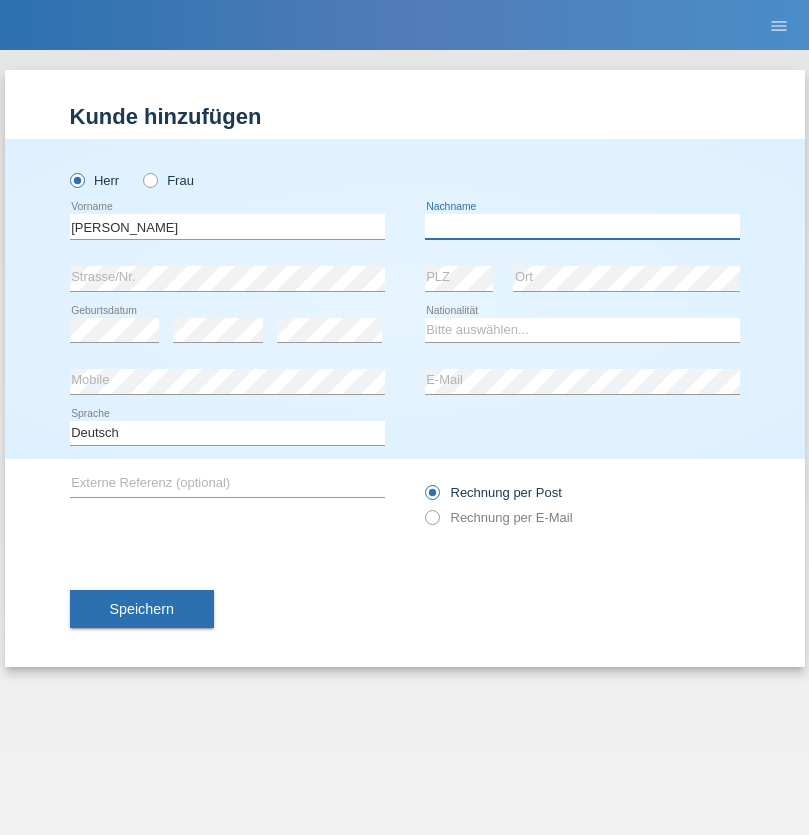 click at bounding box center [582, 226] 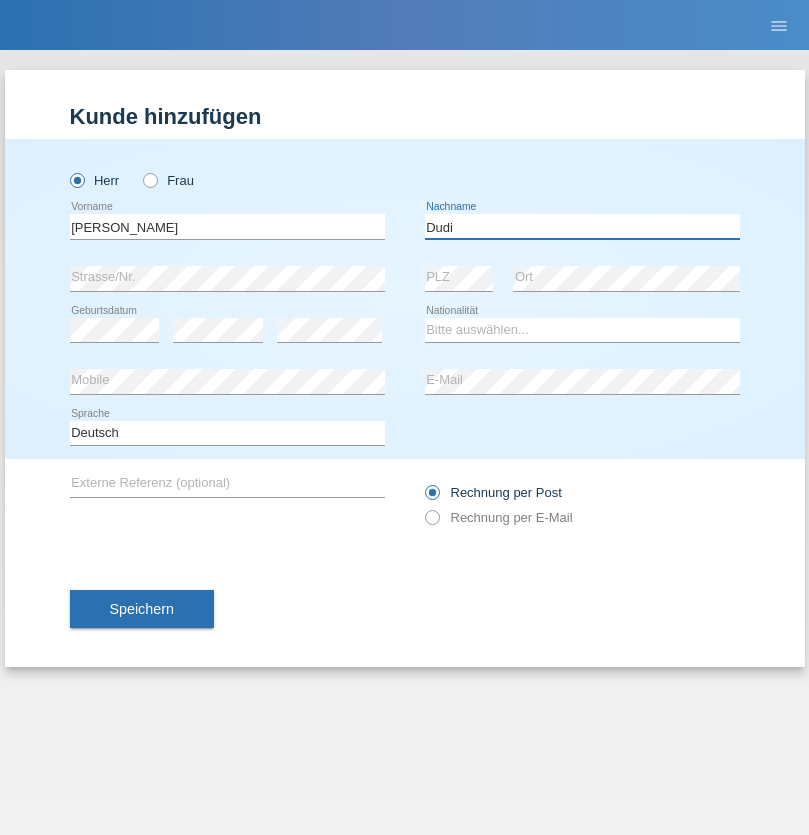 type on "Dudi" 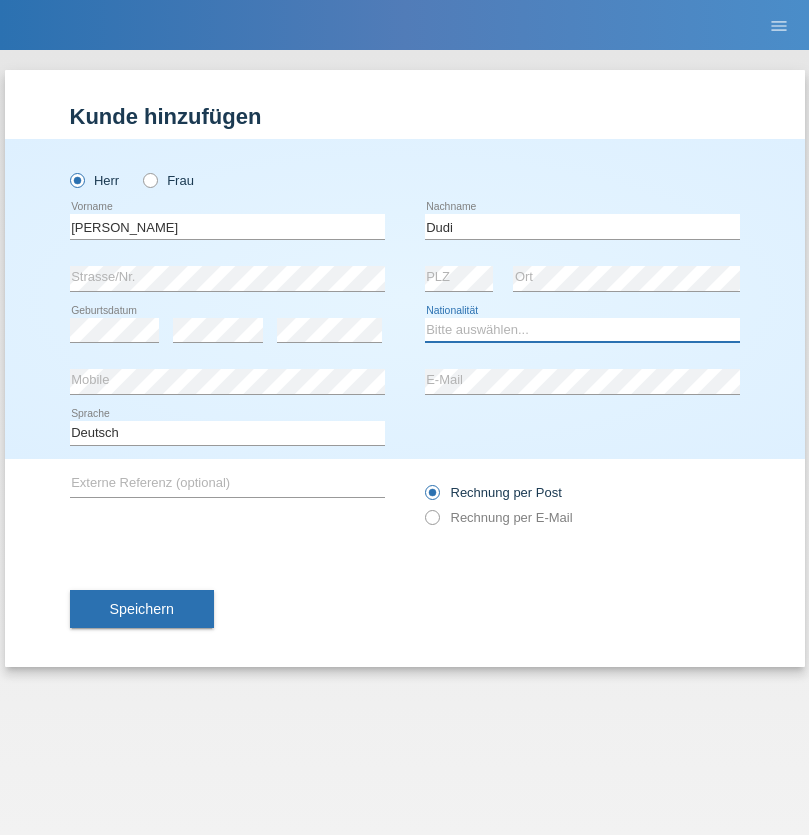 select on "SK" 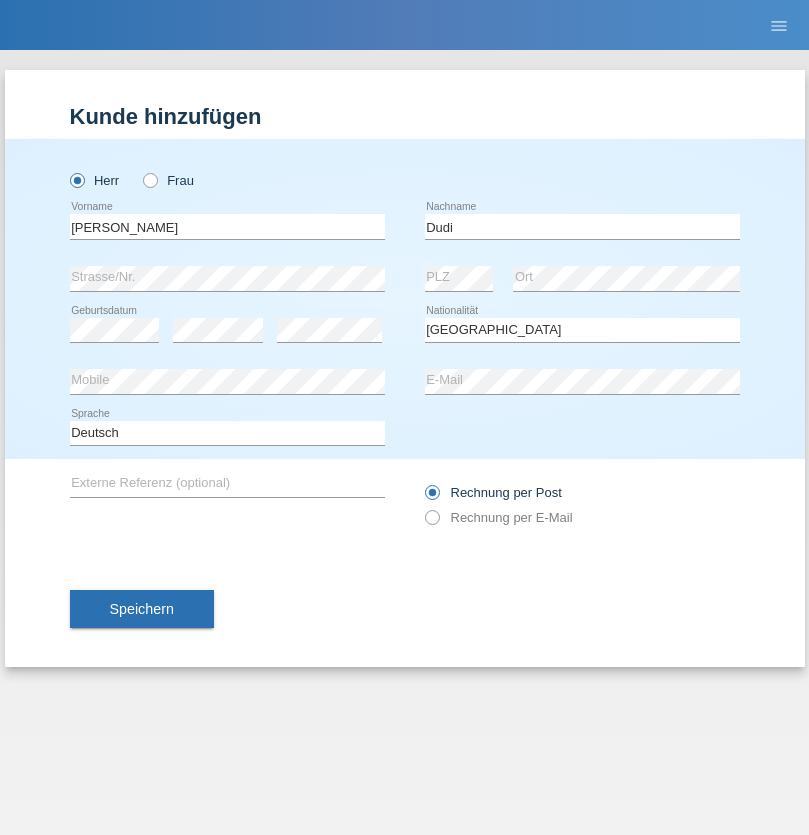 select on "C" 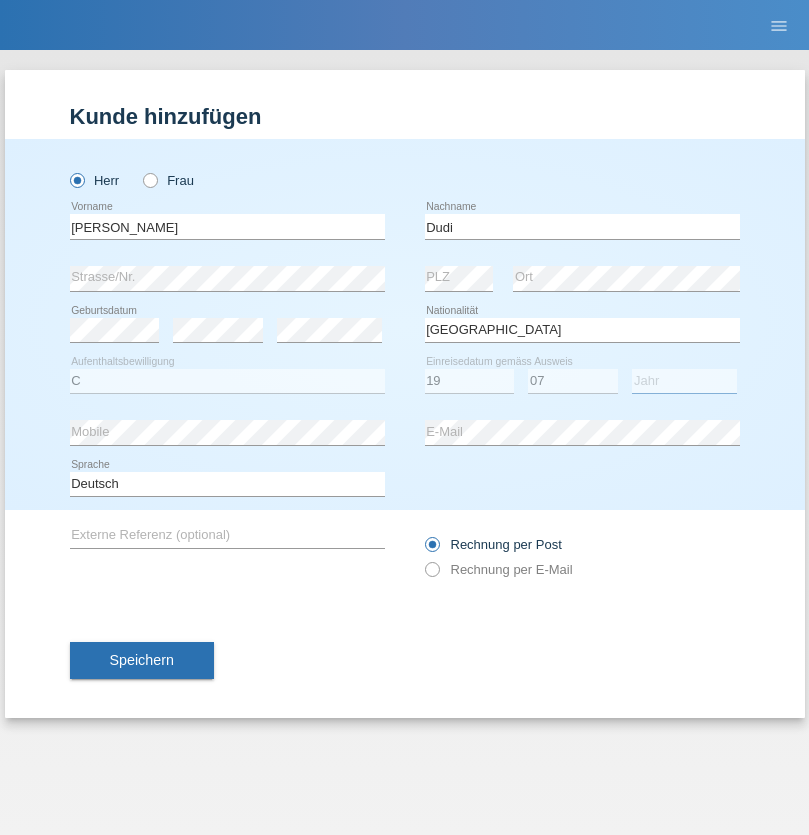 select on "2021" 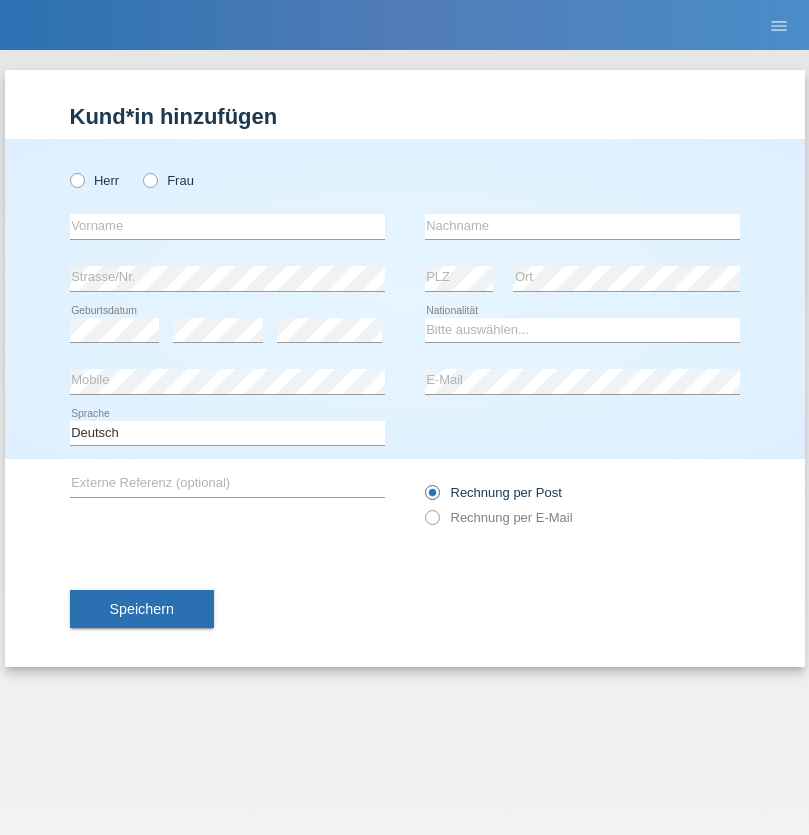 scroll, scrollTop: 0, scrollLeft: 0, axis: both 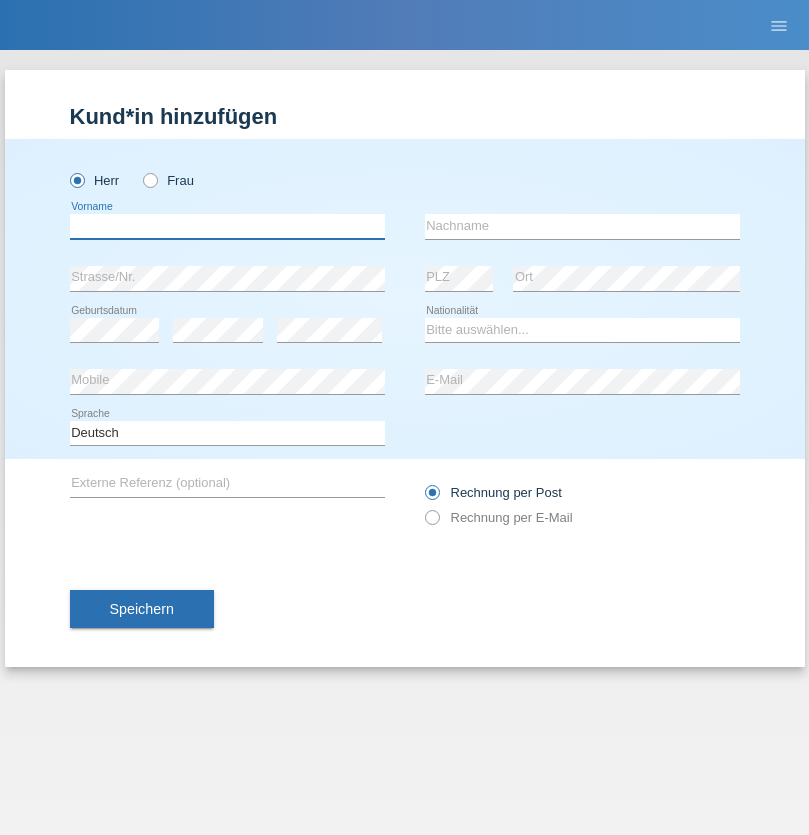 click at bounding box center [227, 226] 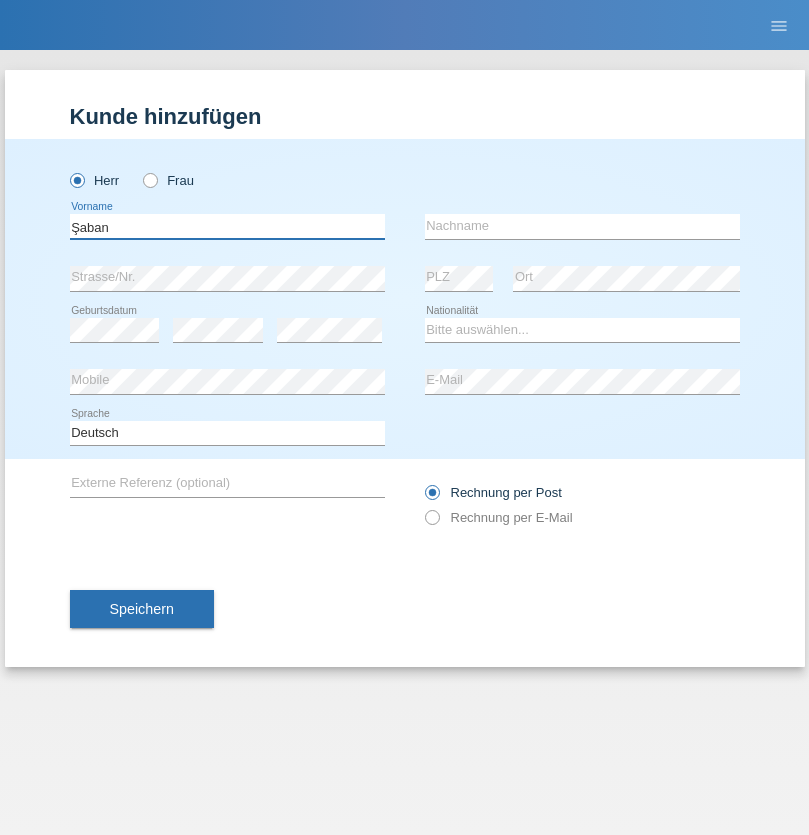 type on "Şaban" 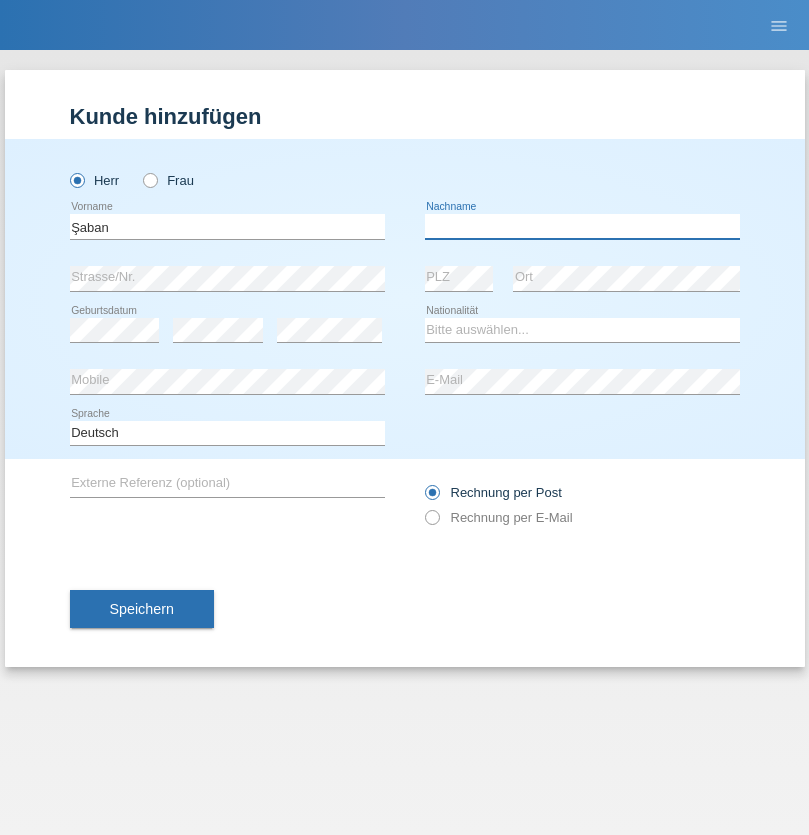 click at bounding box center (582, 226) 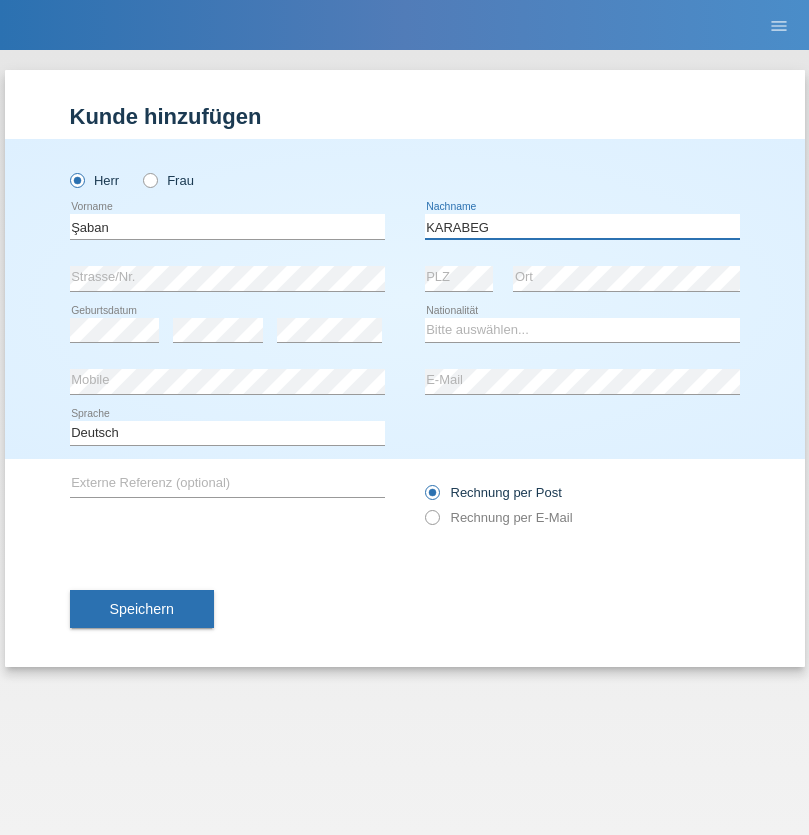 type on "KARABEG" 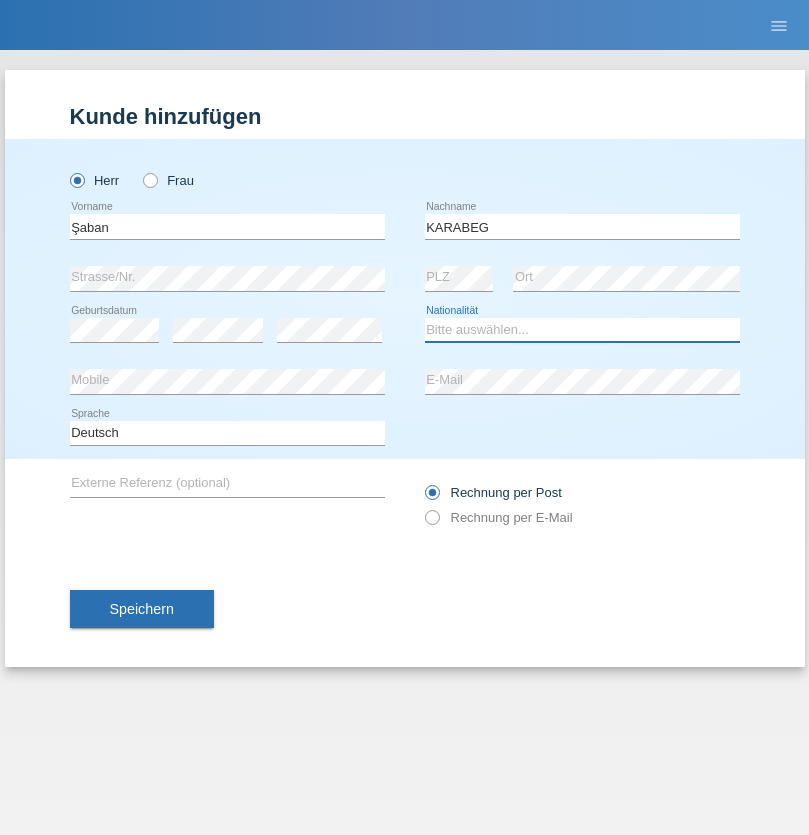 select on "TR" 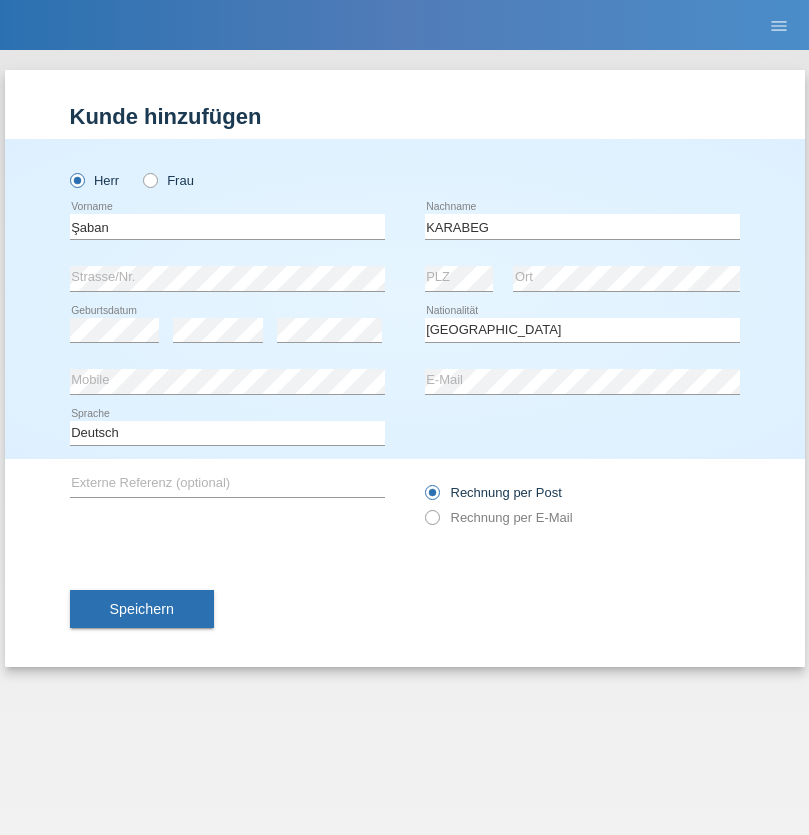 select on "C" 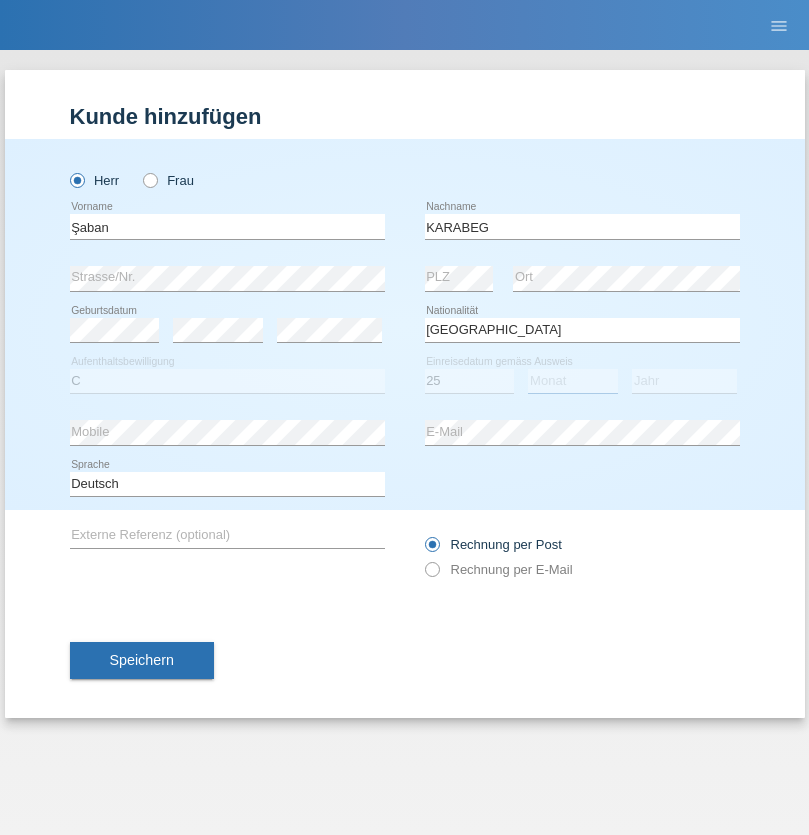 select on "09" 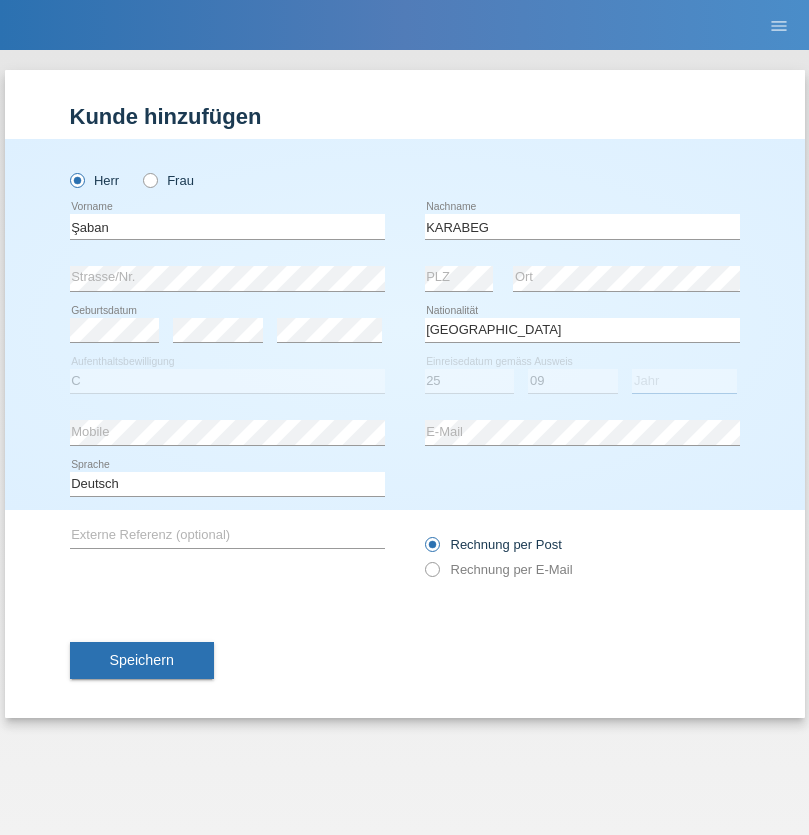 select on "2021" 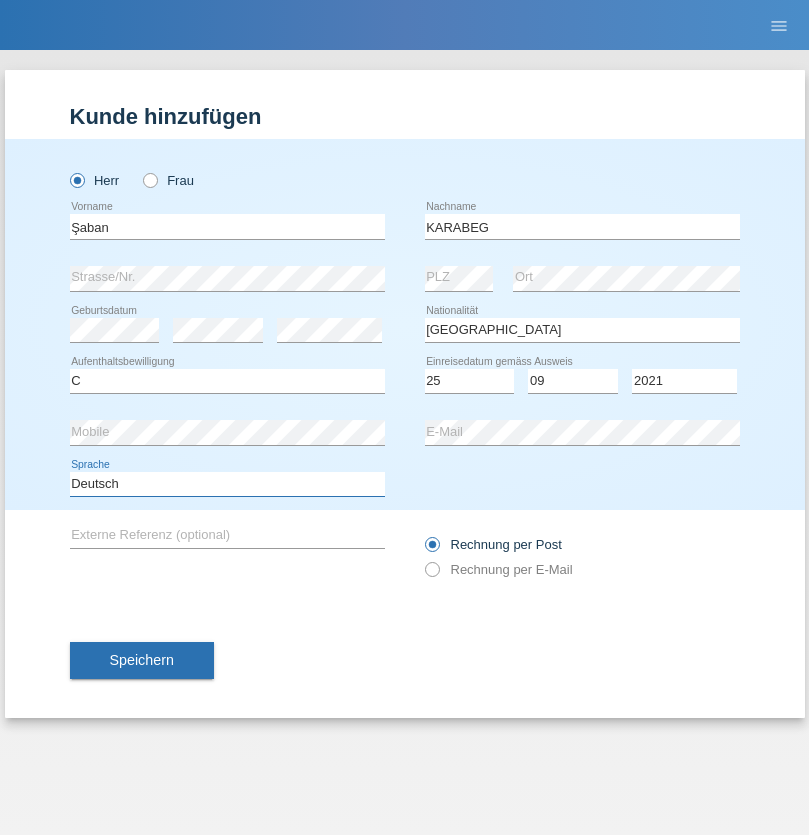 select on "en" 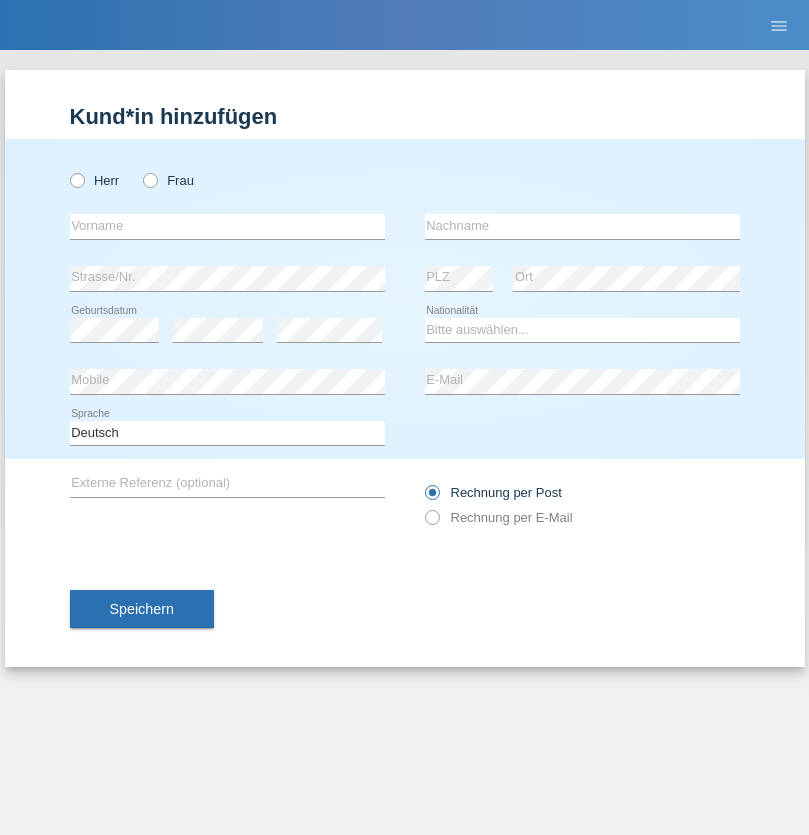 scroll, scrollTop: 0, scrollLeft: 0, axis: both 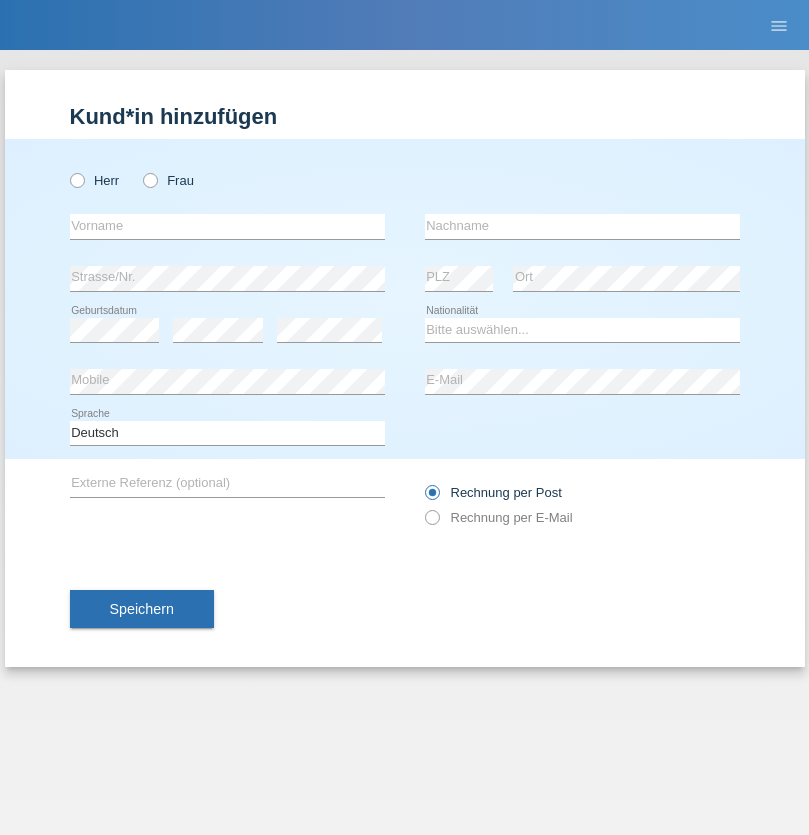 radio on "true" 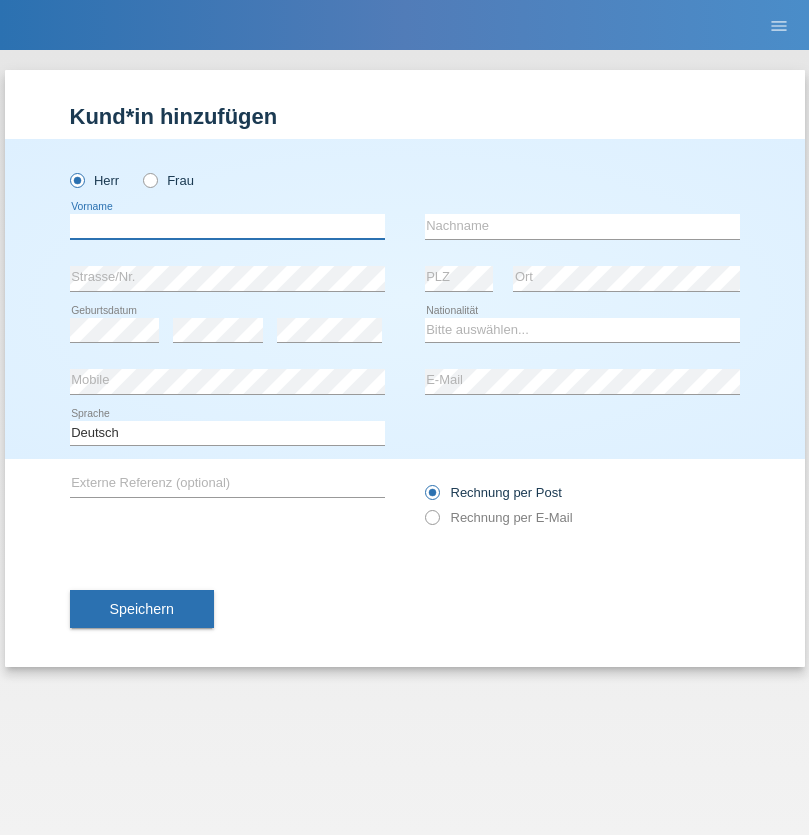 click at bounding box center (227, 226) 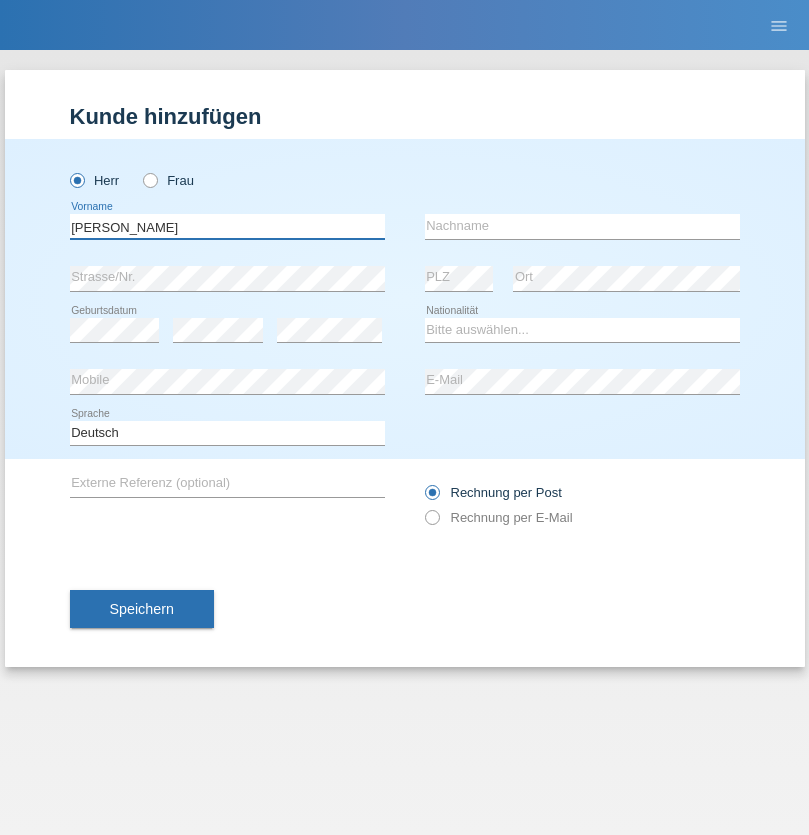 type on "[PERSON_NAME]" 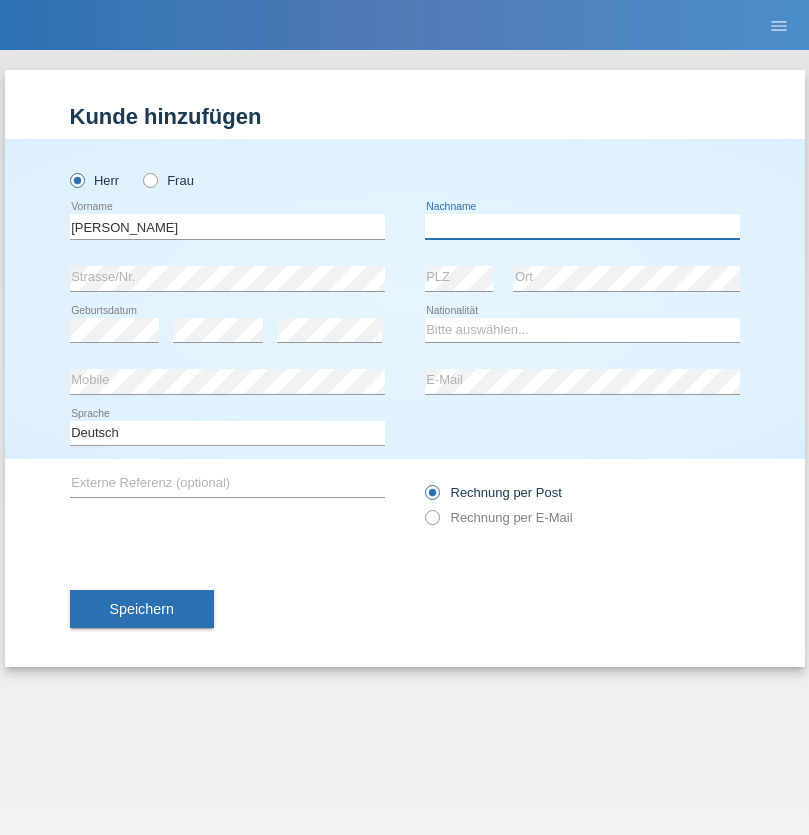 click at bounding box center [582, 226] 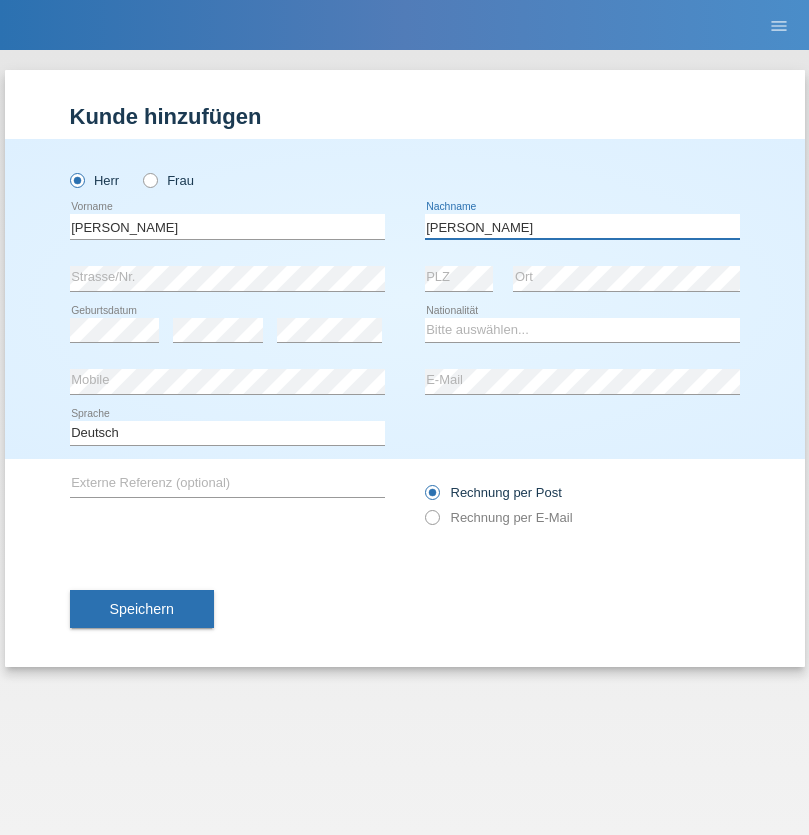 type on "[PERSON_NAME]" 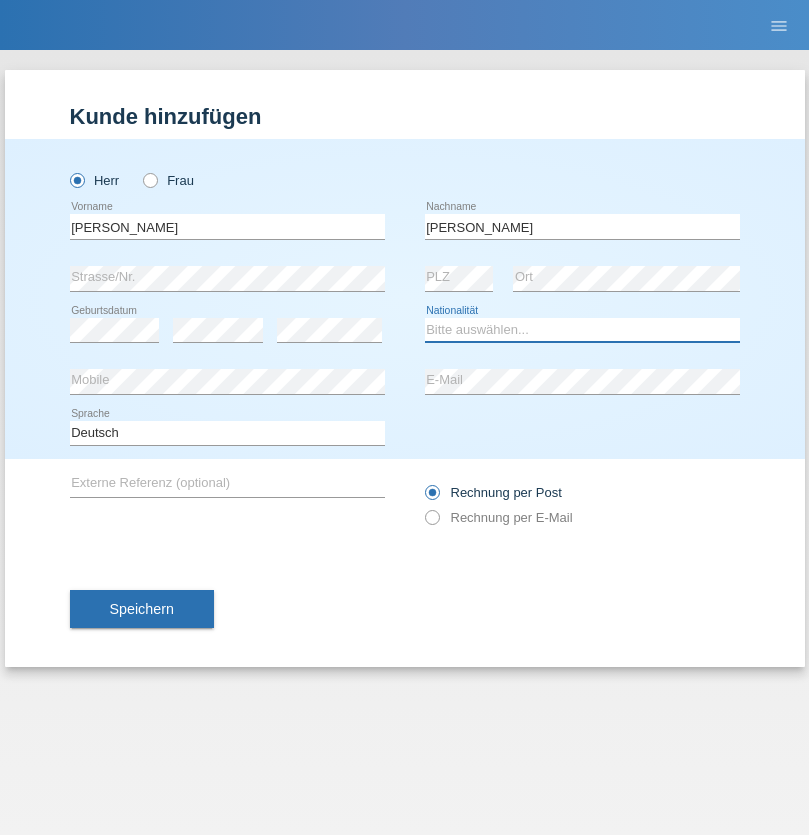 select on "AO" 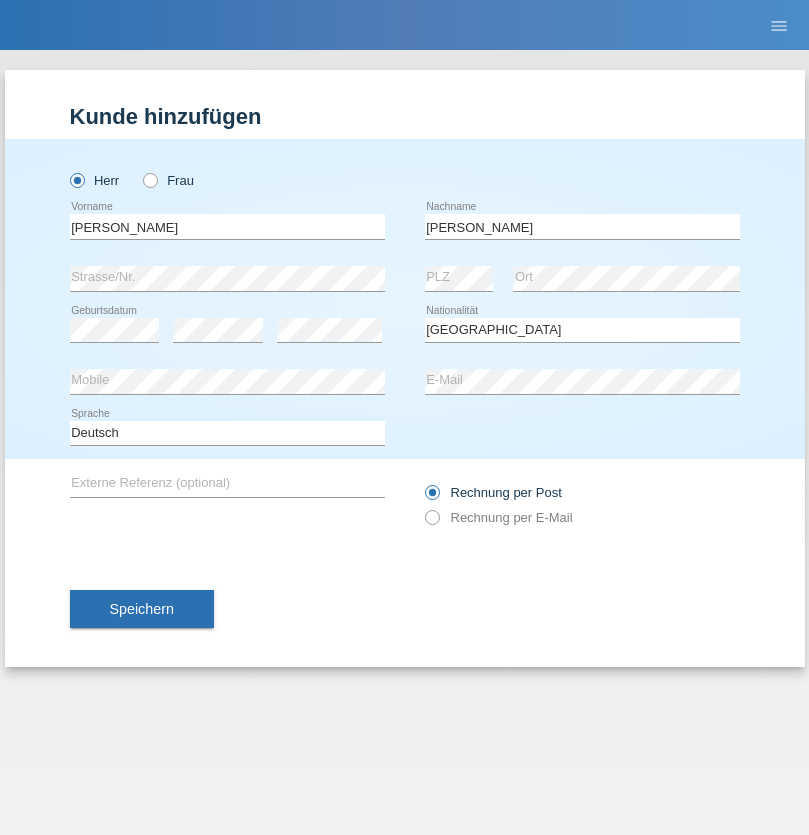select on "C" 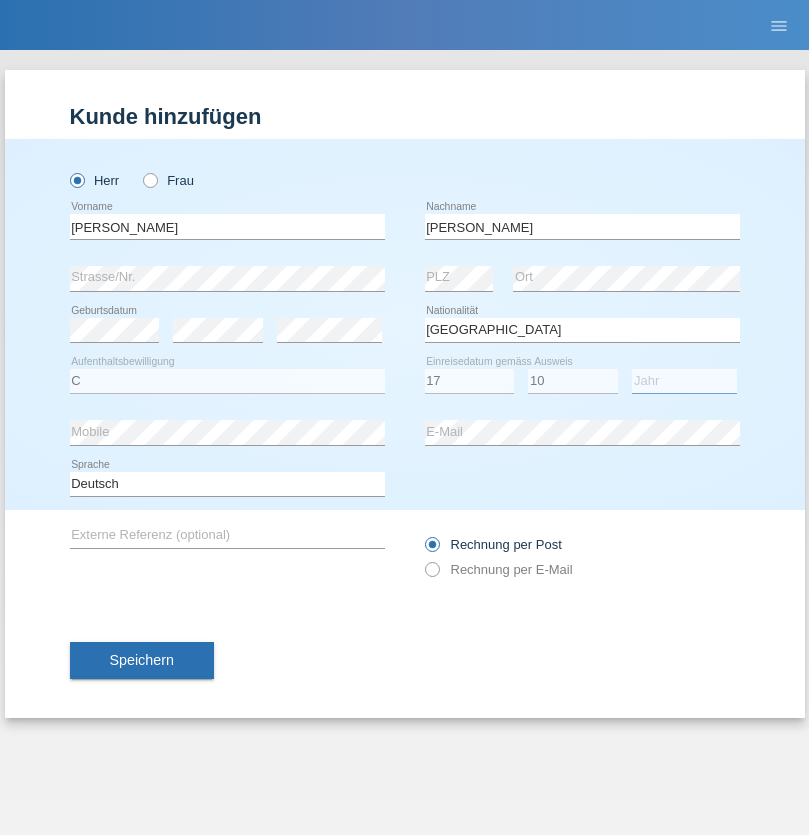 select on "2021" 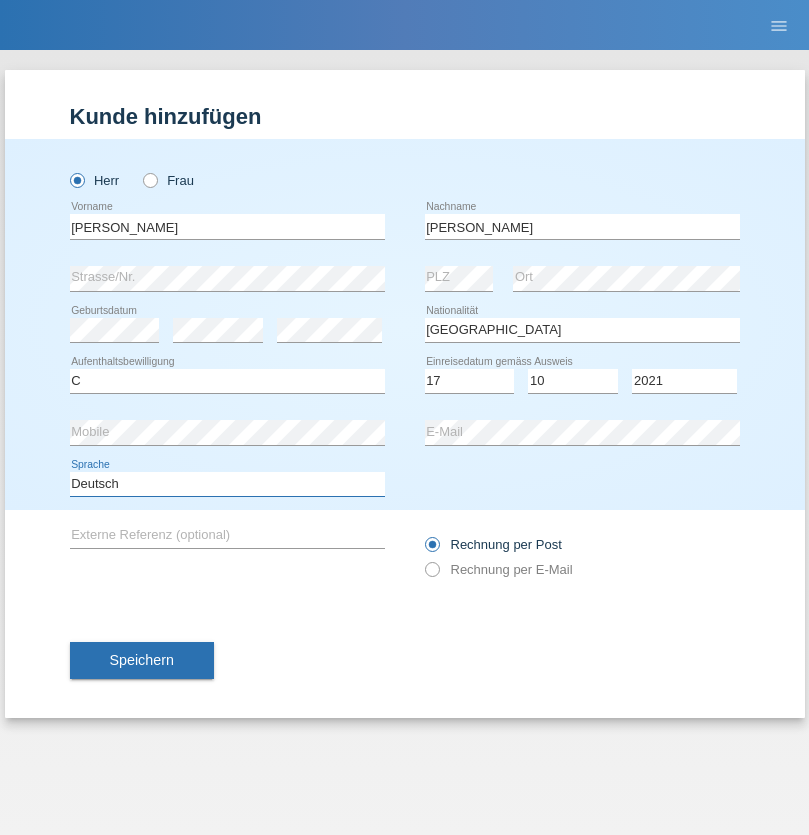 select on "en" 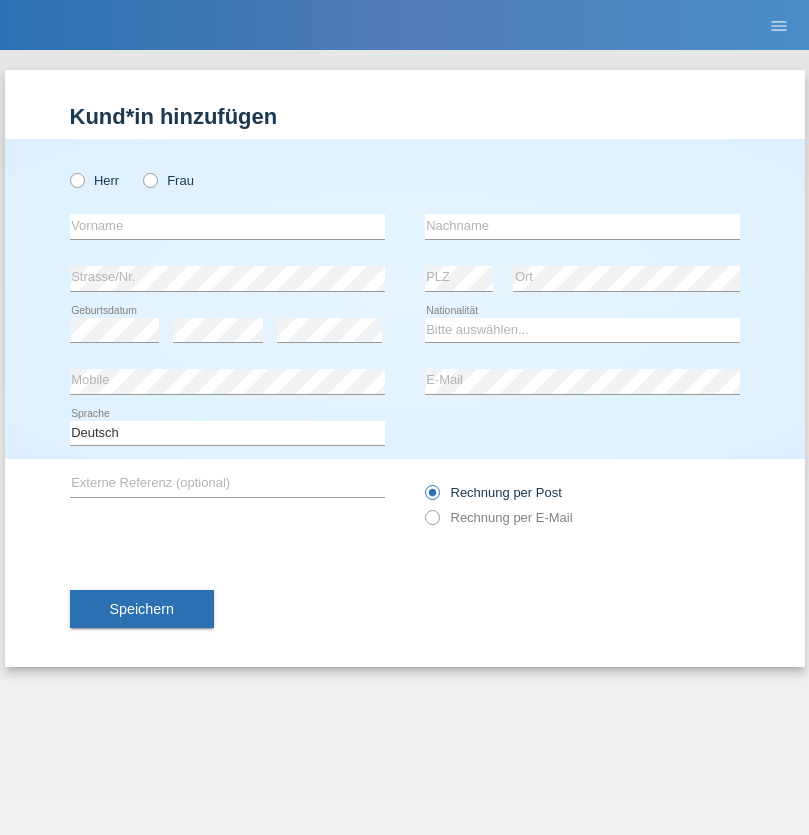 scroll, scrollTop: 0, scrollLeft: 0, axis: both 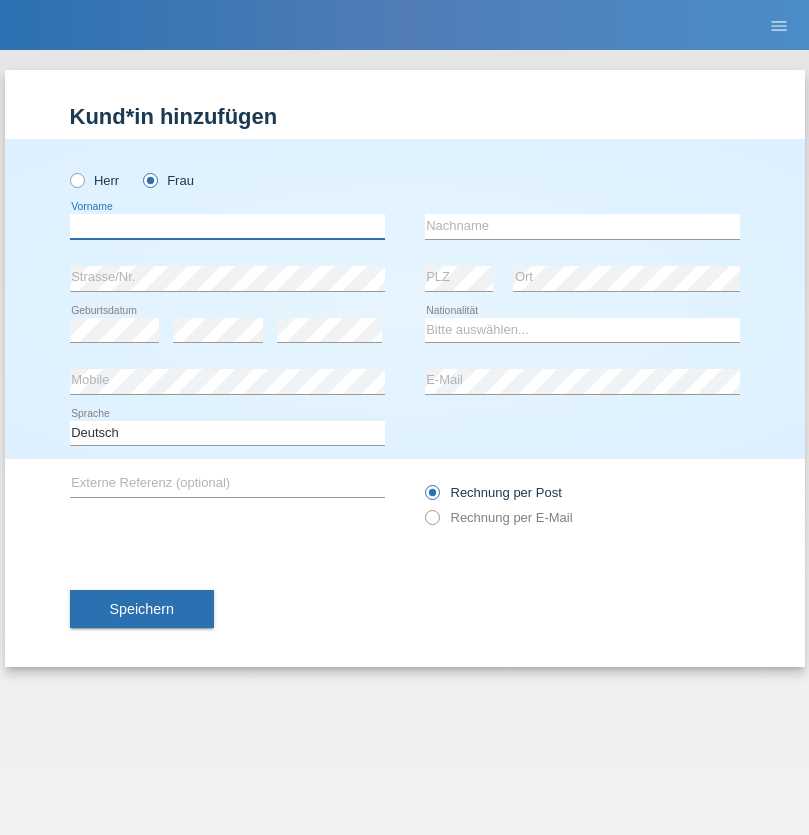 click at bounding box center [227, 226] 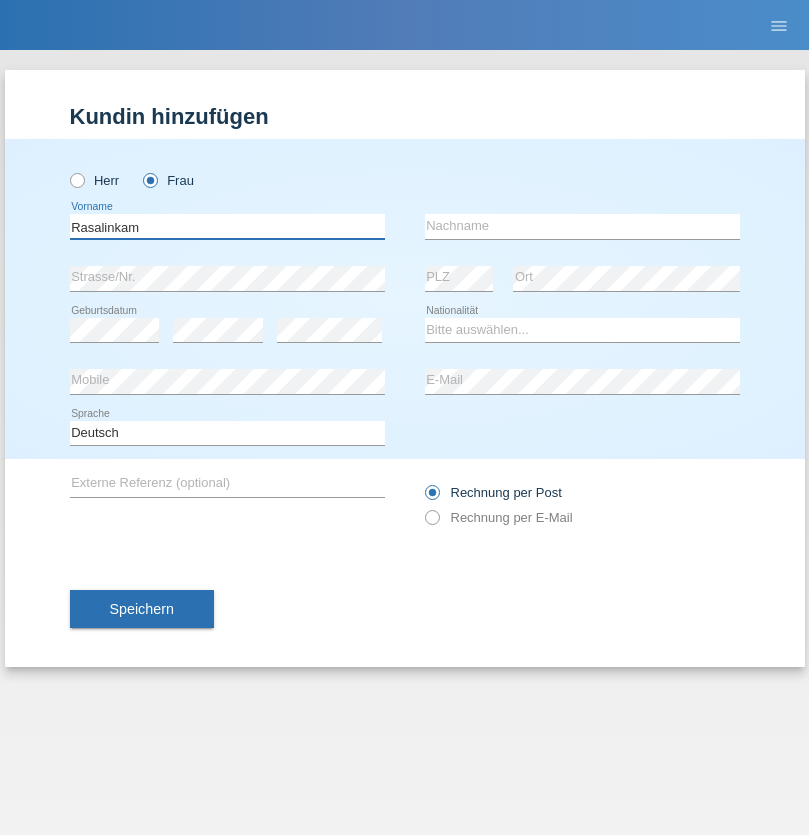 type on "Rasalinkam" 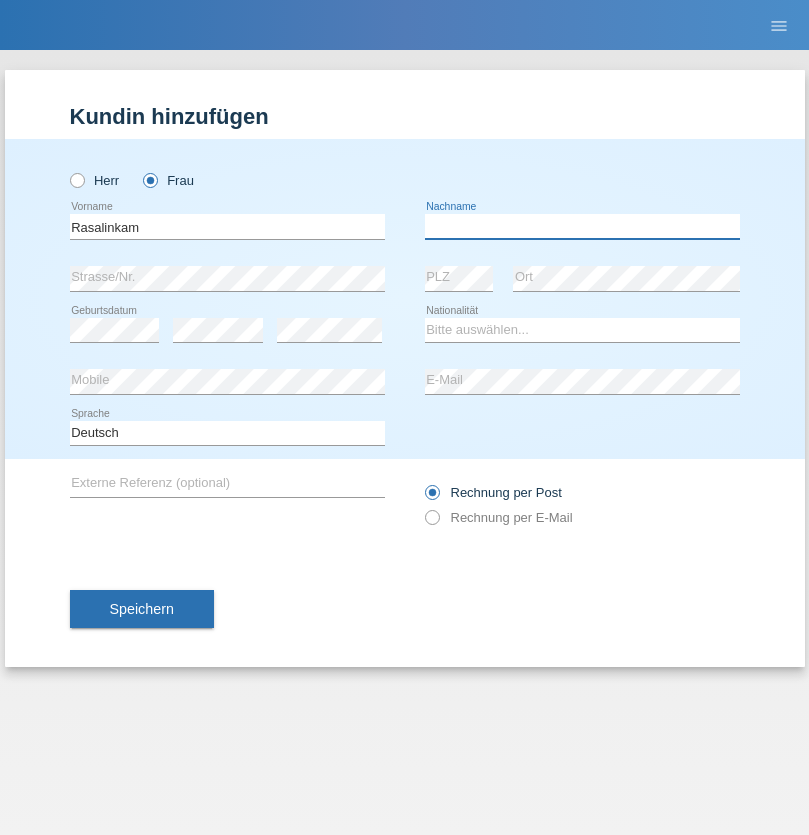 click at bounding box center (582, 226) 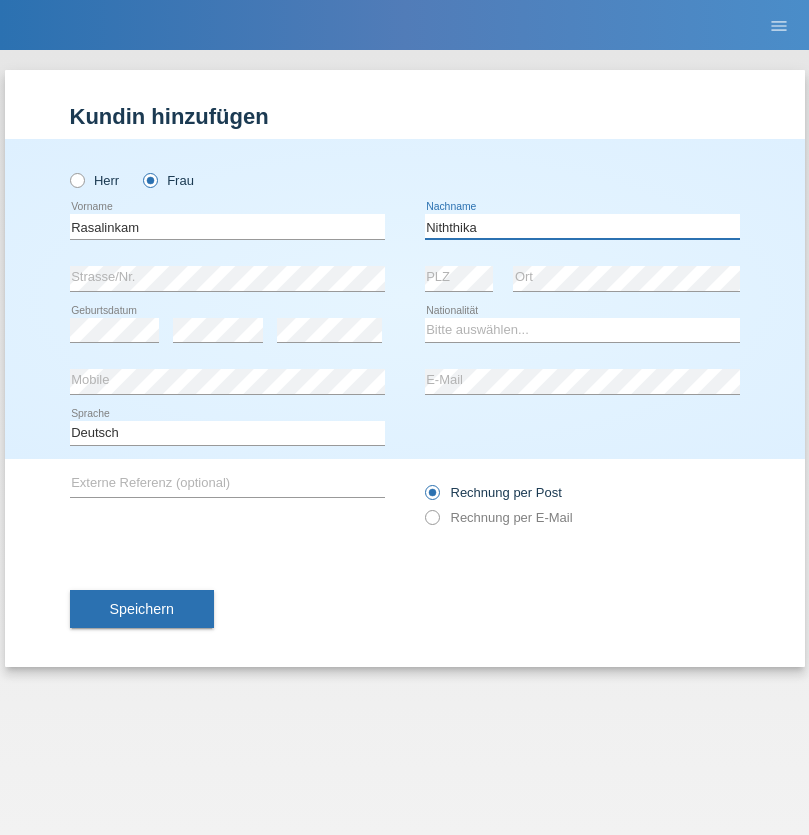 type on "Niththika" 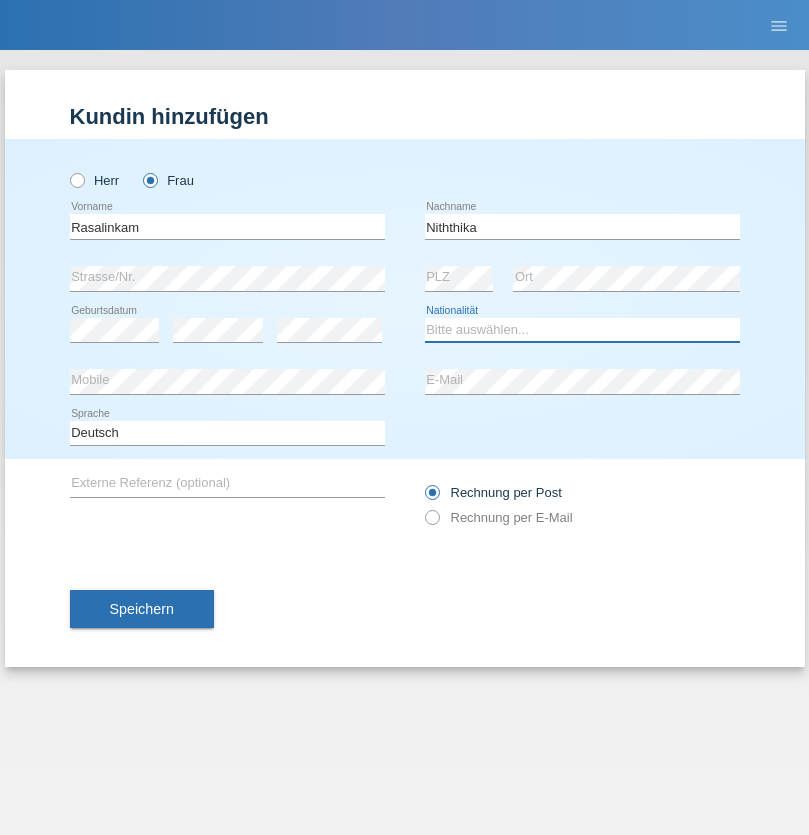 select on "LK" 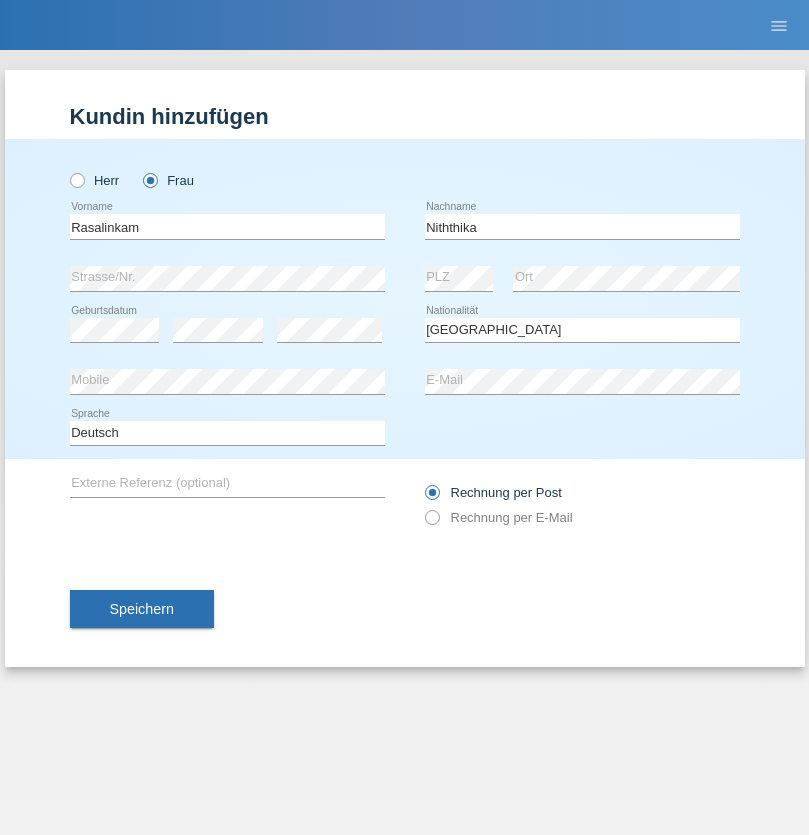 select on "C" 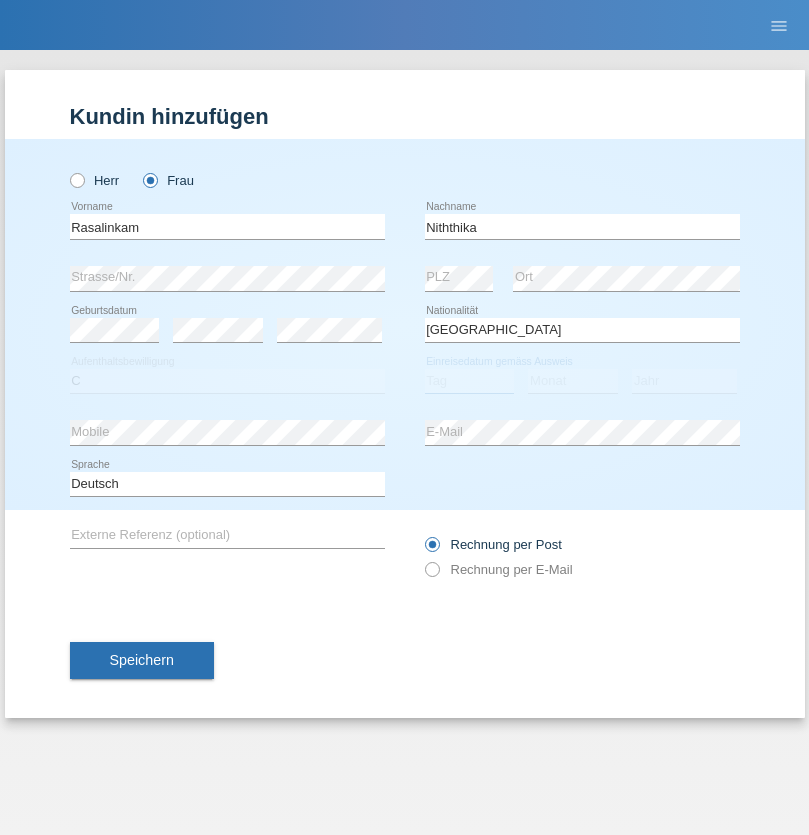 select on "21" 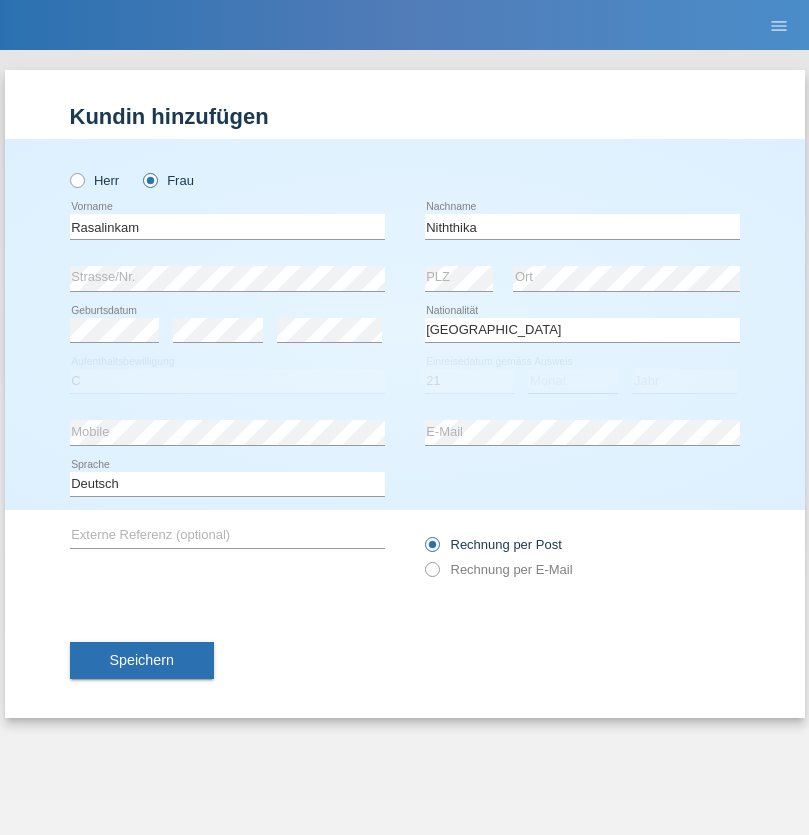 select on "07" 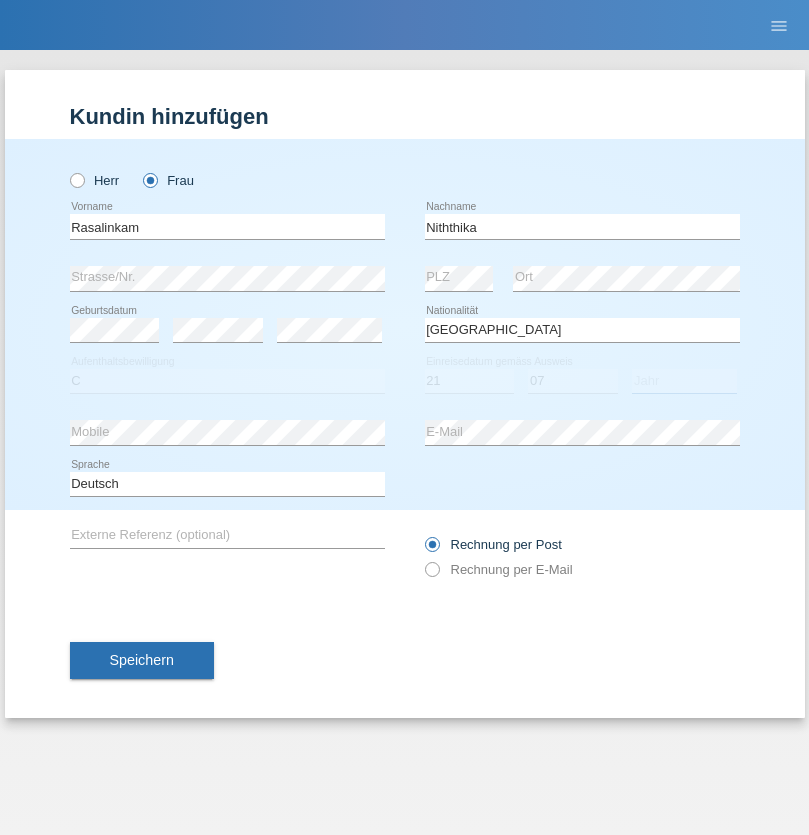 select on "2021" 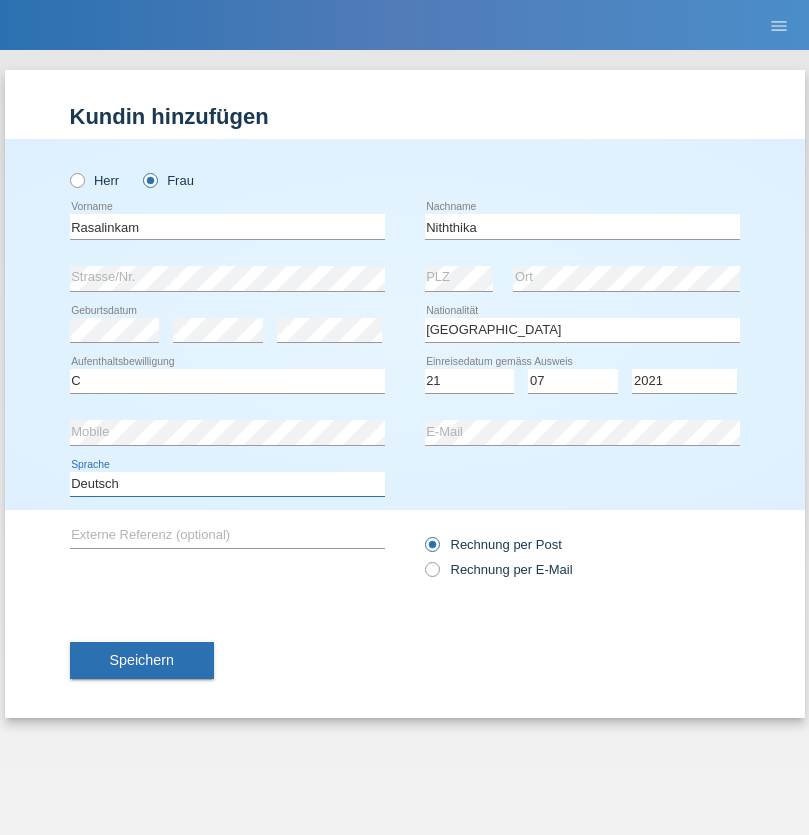 select on "en" 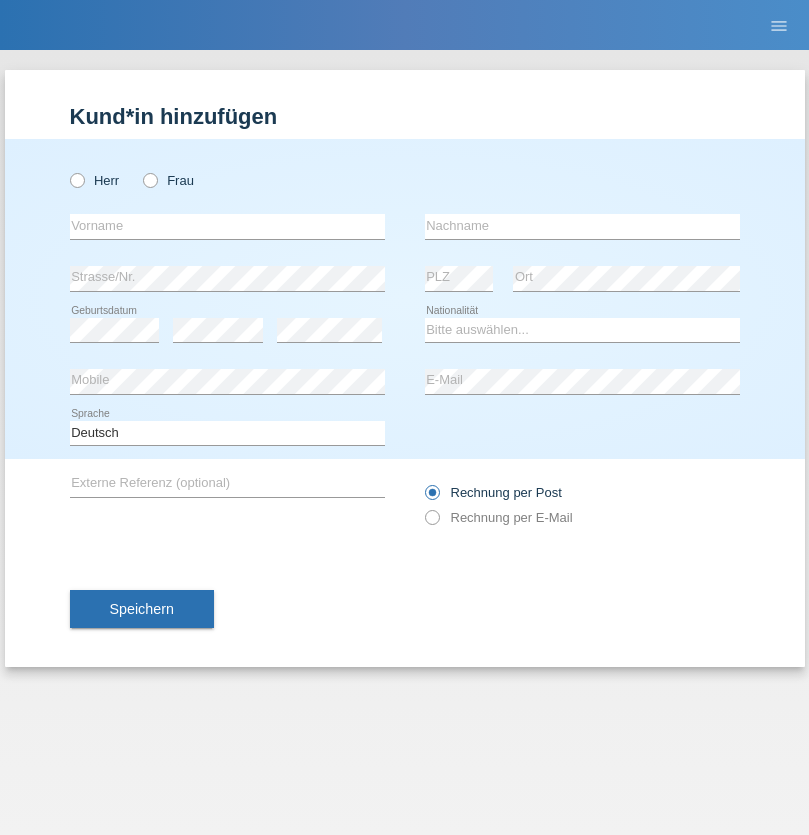 scroll, scrollTop: 0, scrollLeft: 0, axis: both 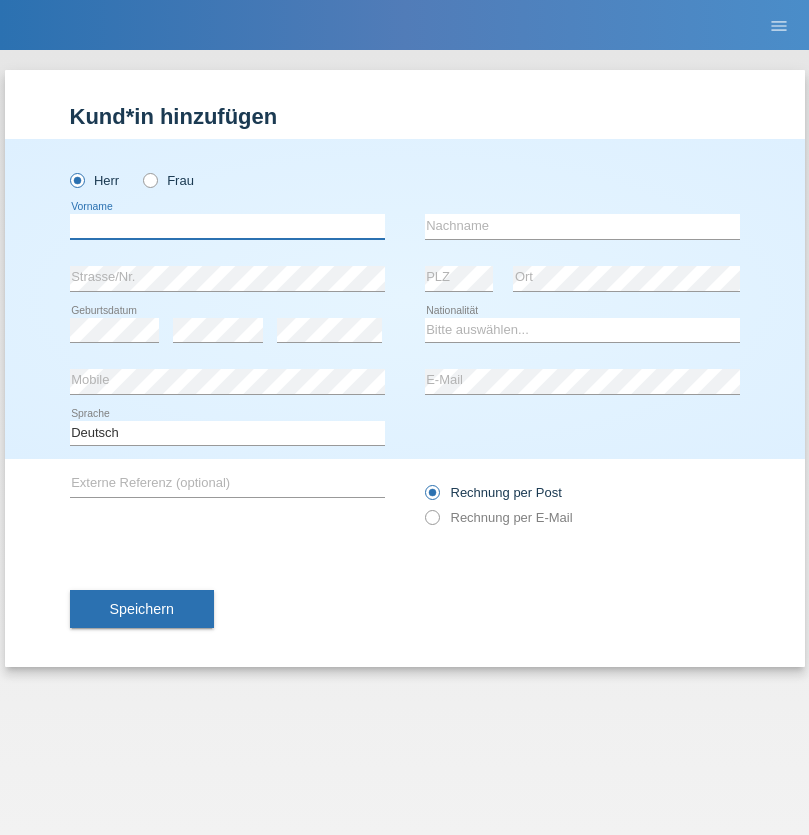 click at bounding box center [227, 226] 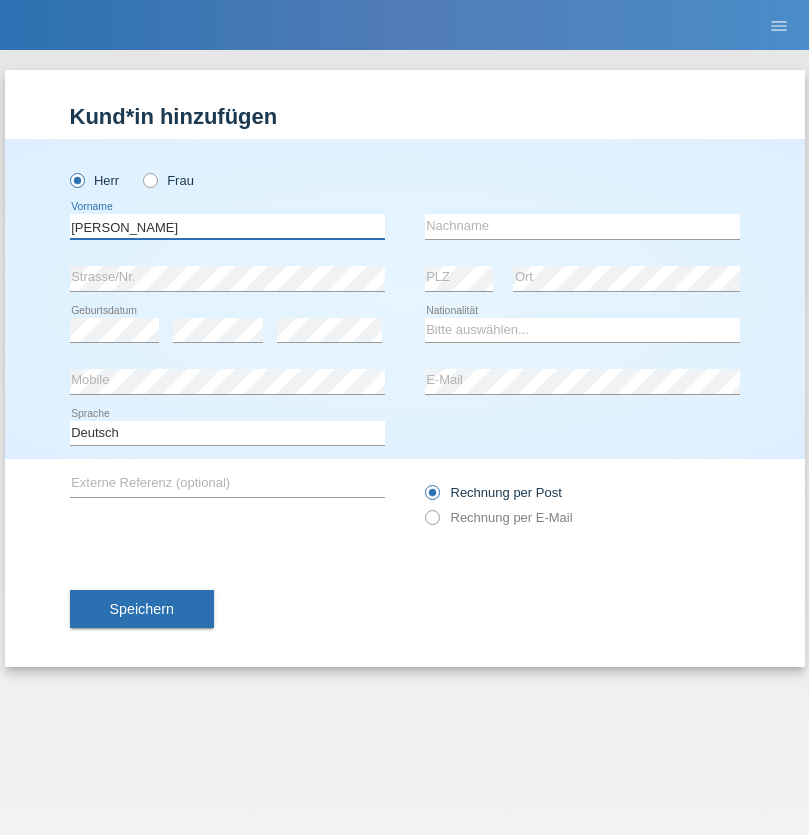 type on "Paolo" 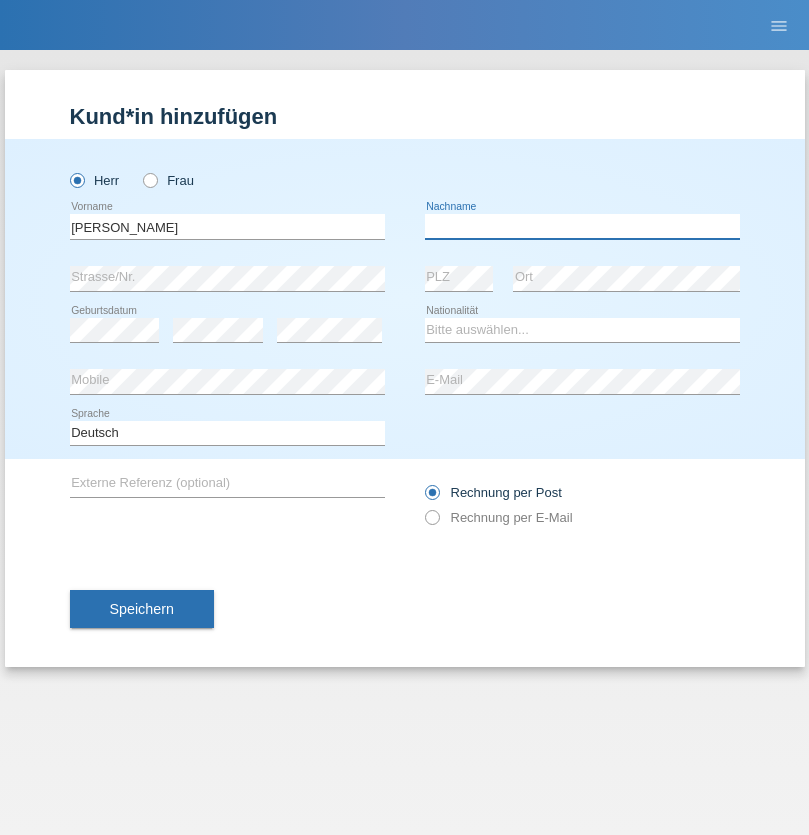 click at bounding box center [582, 226] 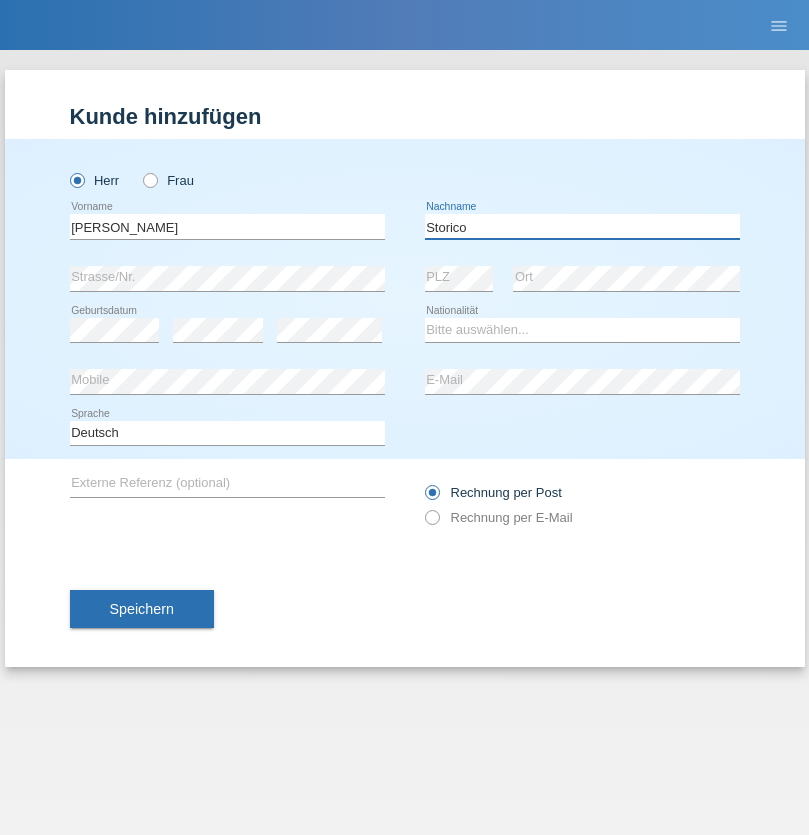 type on "Storico" 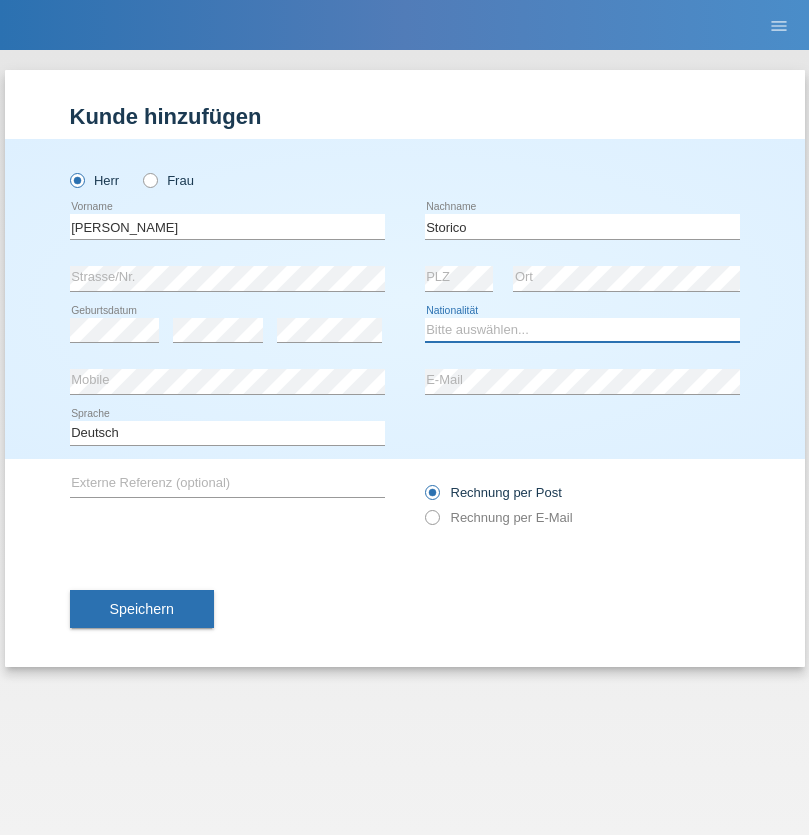 select on "IT" 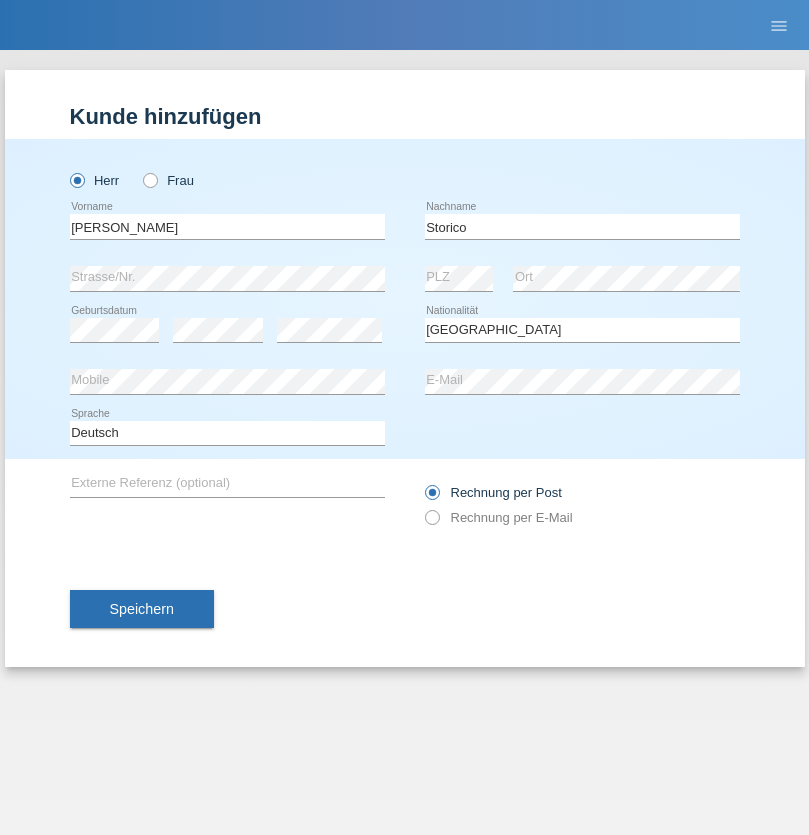 select on "C" 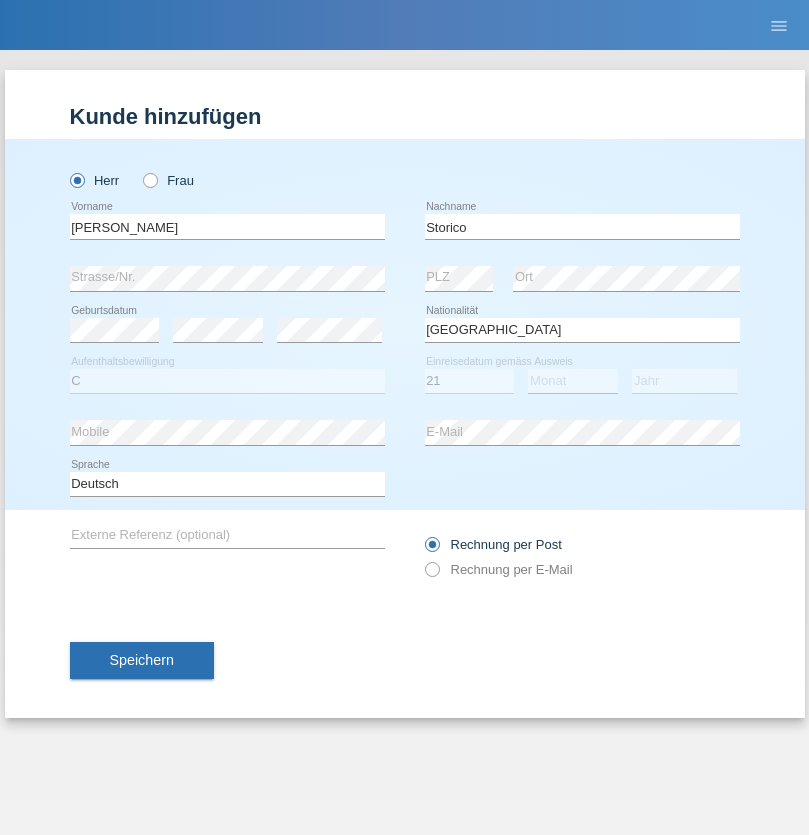 select on "07" 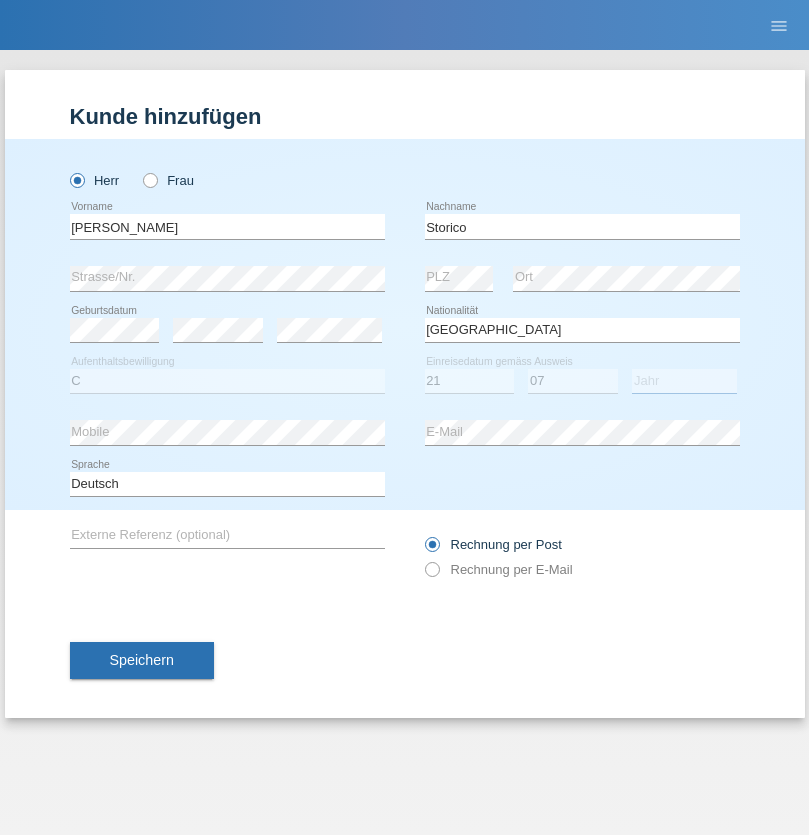 select on "2021" 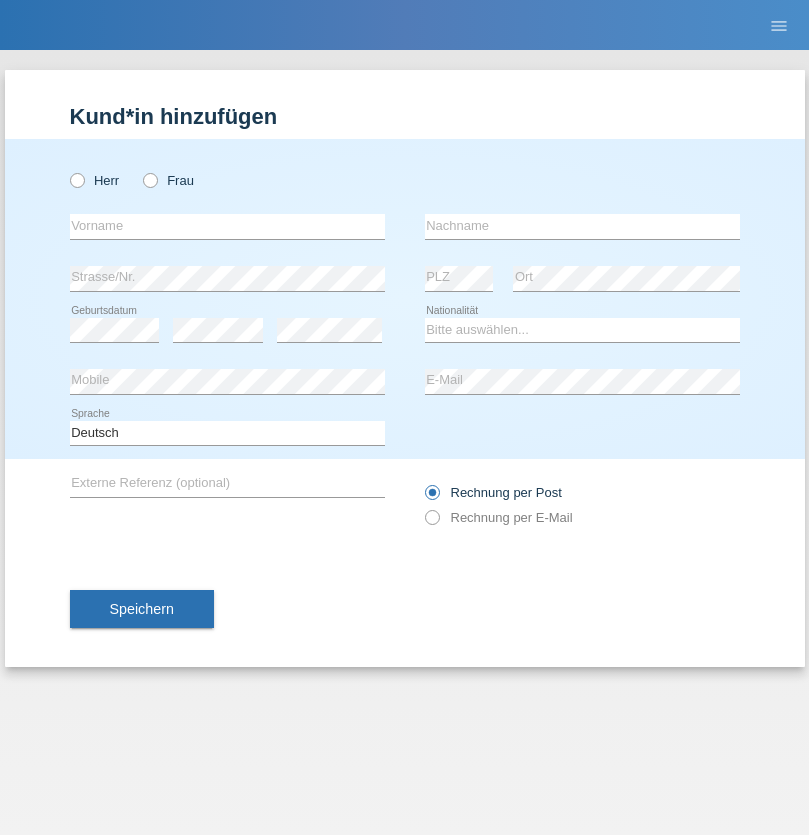 scroll, scrollTop: 0, scrollLeft: 0, axis: both 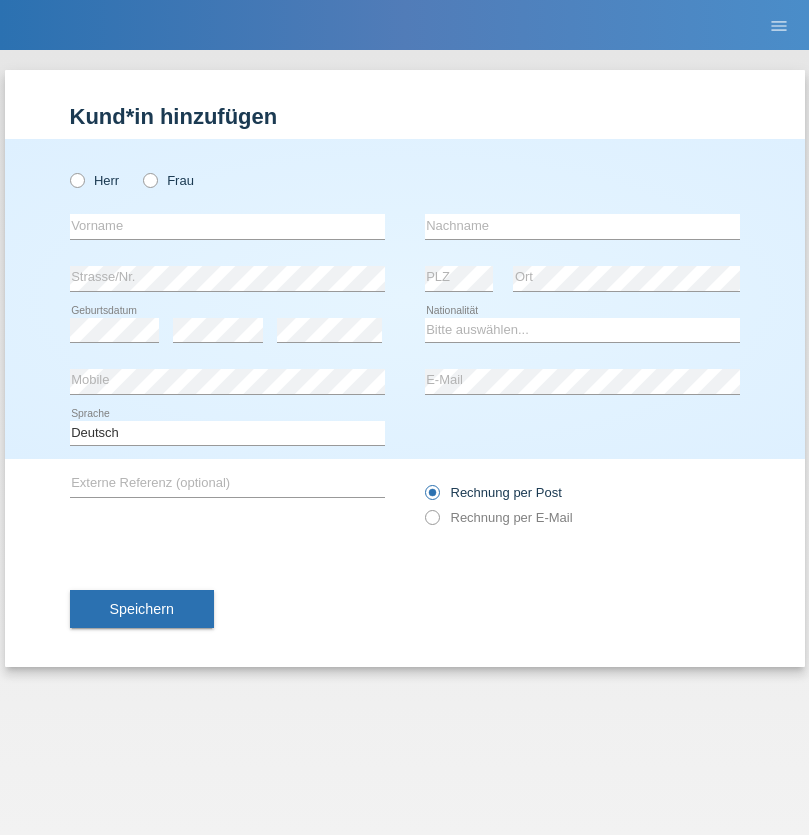 radio on "true" 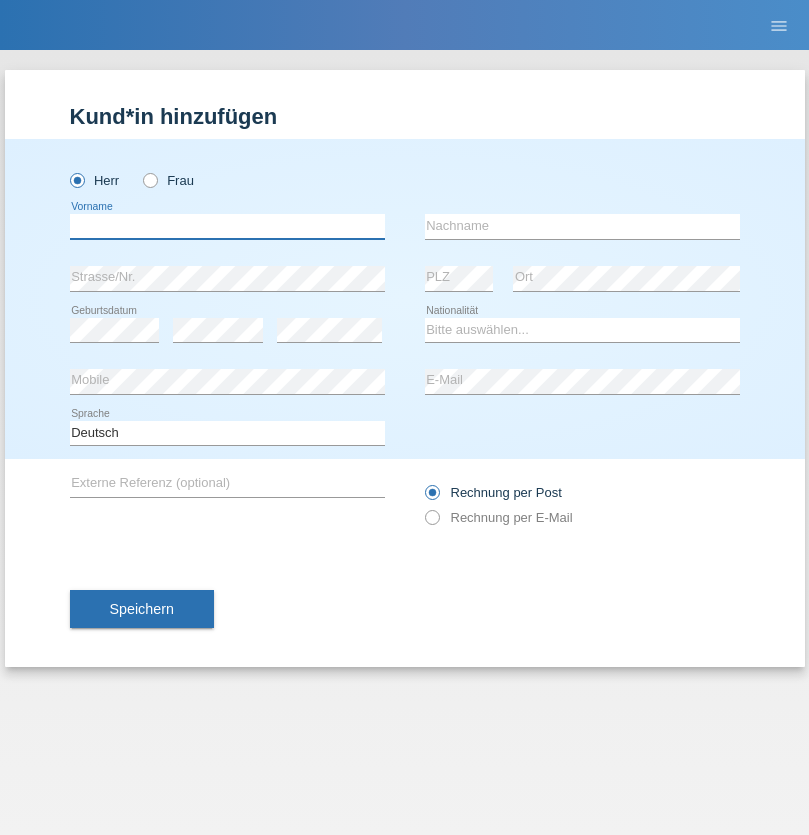 click at bounding box center [227, 226] 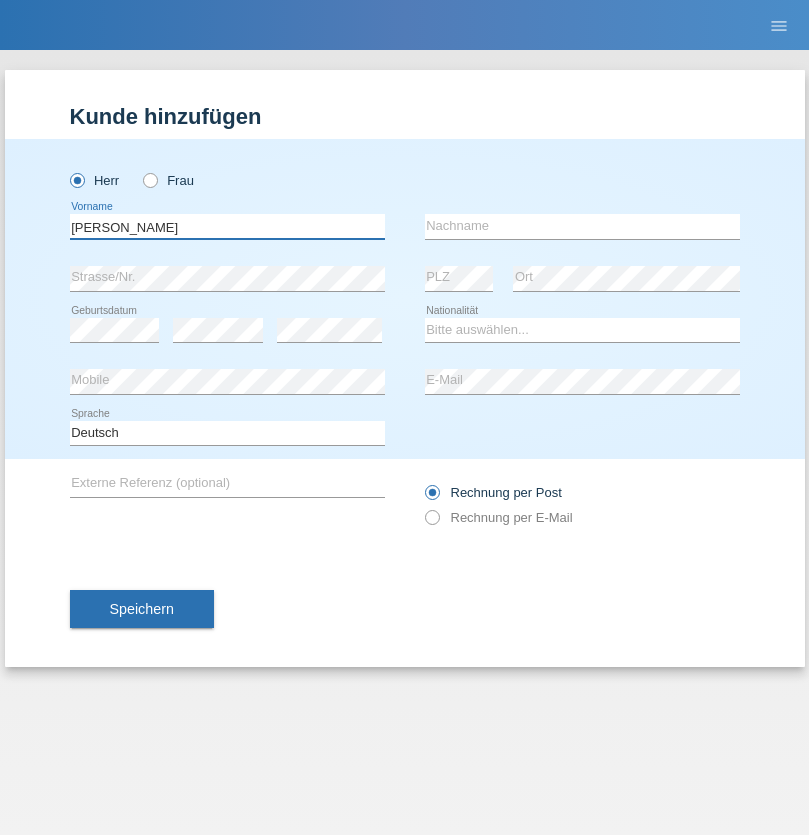 type on "[PERSON_NAME]" 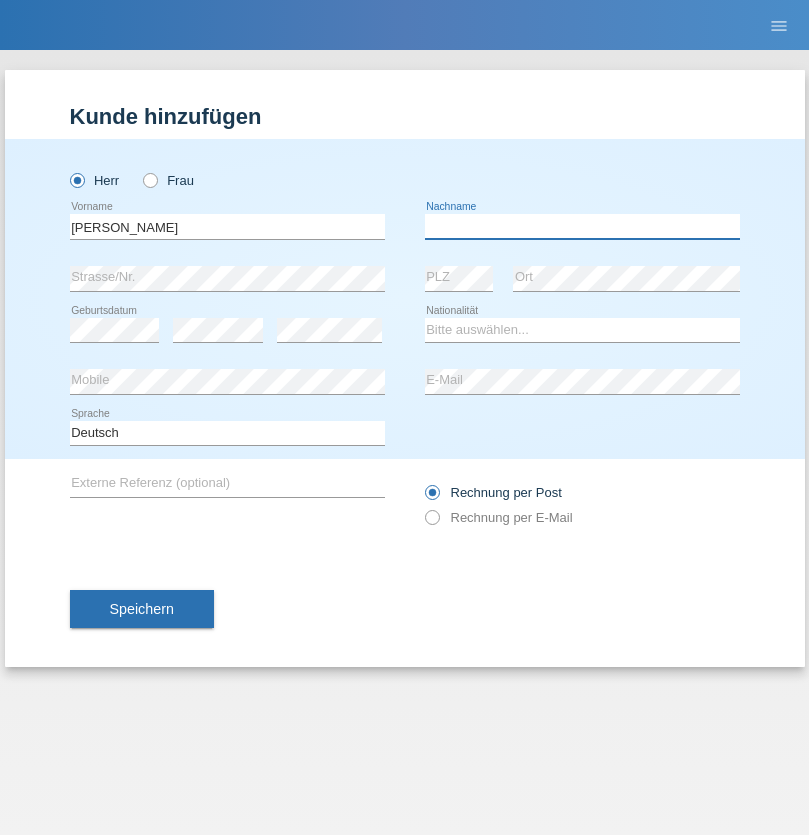click at bounding box center [582, 226] 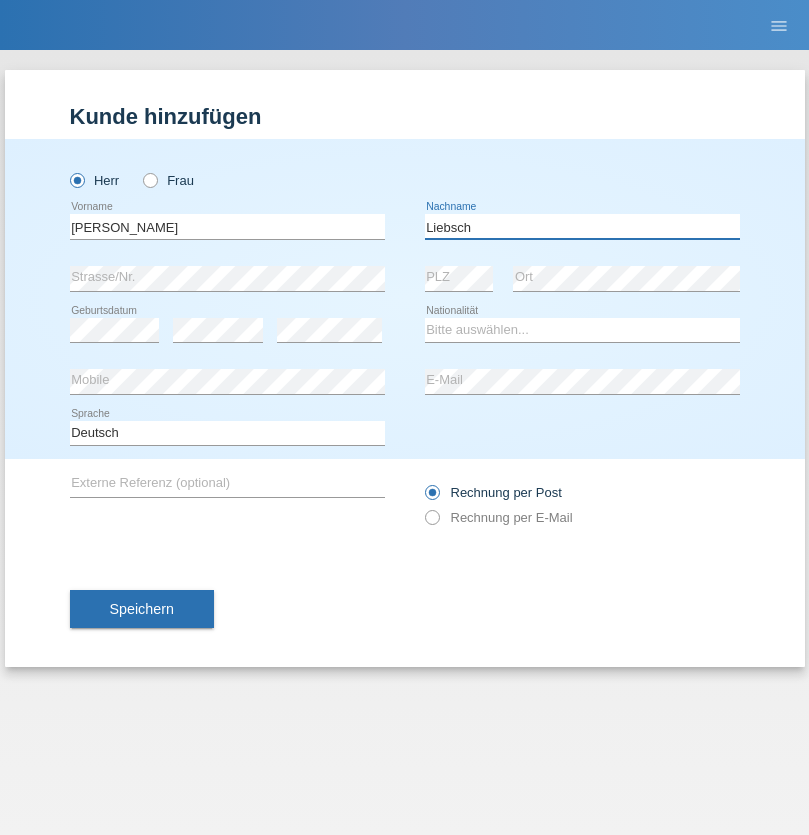 type on "Liebsch" 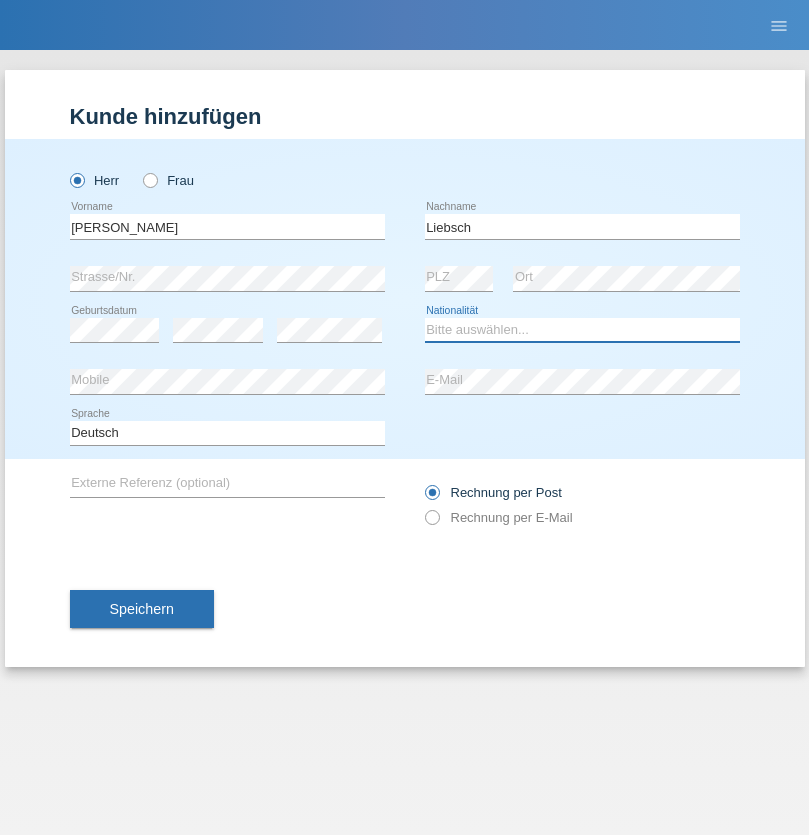 select on "DE" 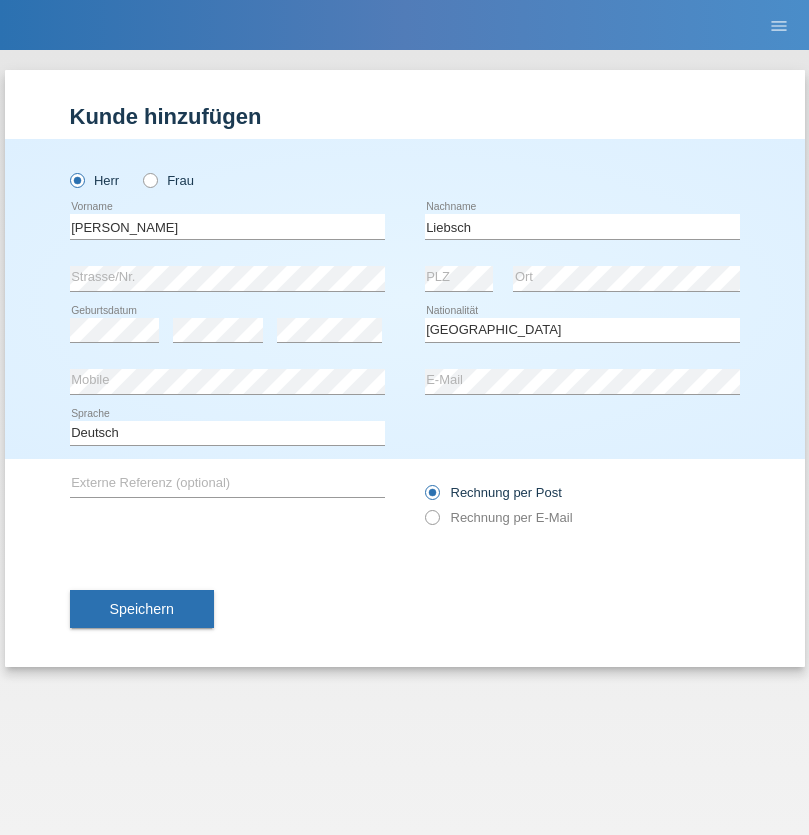 select on "C" 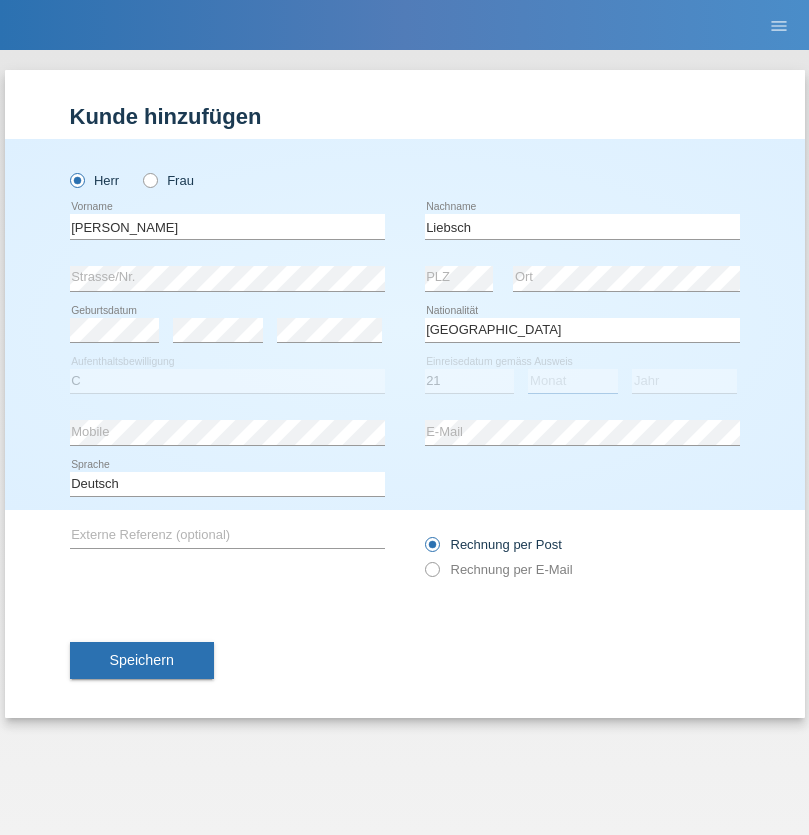 select on "07" 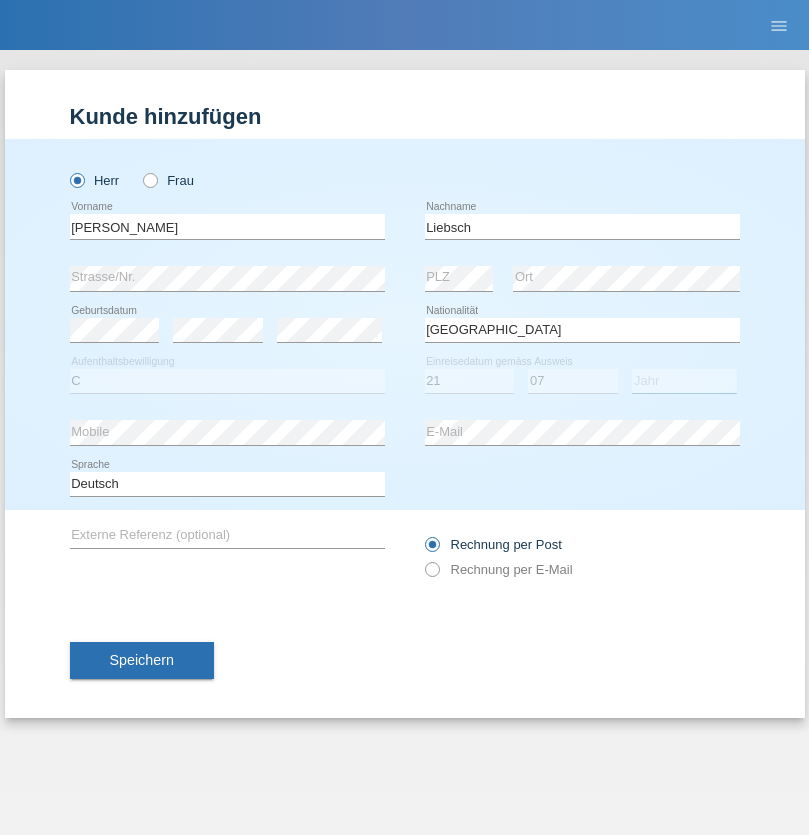 select on "2021" 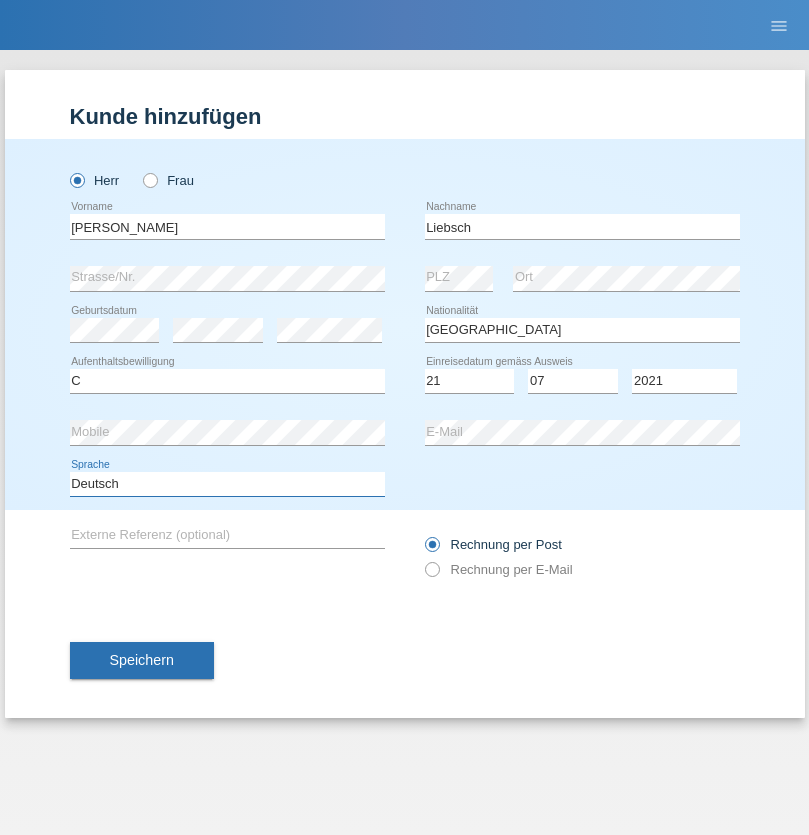 select on "en" 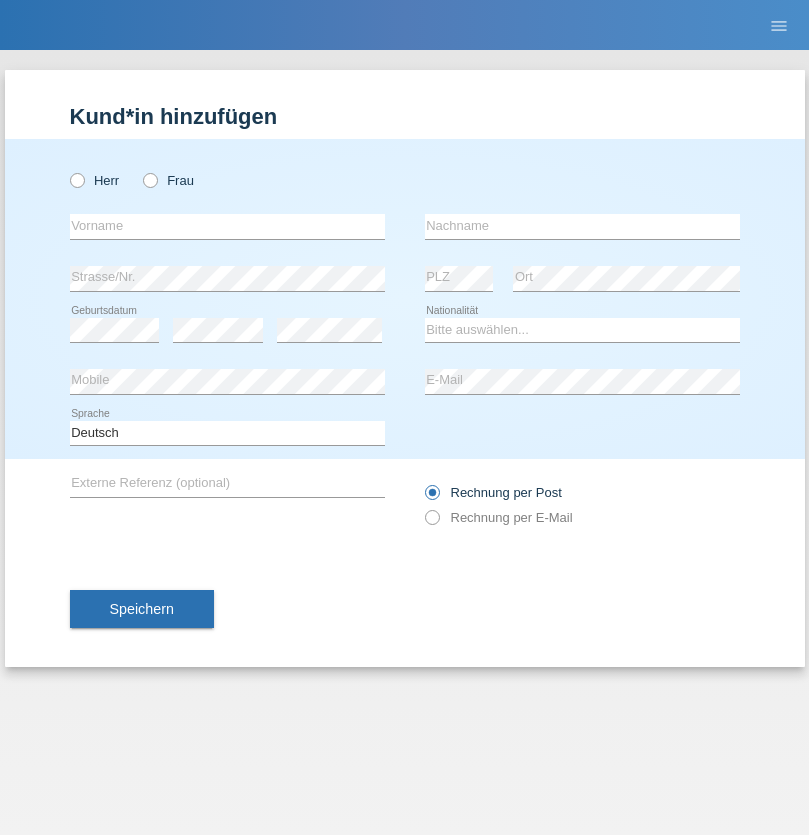 scroll, scrollTop: 0, scrollLeft: 0, axis: both 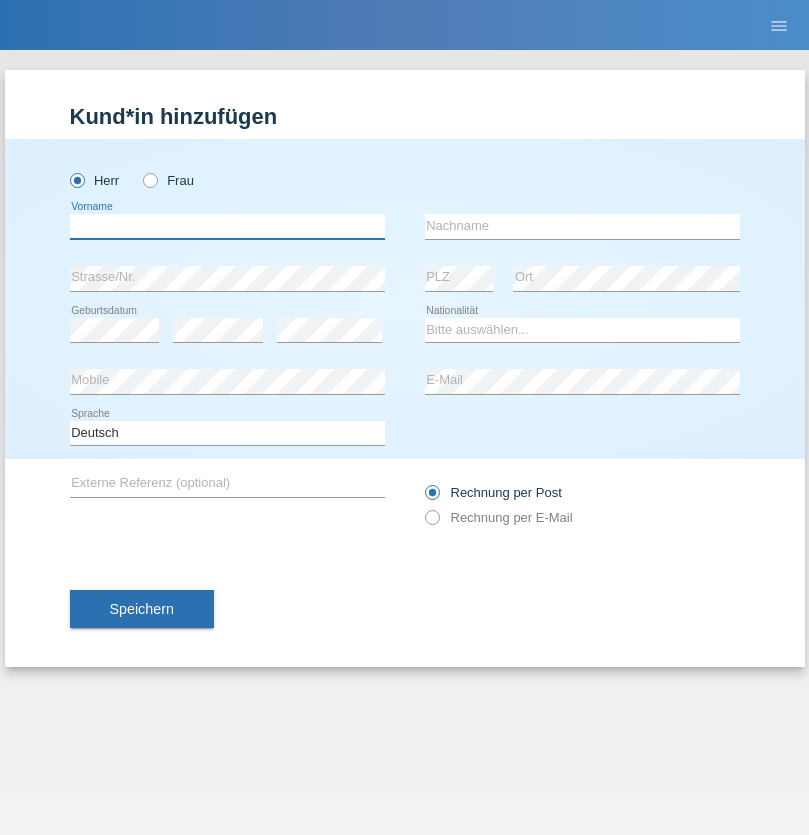 click at bounding box center (227, 226) 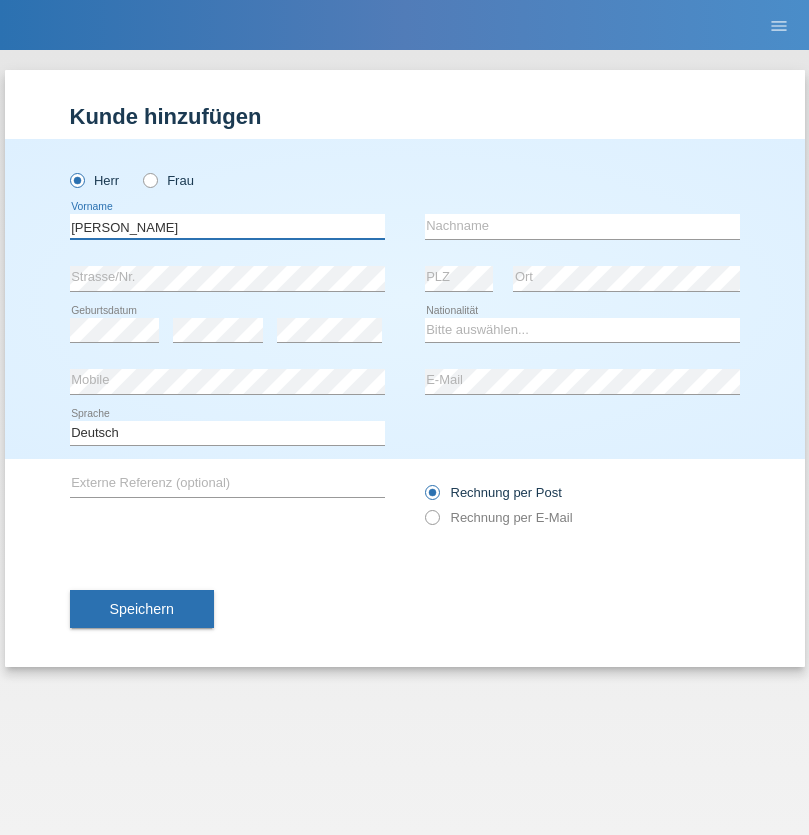 type on "[PERSON_NAME]" 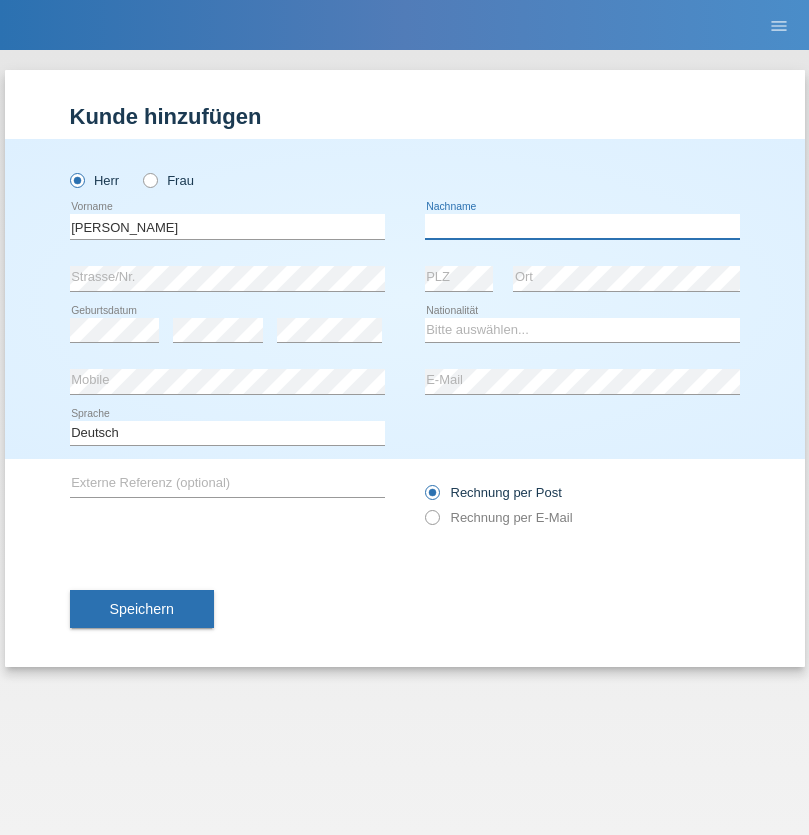click at bounding box center (582, 226) 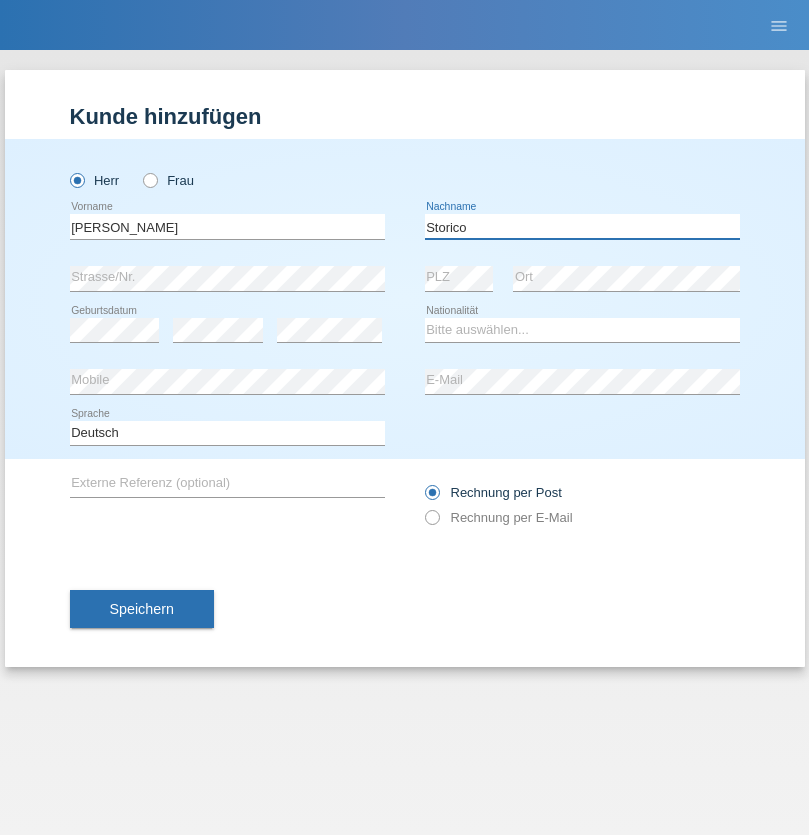 type on "Storico" 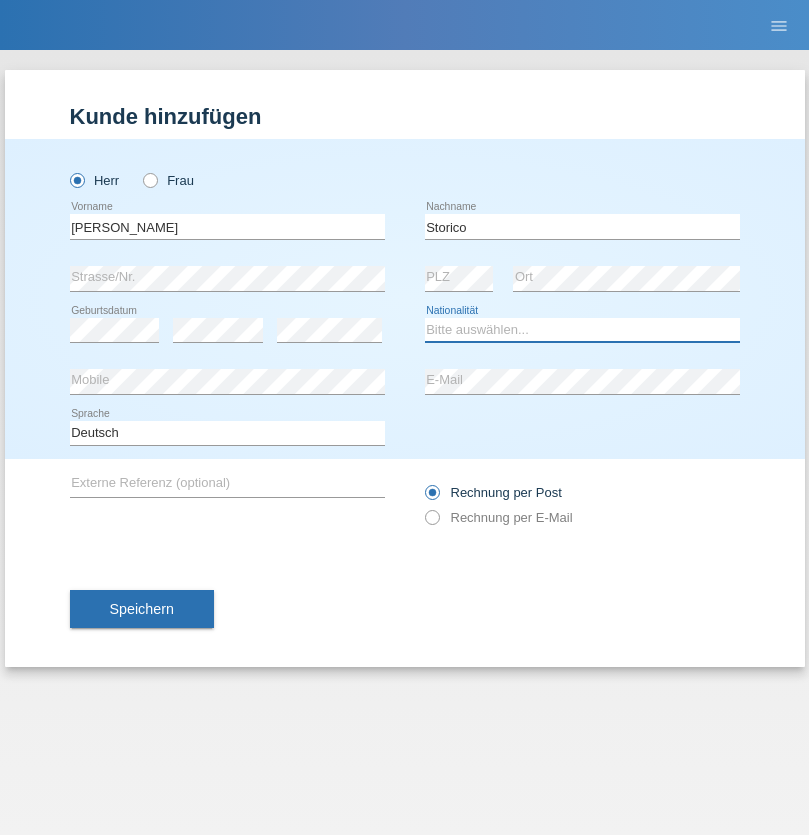 select on "IT" 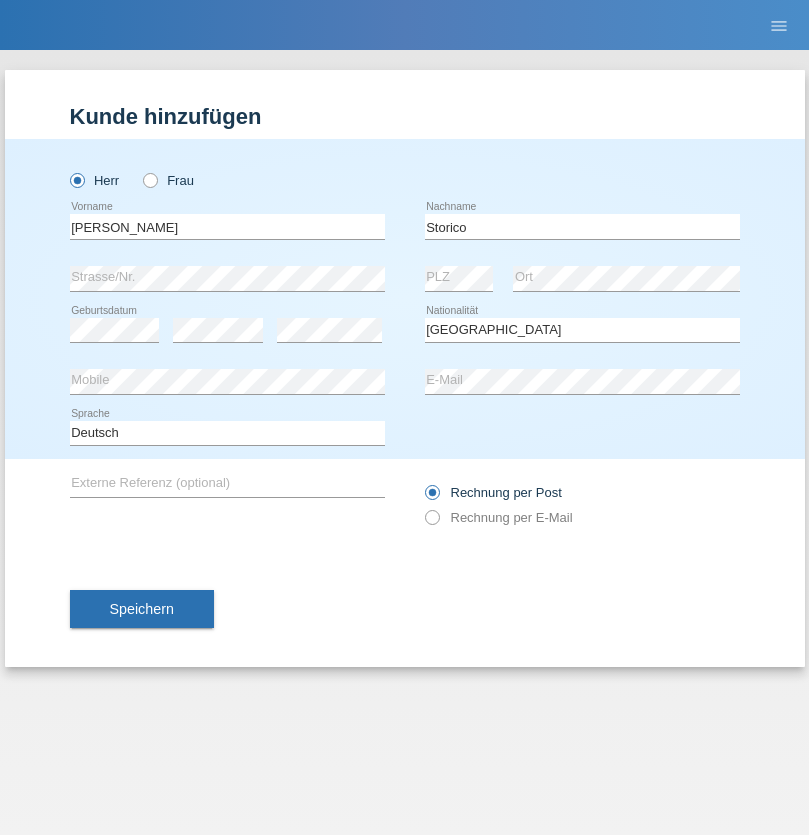 select on "C" 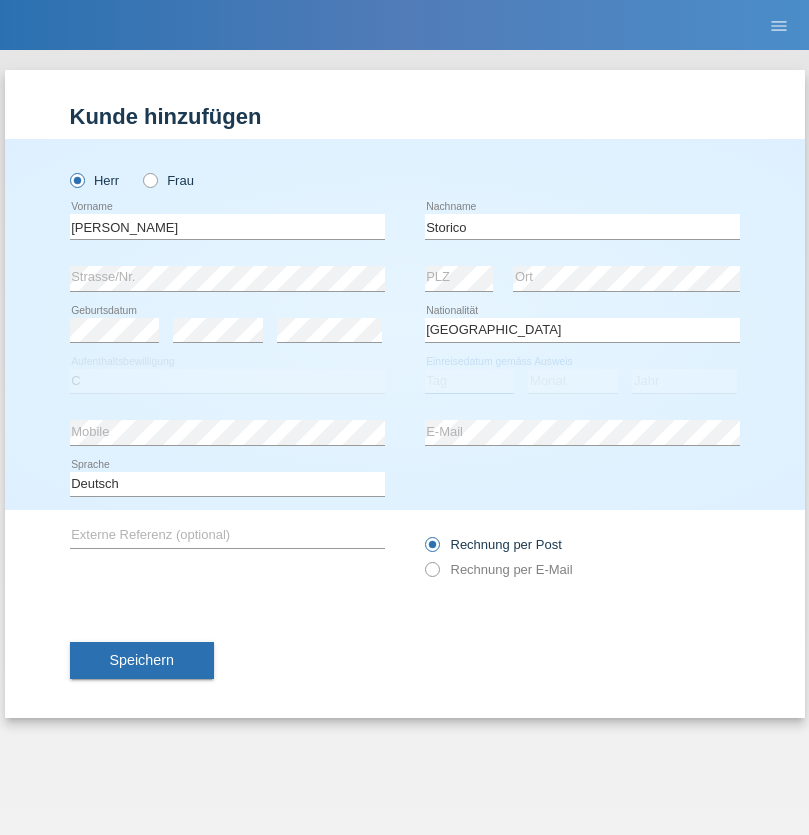 select on "21" 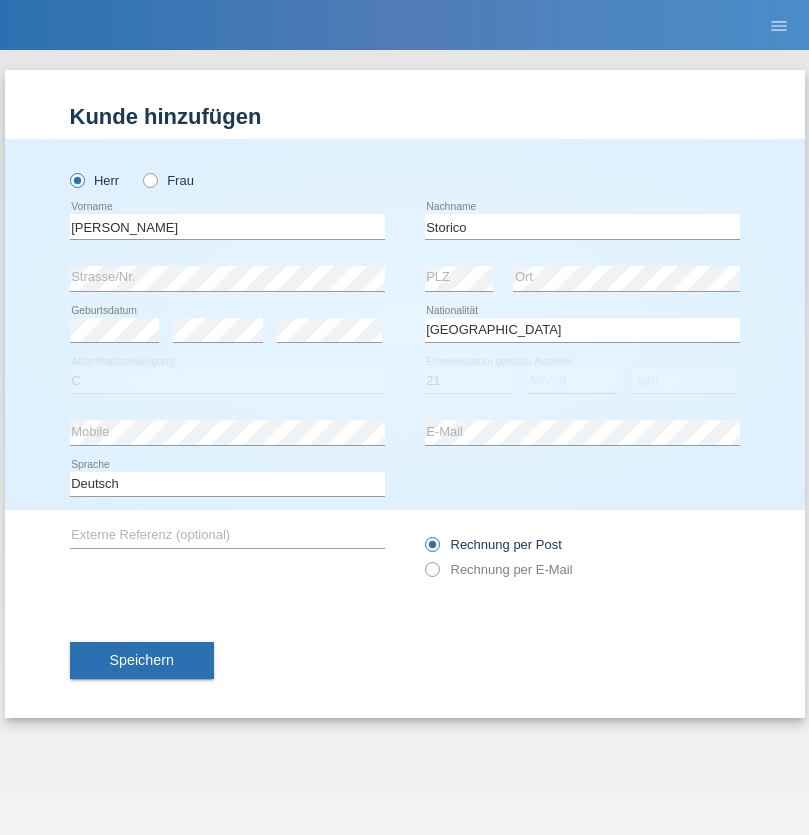 select on "07" 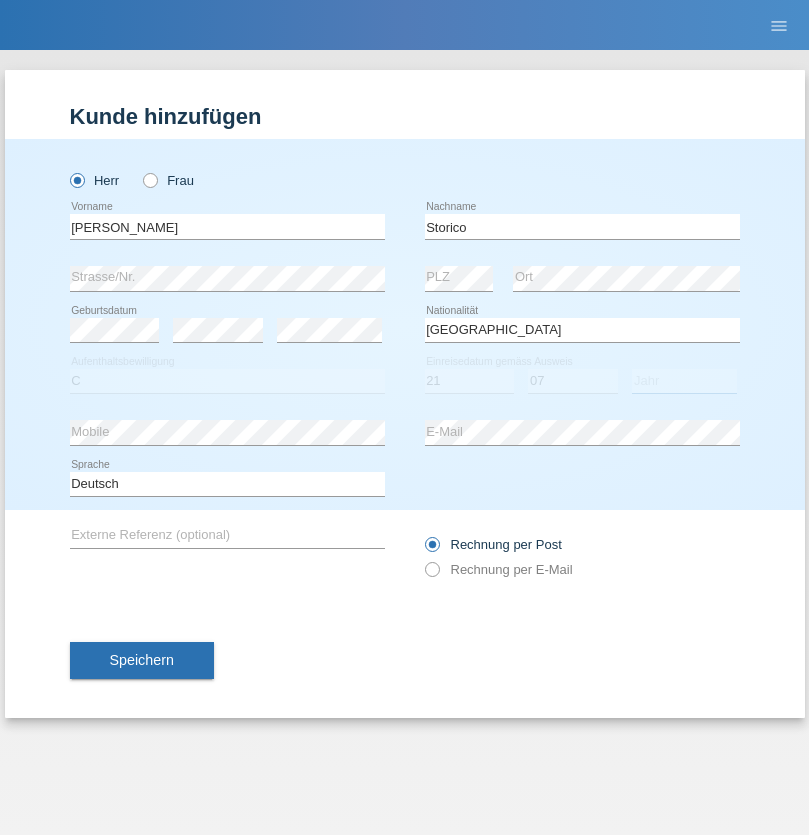 select on "2021" 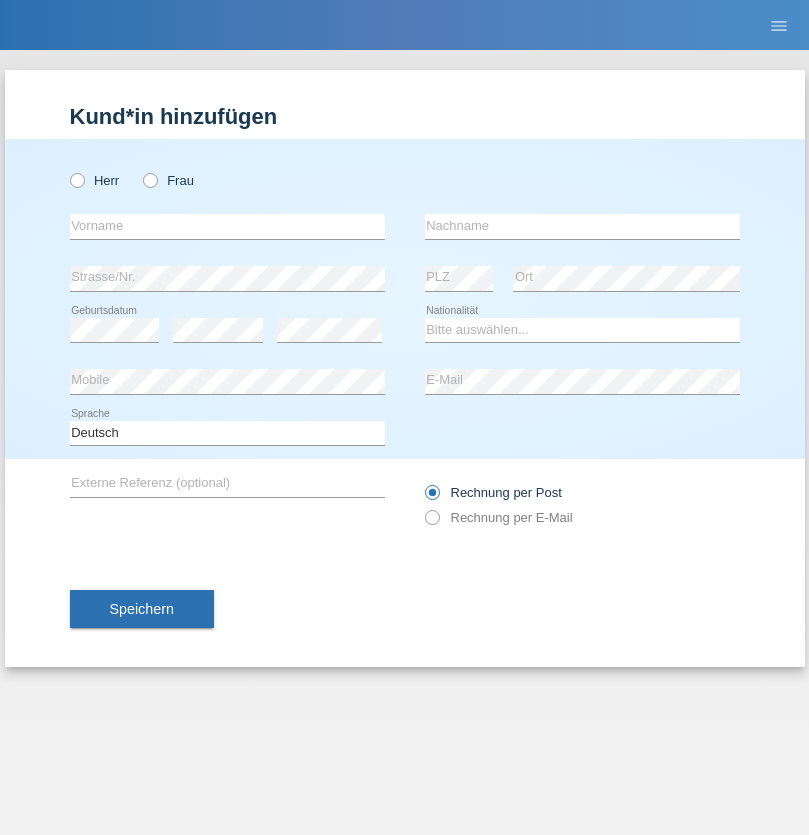 scroll, scrollTop: 0, scrollLeft: 0, axis: both 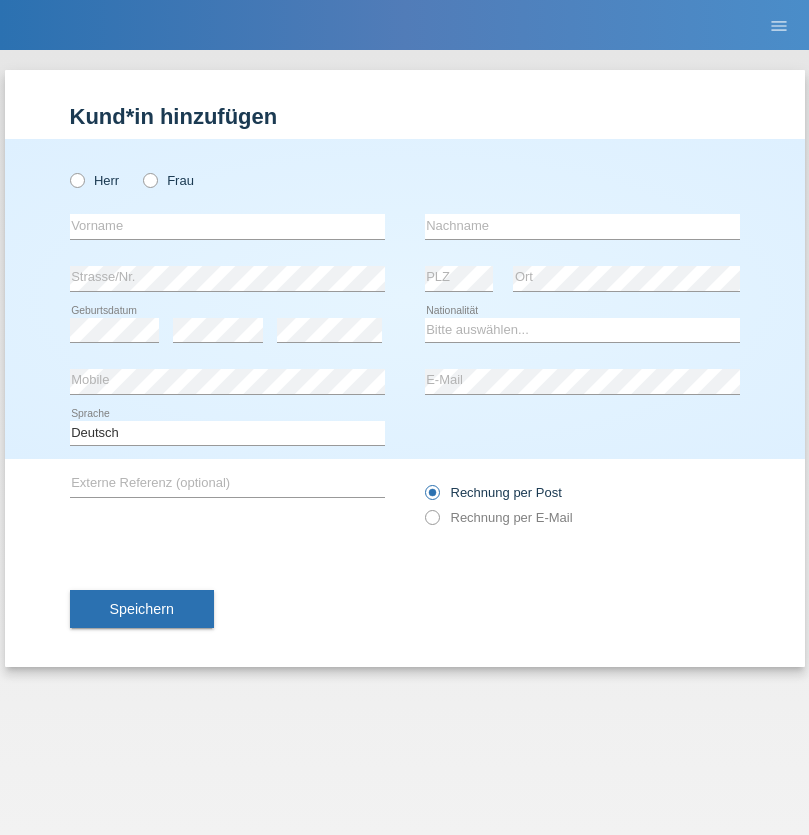 radio on "true" 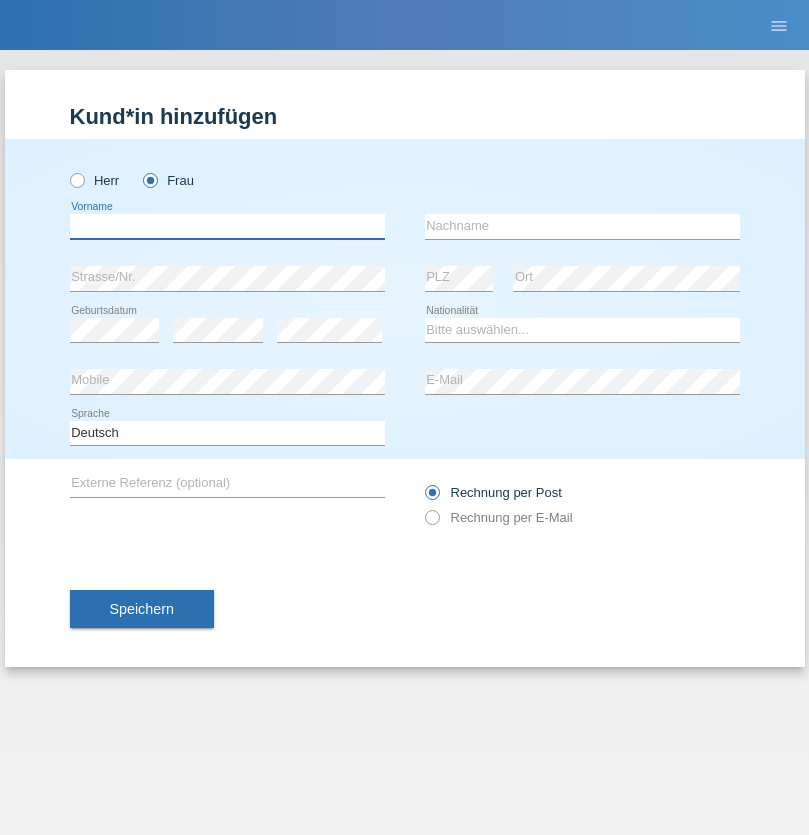 click at bounding box center (227, 226) 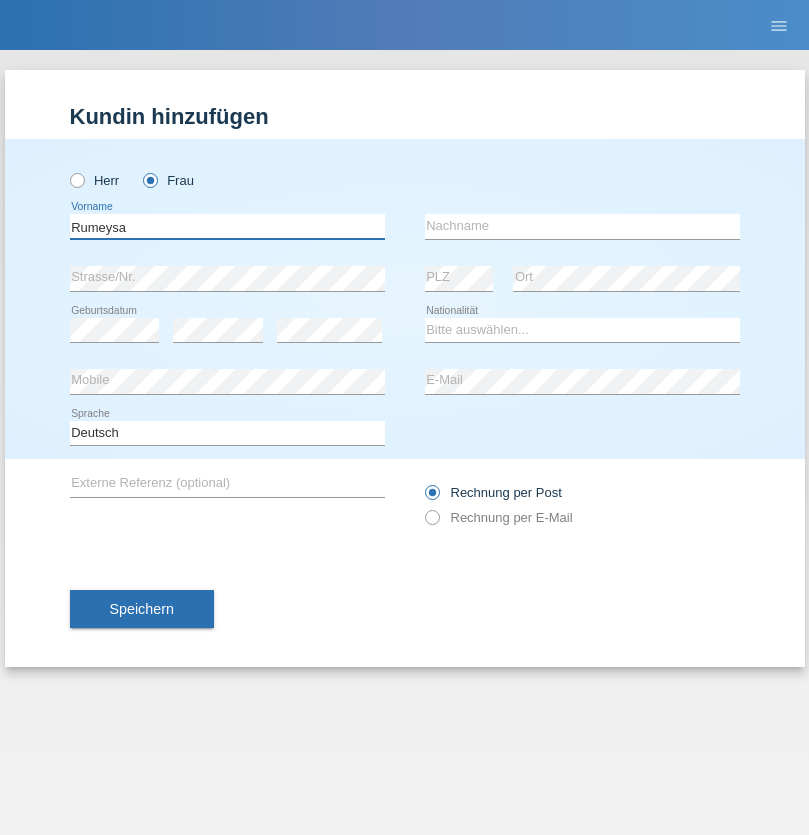 type on "Rumeysa" 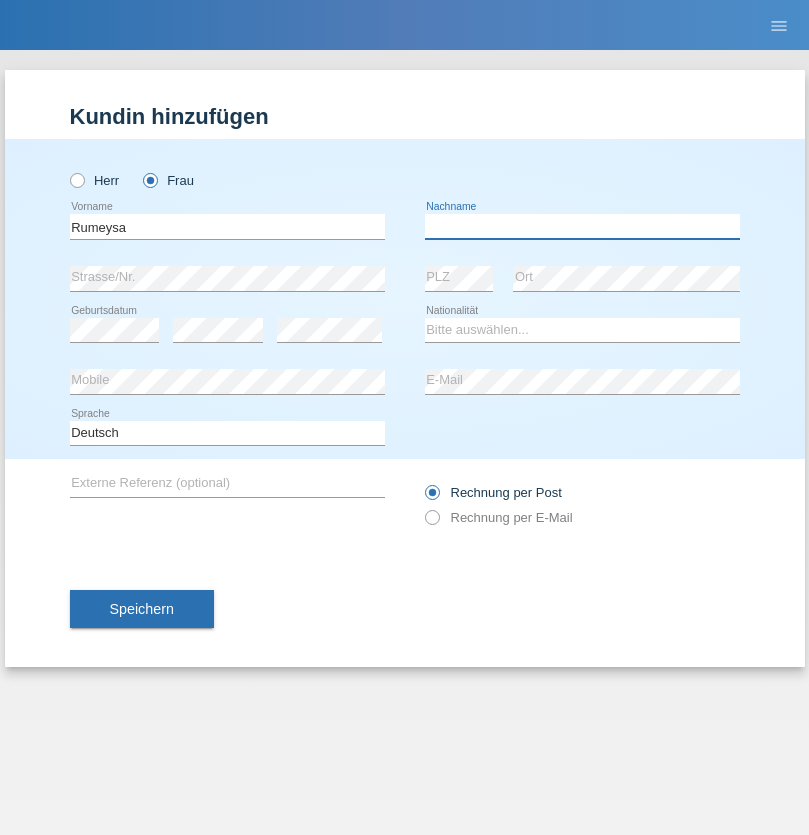 click at bounding box center (582, 226) 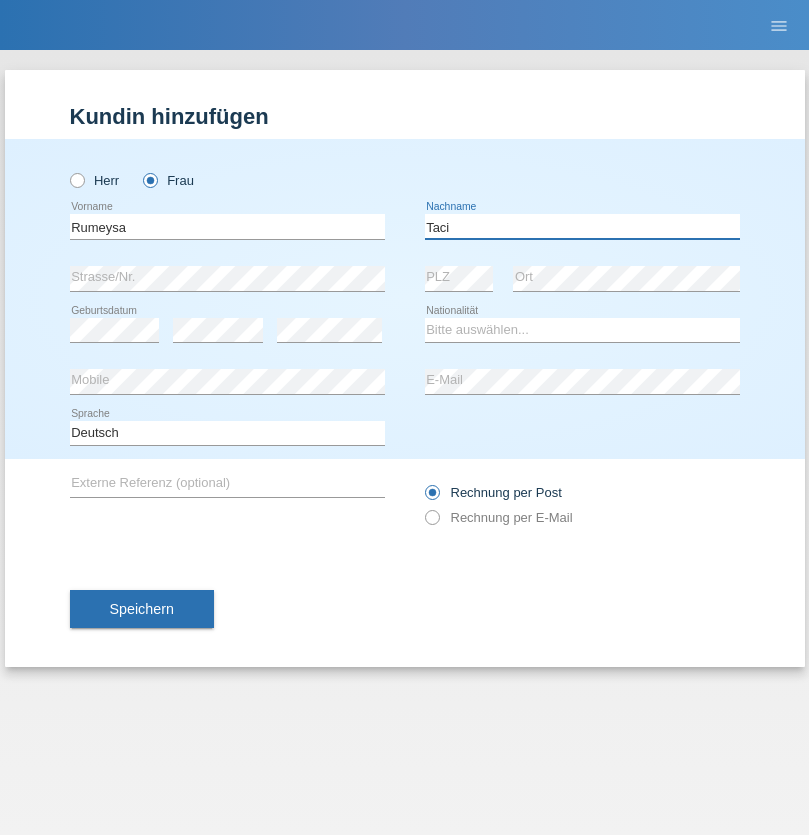 type on "Taci" 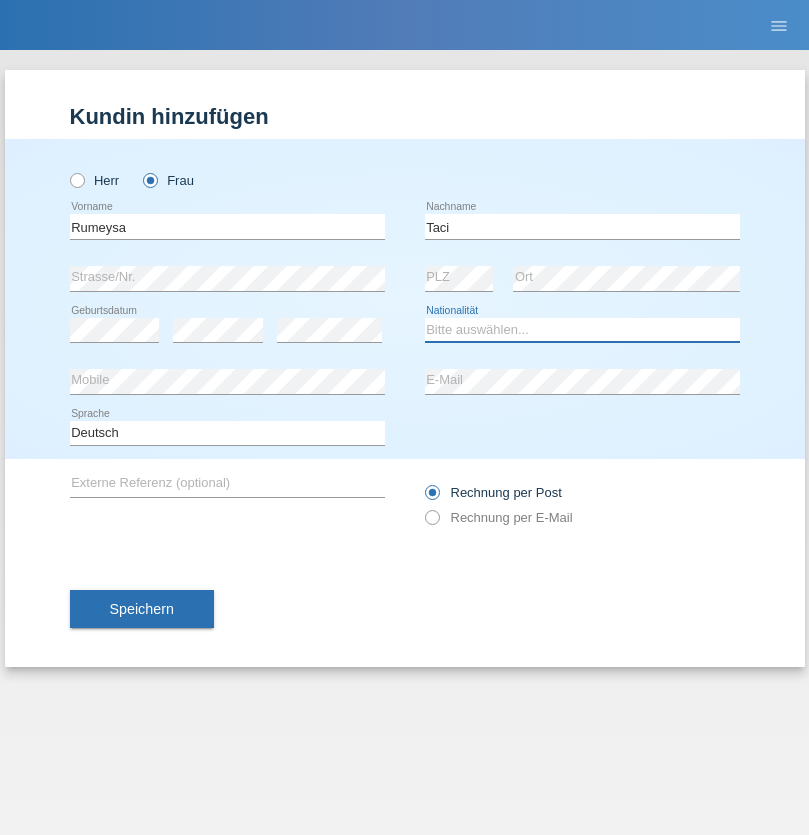 select on "XK" 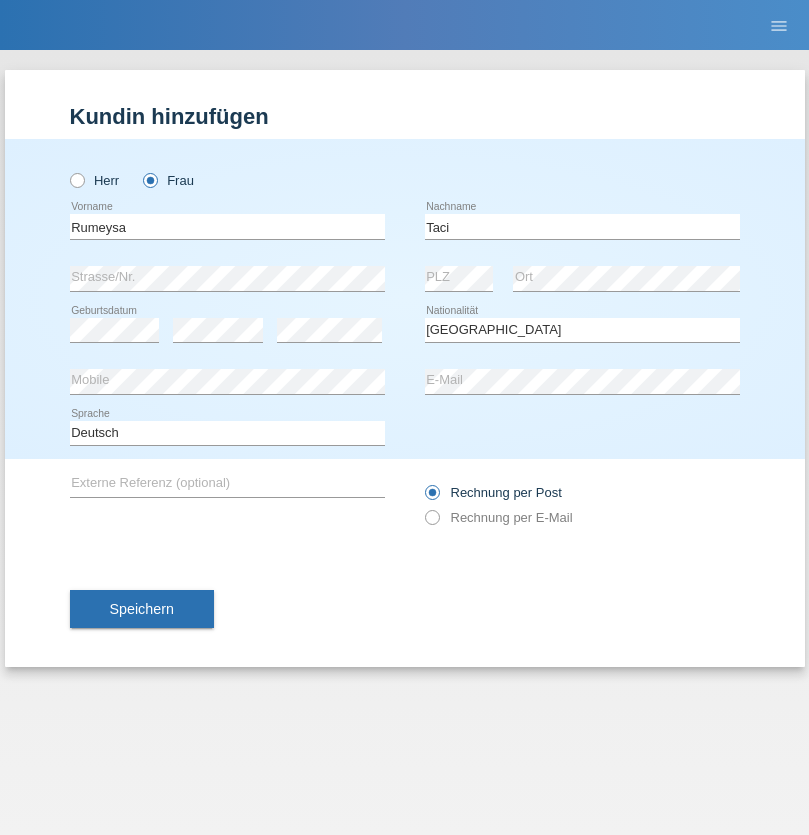 select on "C" 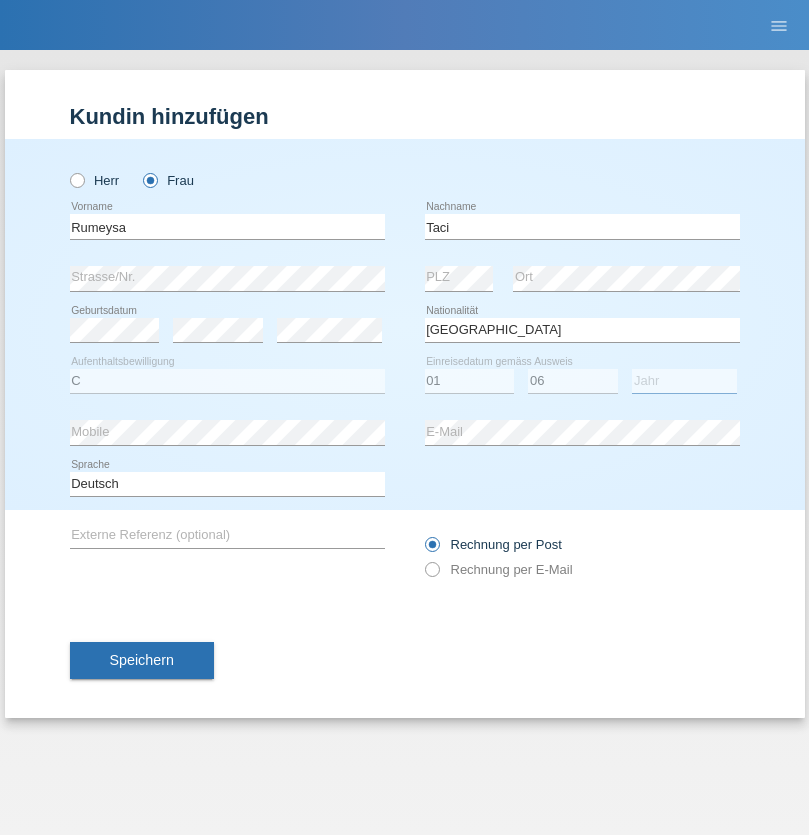 select on "2021" 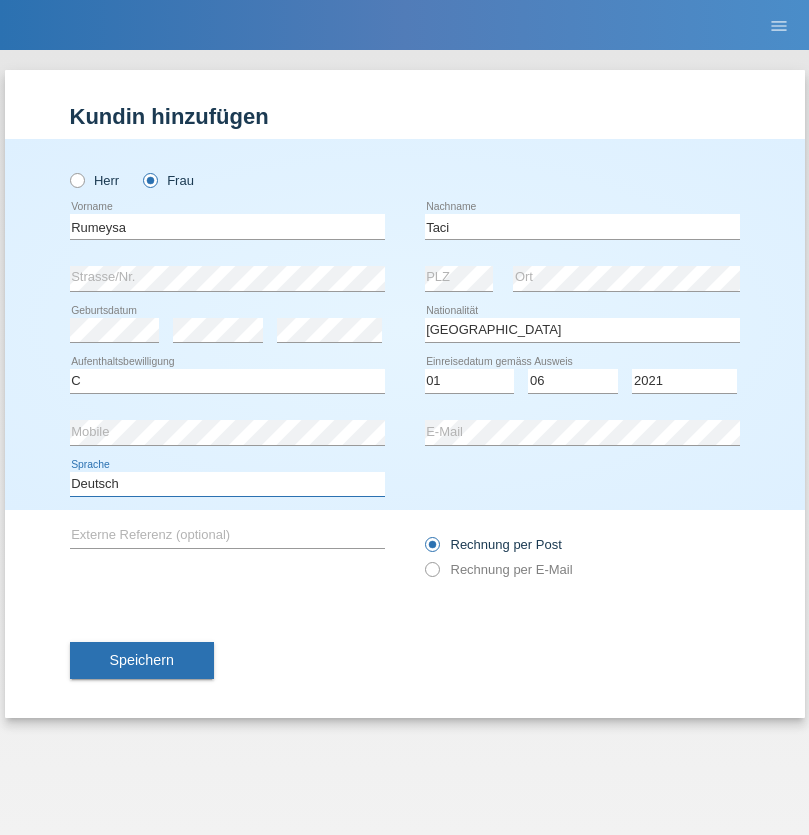 select on "en" 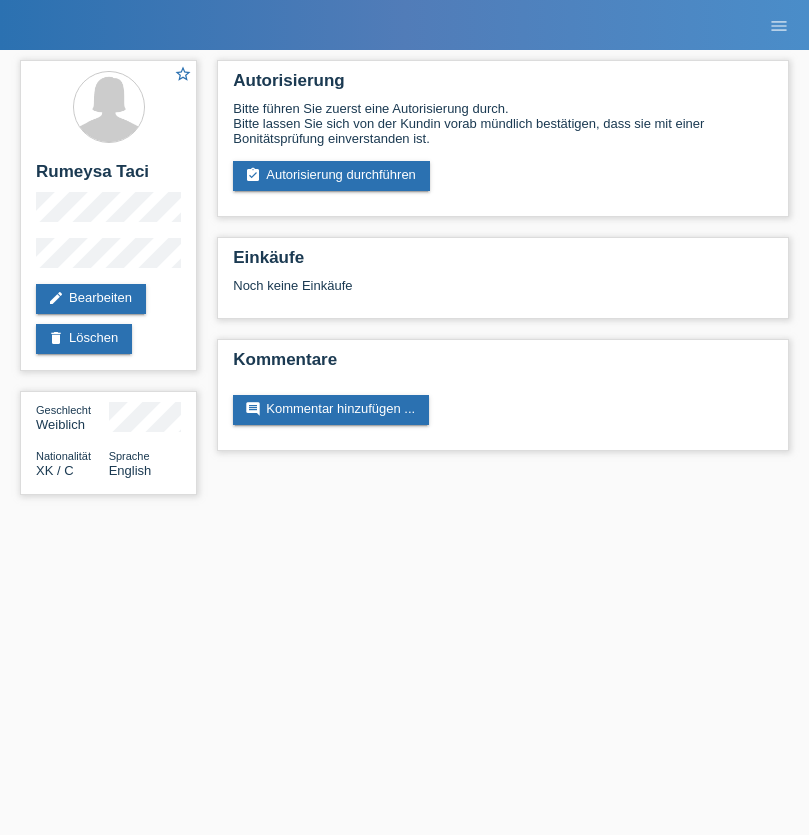 scroll, scrollTop: 0, scrollLeft: 0, axis: both 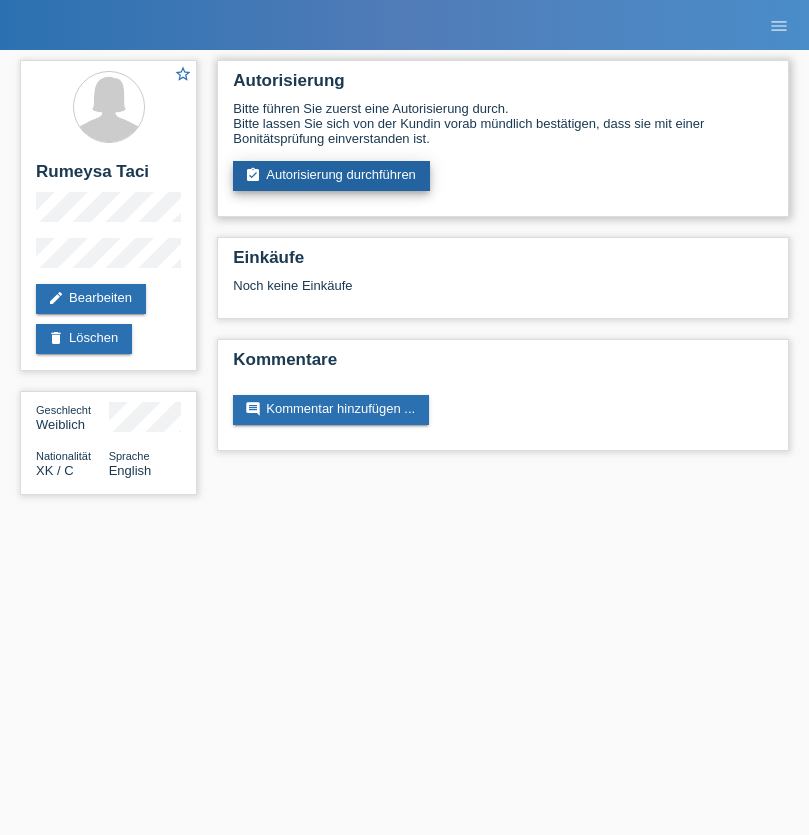 click on "assignment_turned_in  Autorisierung durchführen" at bounding box center [331, 176] 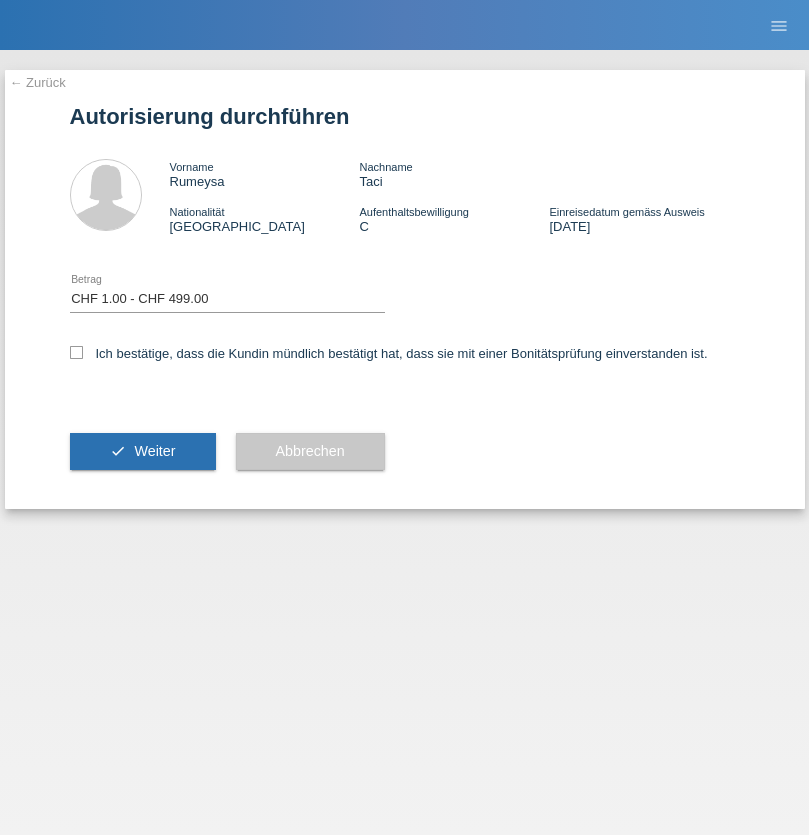 select on "1" 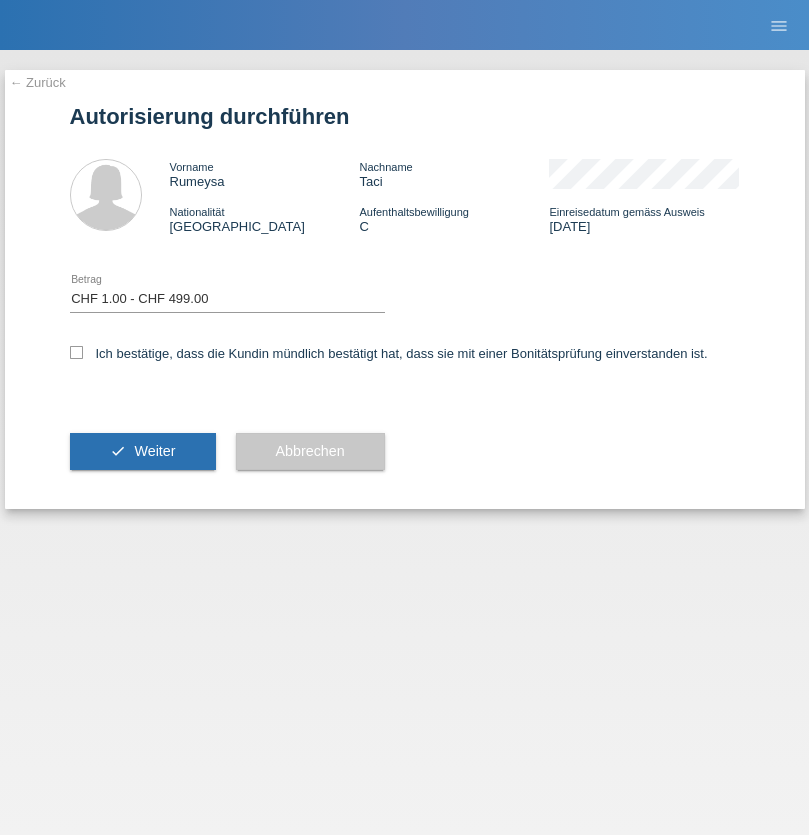 scroll, scrollTop: 0, scrollLeft: 0, axis: both 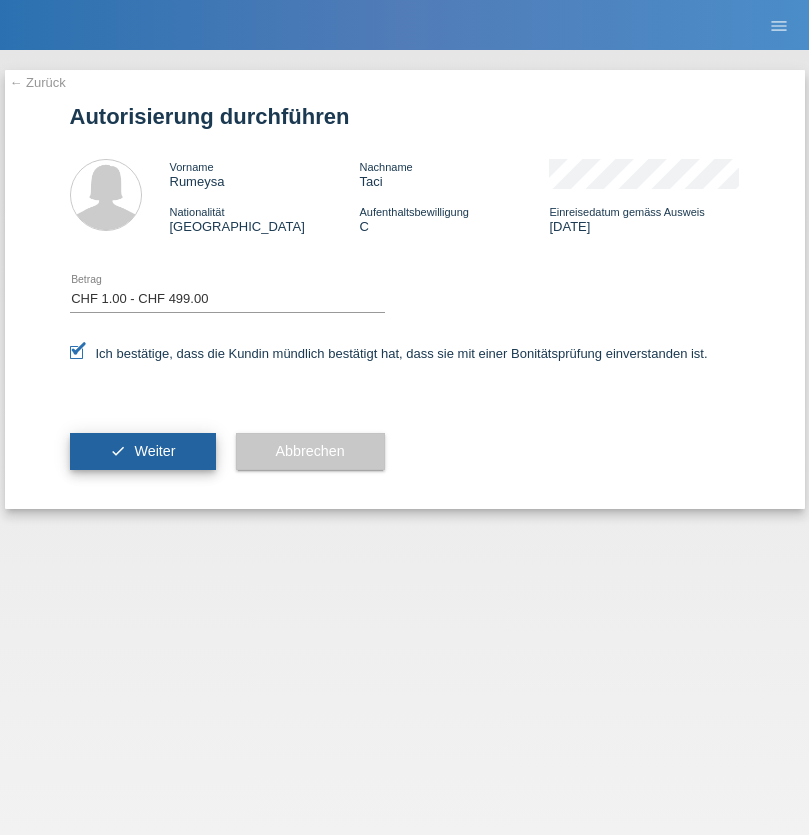click on "Weiter" at bounding box center [154, 451] 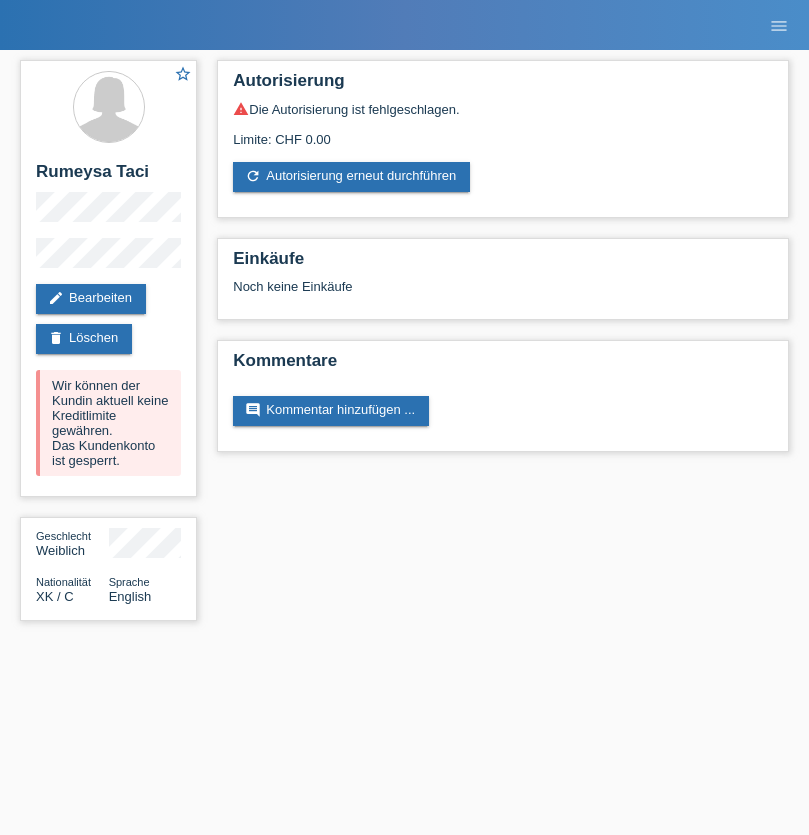 scroll, scrollTop: 0, scrollLeft: 0, axis: both 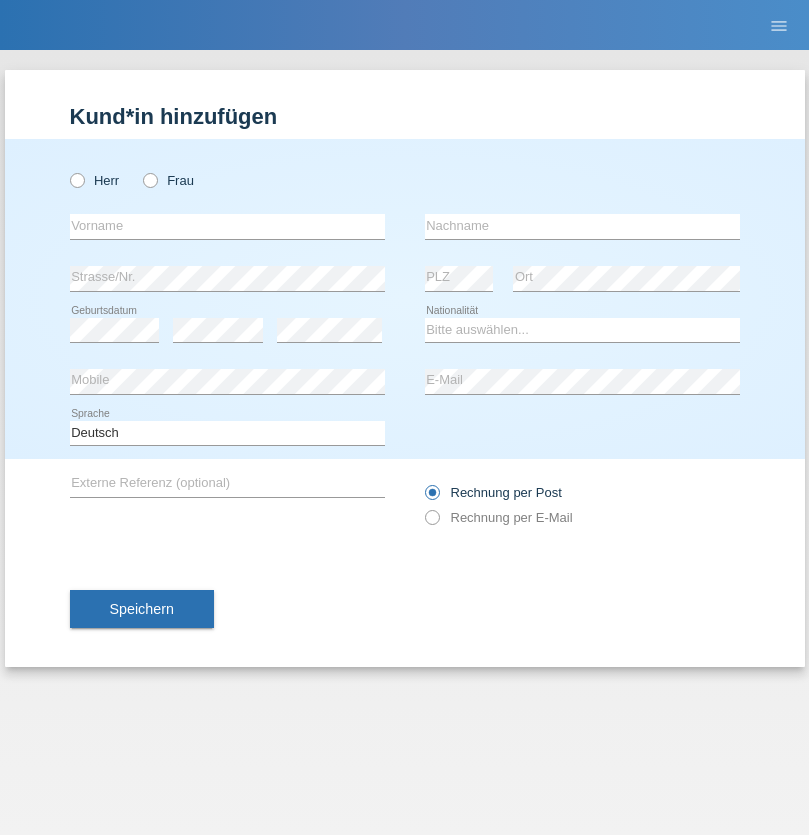 radio on "true" 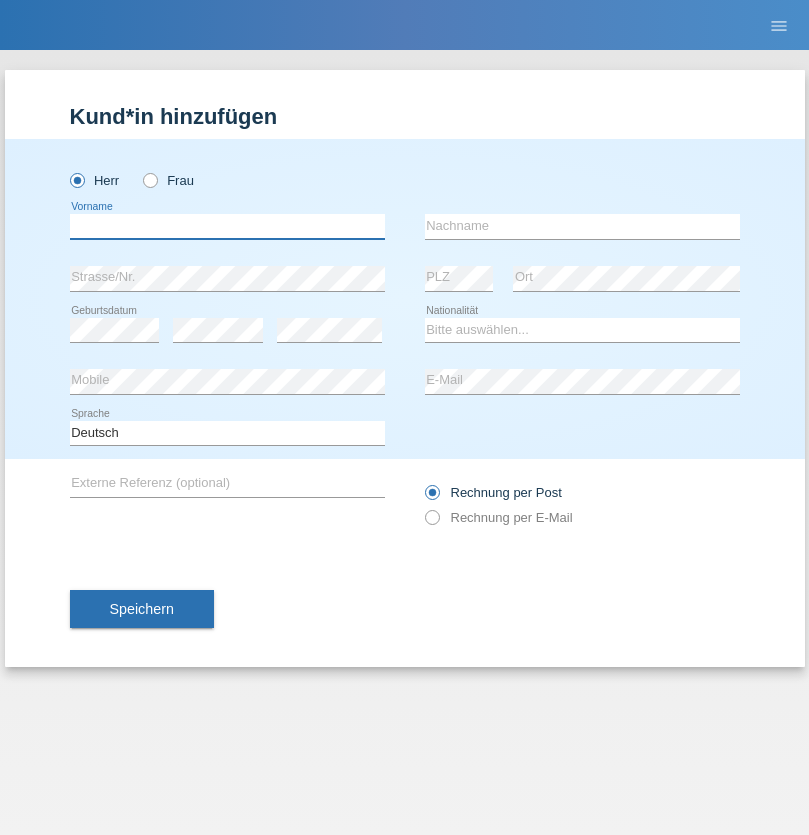click at bounding box center (227, 226) 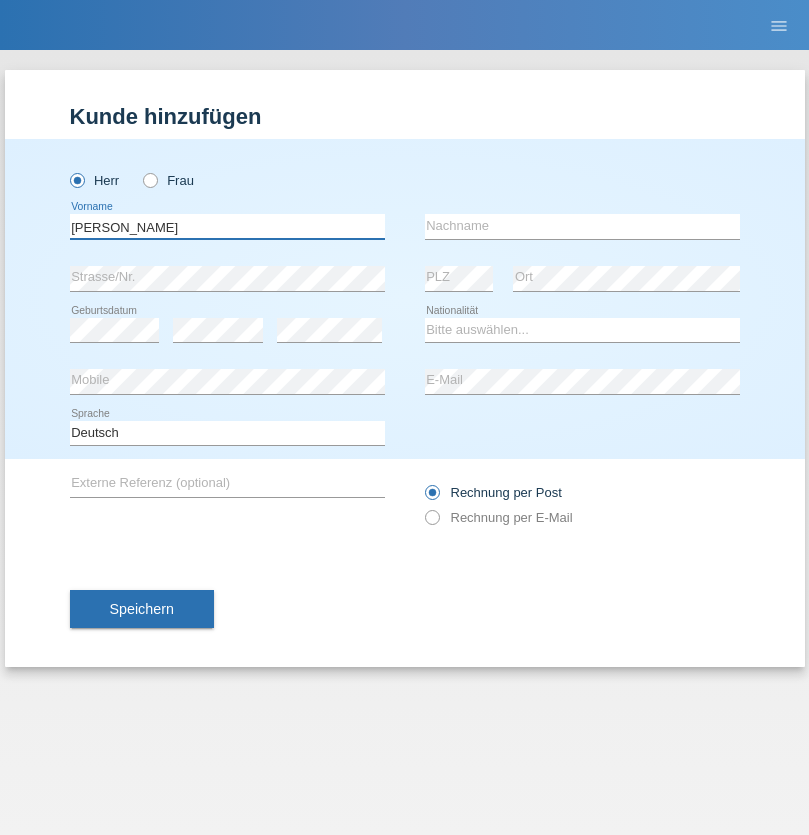 type on "[PERSON_NAME]" 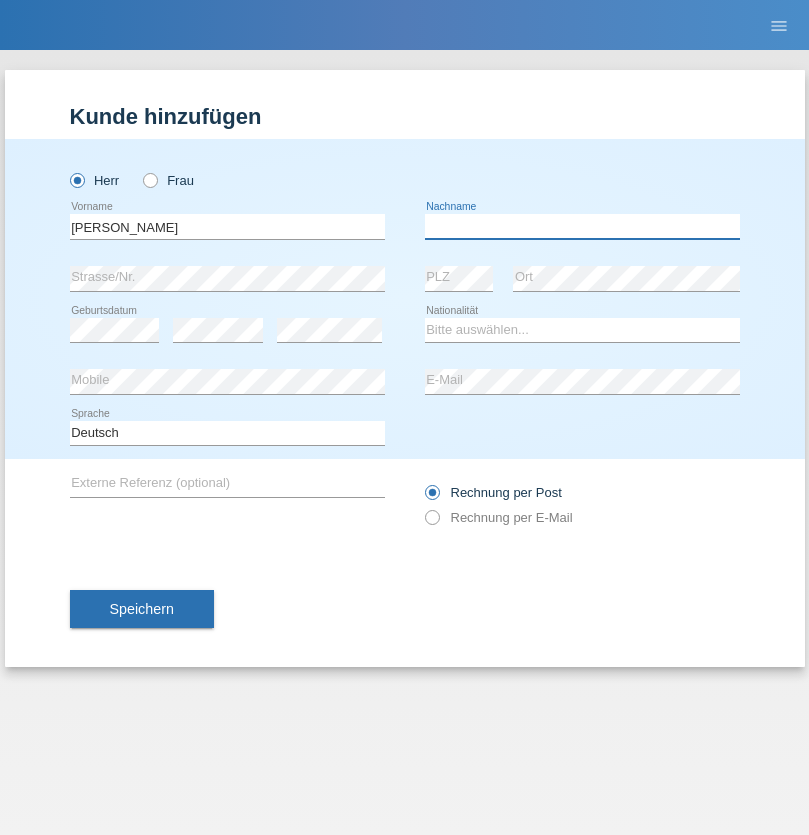 click at bounding box center [582, 226] 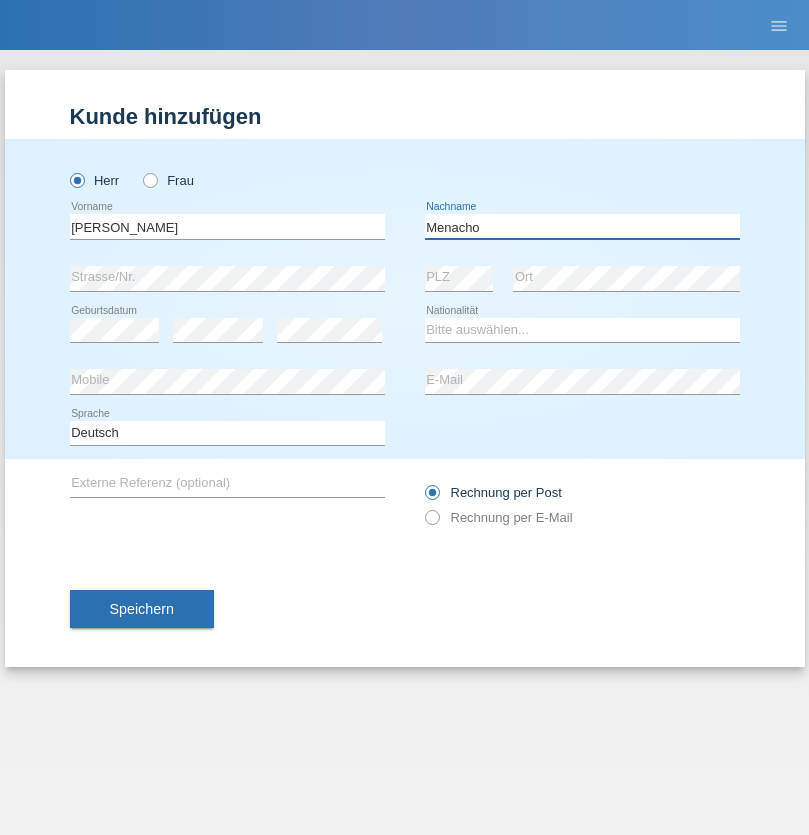 type on "Menacho" 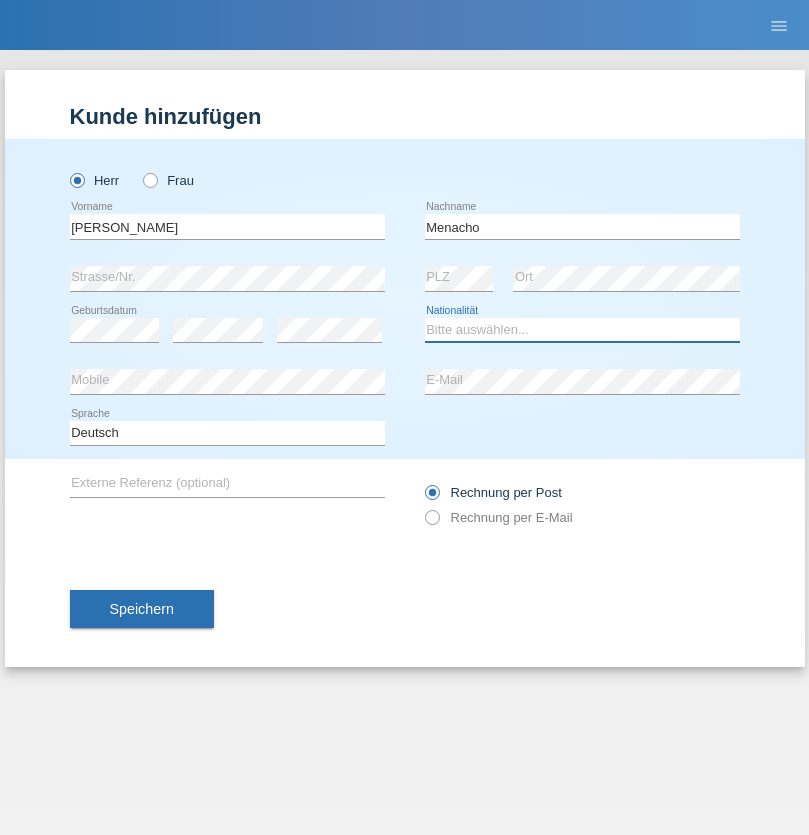 select on "BO" 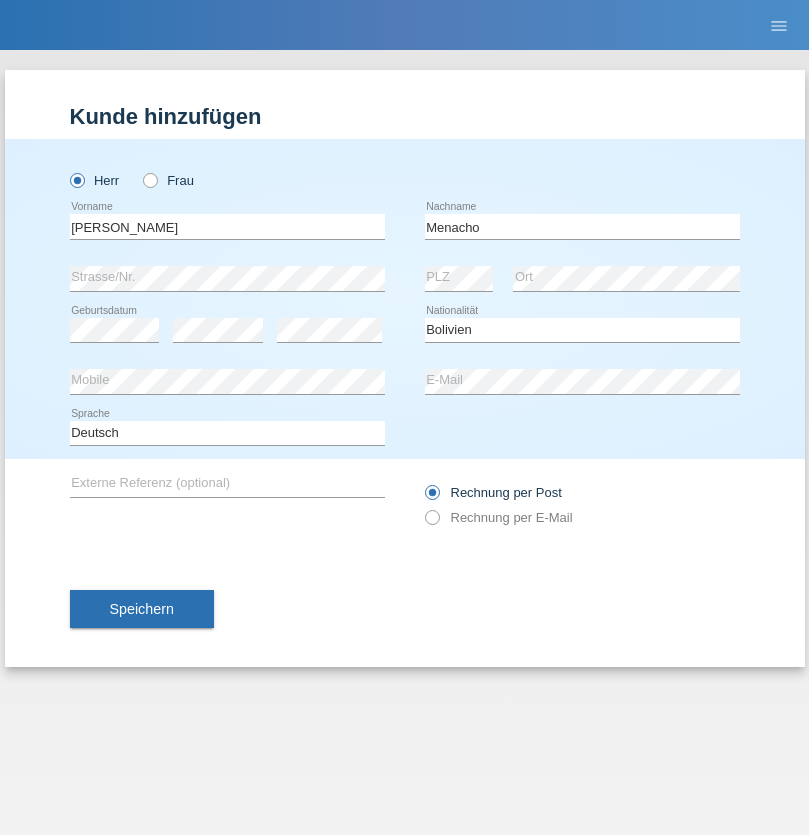 select on "C" 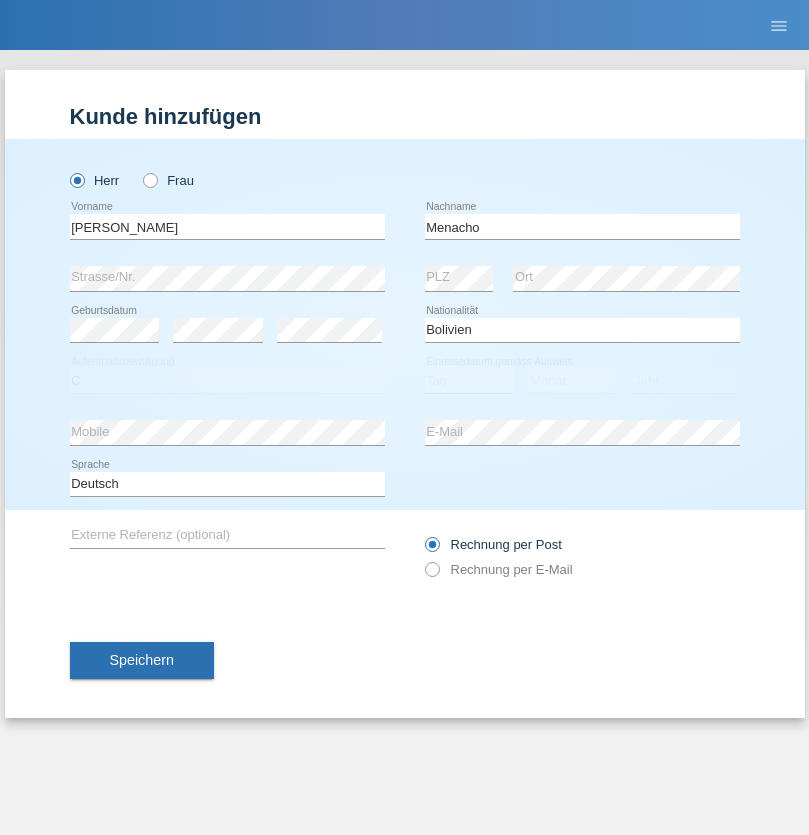 select on "21" 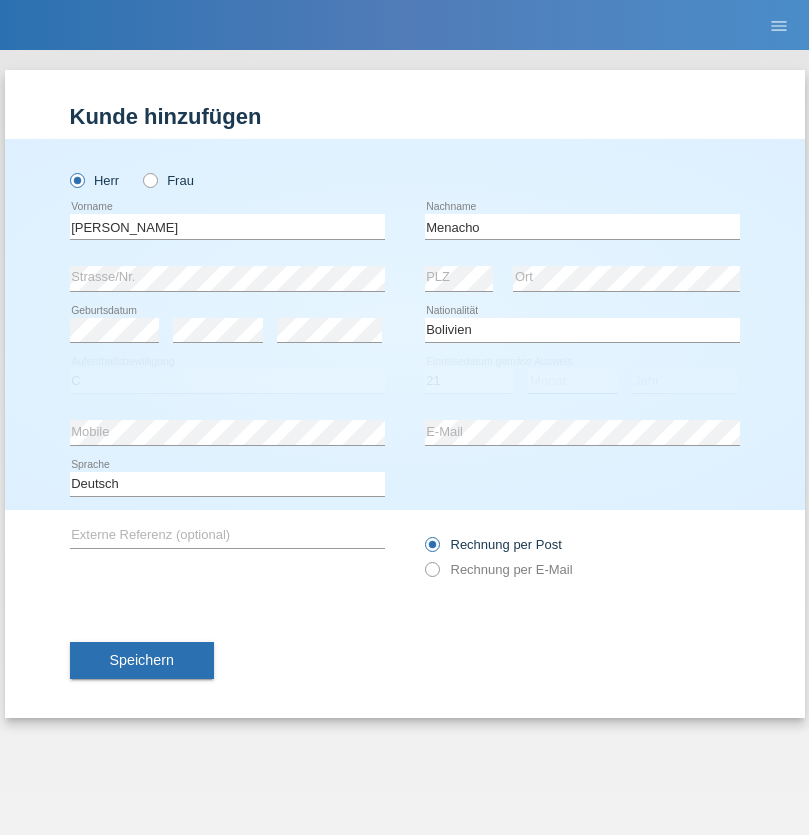 select on "06" 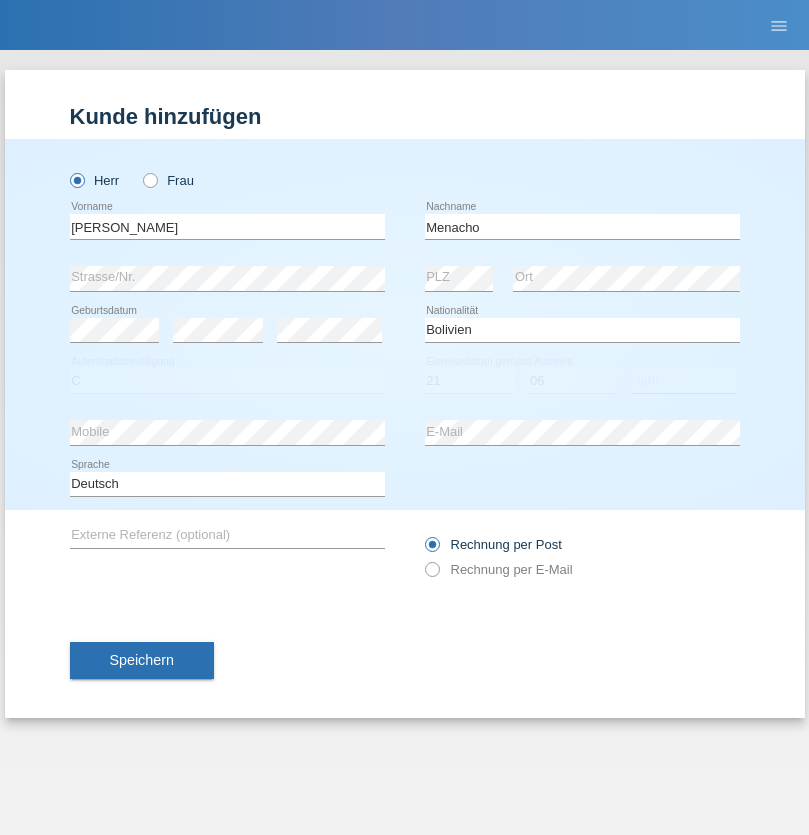select on "2021" 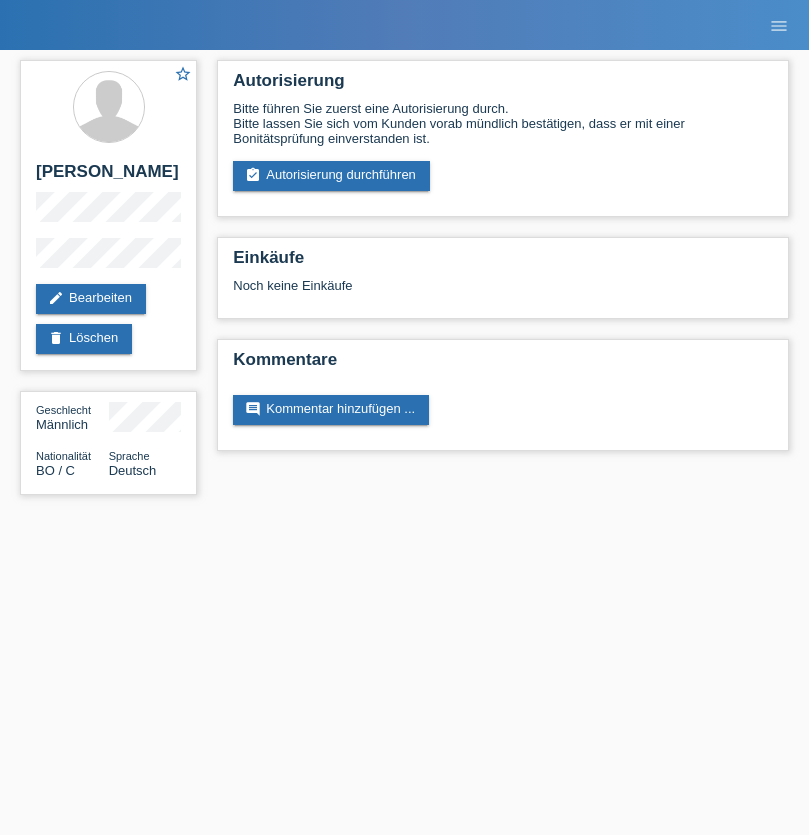 scroll, scrollTop: 0, scrollLeft: 0, axis: both 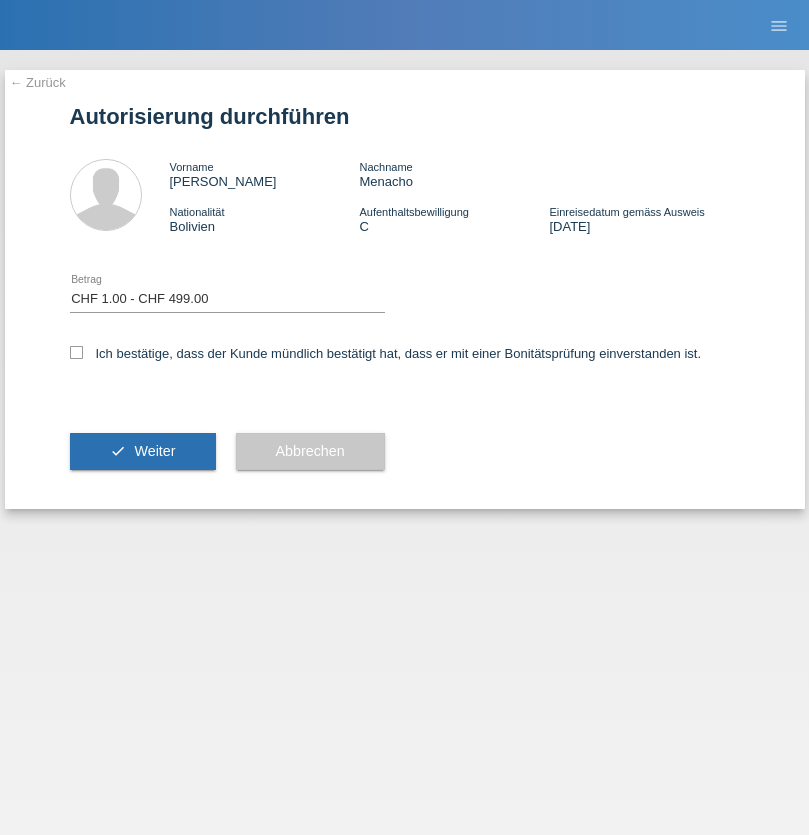 select on "1" 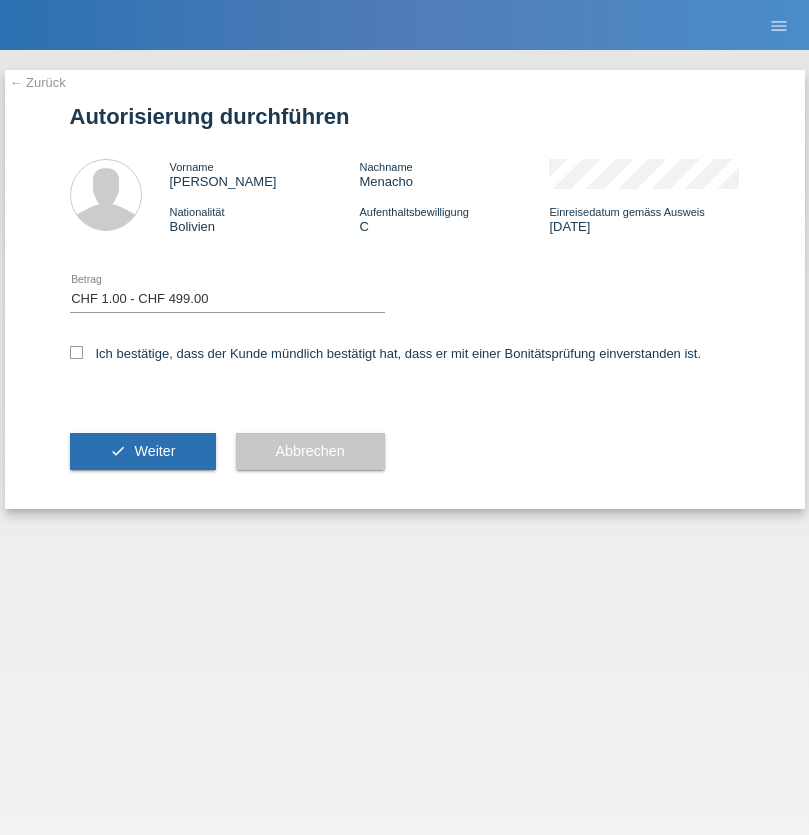 scroll, scrollTop: 0, scrollLeft: 0, axis: both 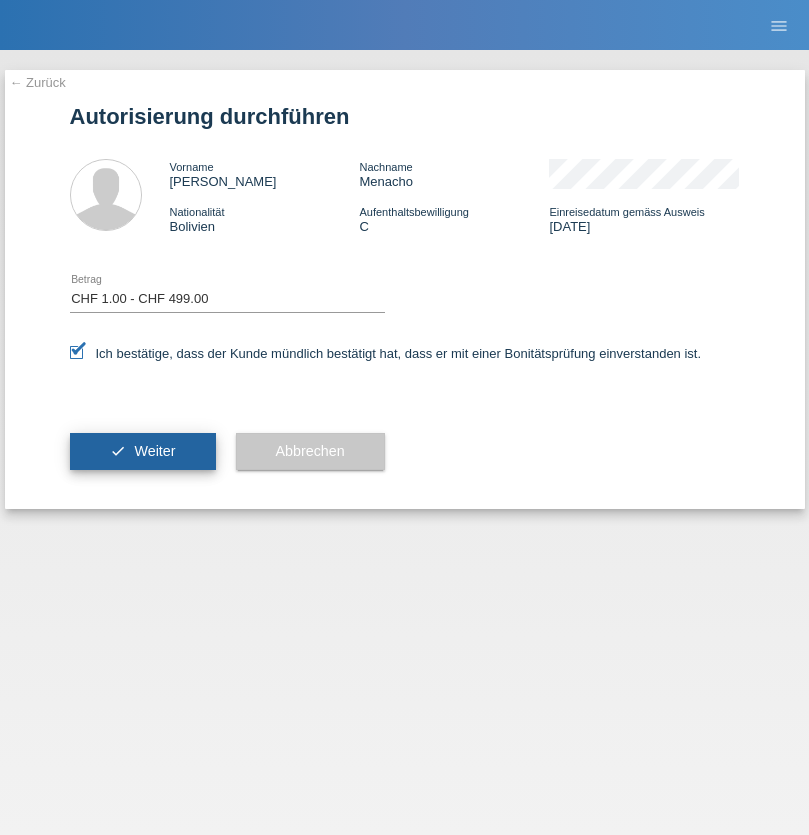 click on "Weiter" at bounding box center (154, 451) 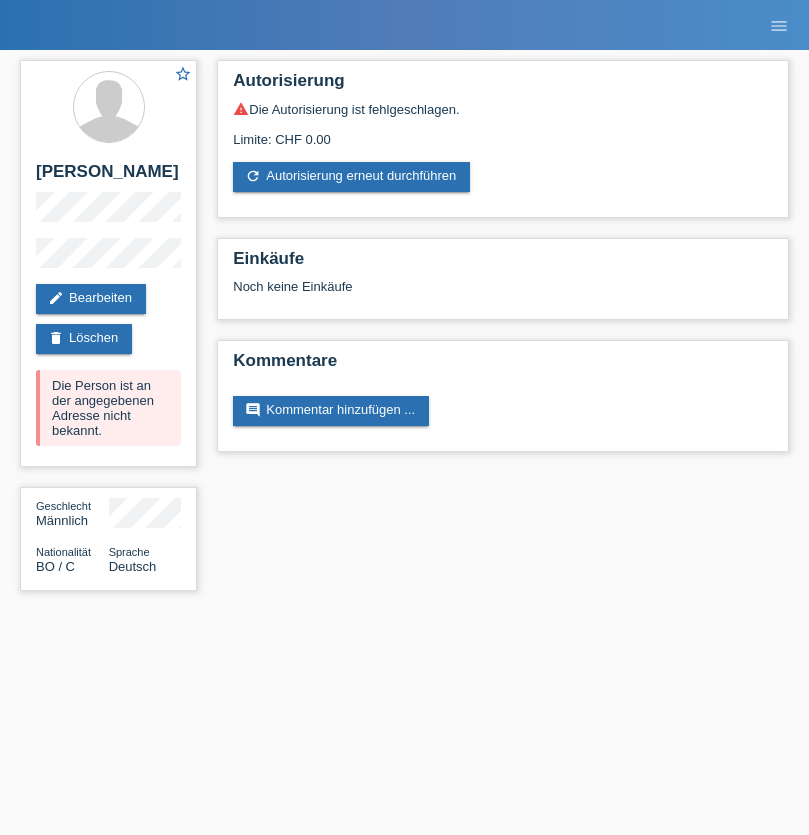 scroll, scrollTop: 0, scrollLeft: 0, axis: both 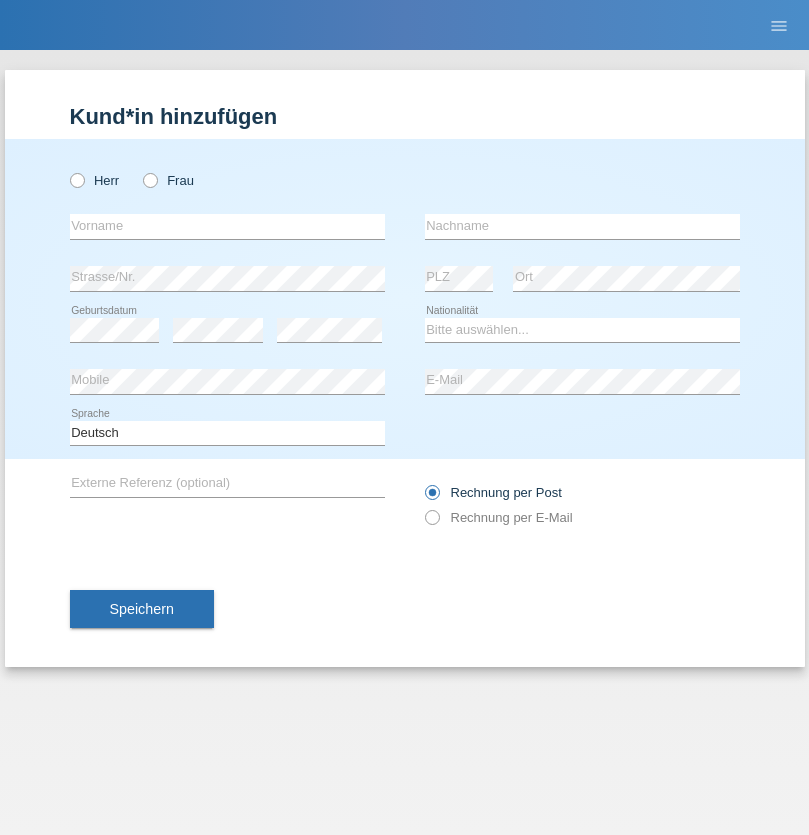 radio on "true" 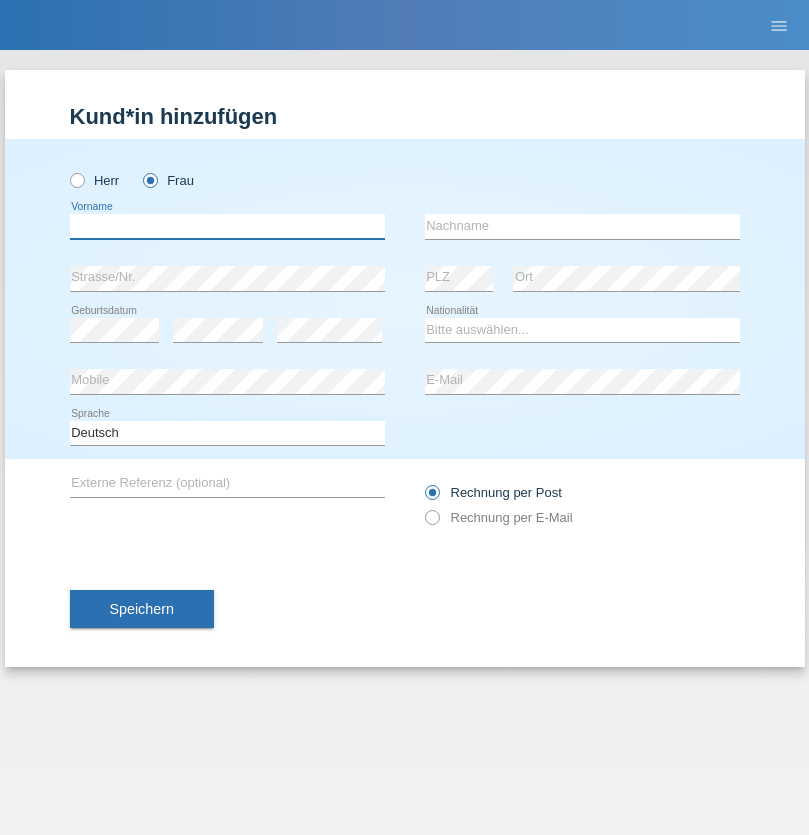 click at bounding box center [227, 226] 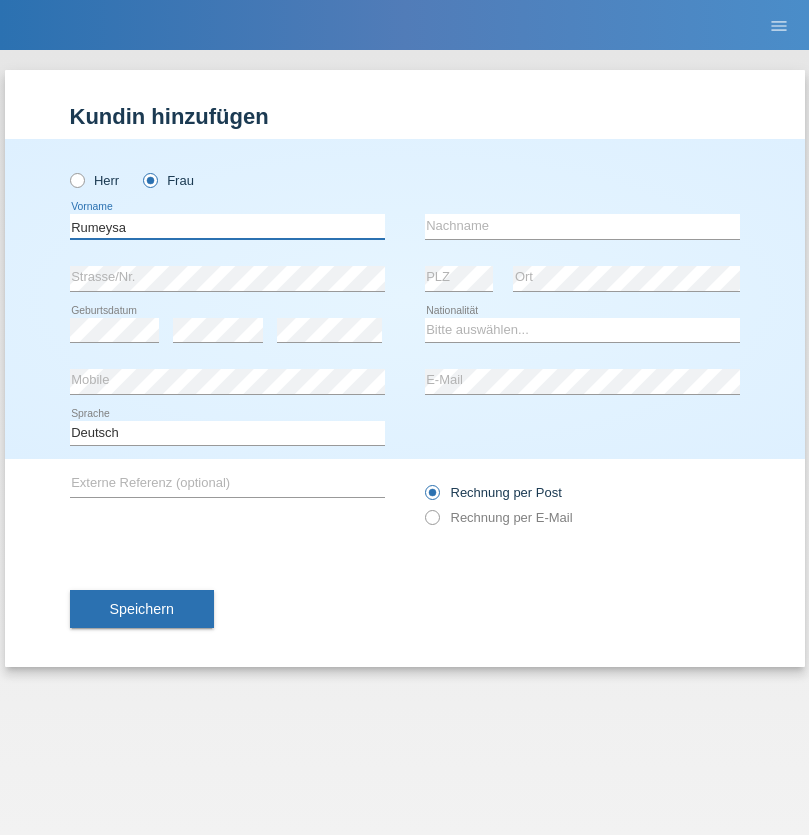 type on "Rumeysa" 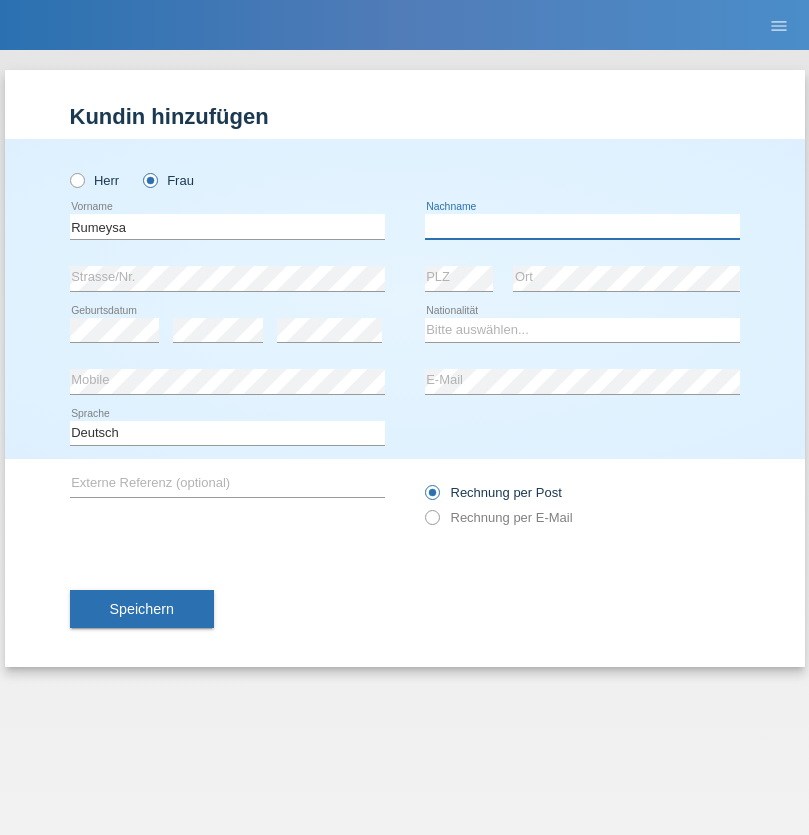 click at bounding box center [582, 226] 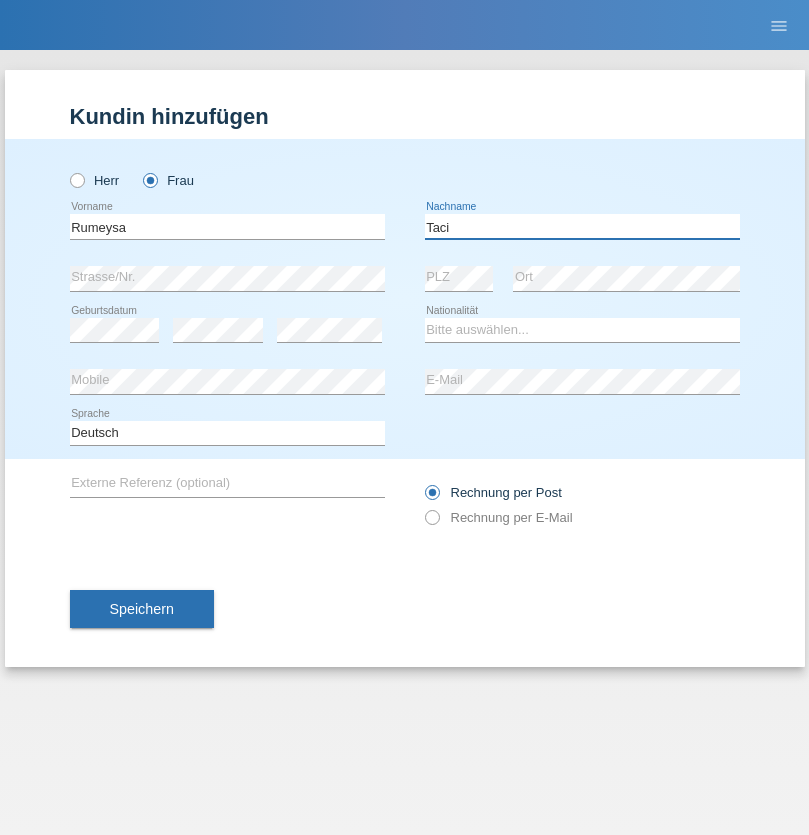 type on "Taci" 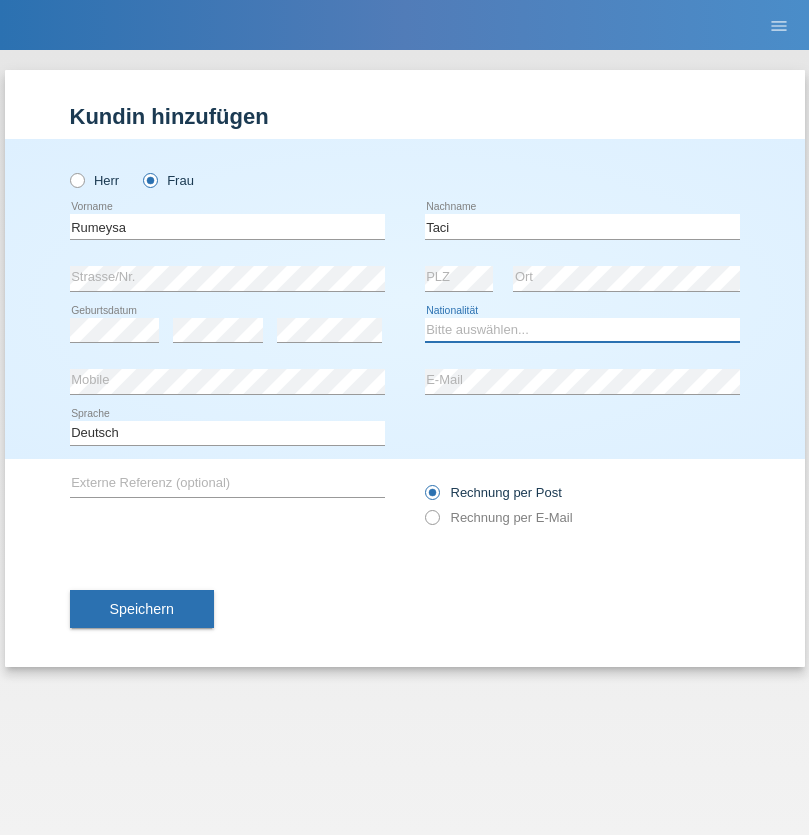 select on "XK" 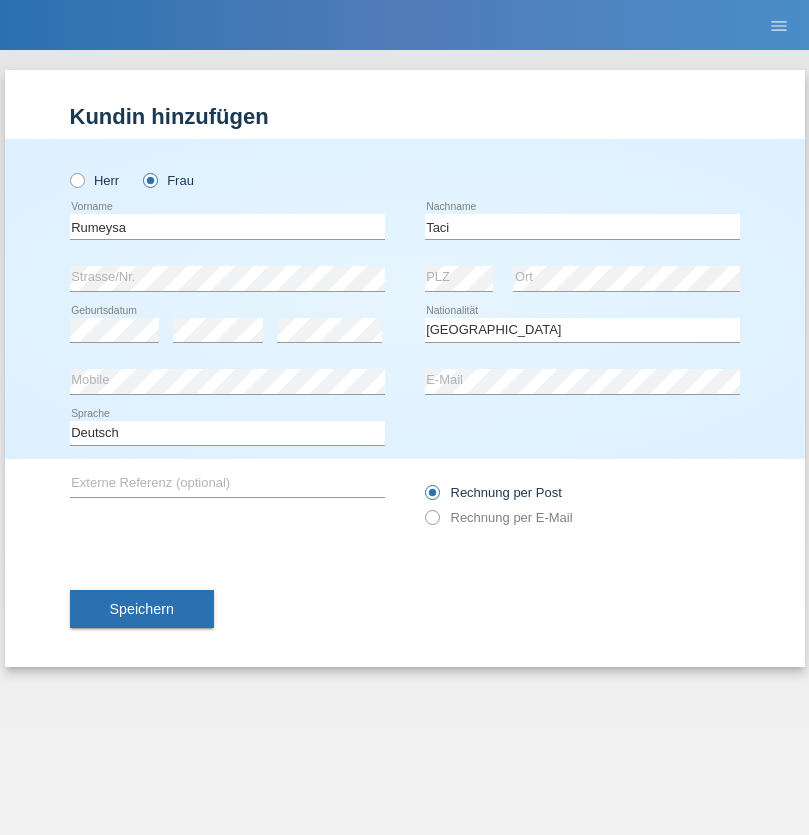 select on "C" 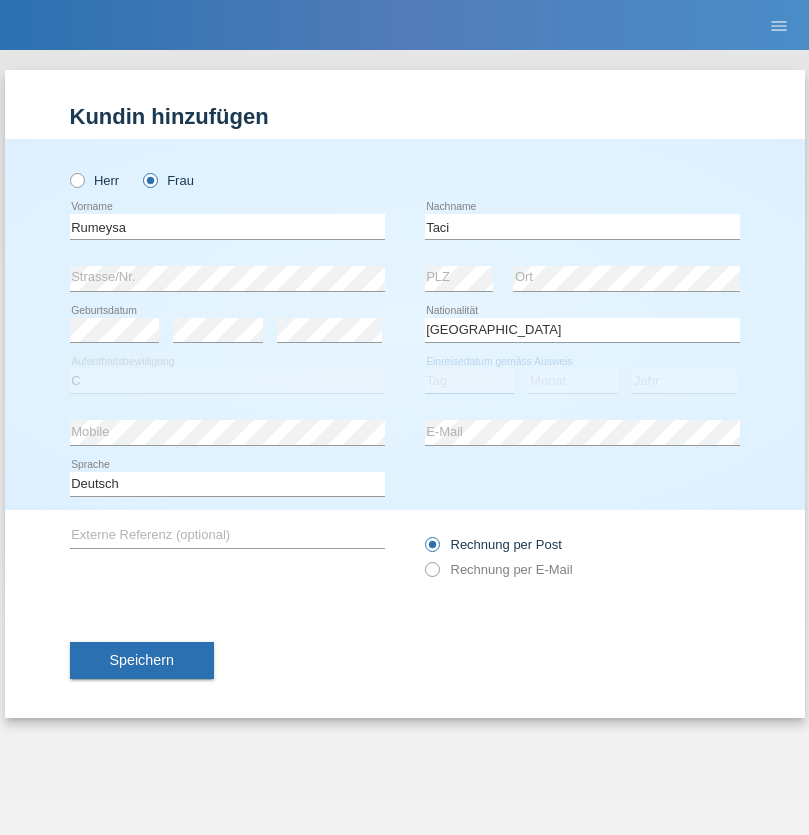 select on "01" 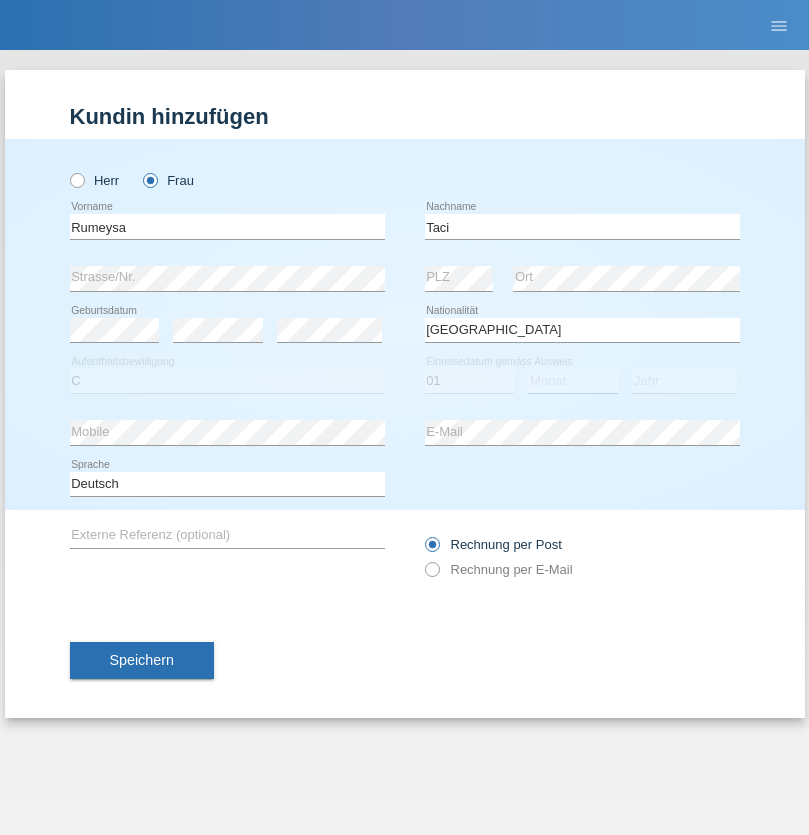 select on "06" 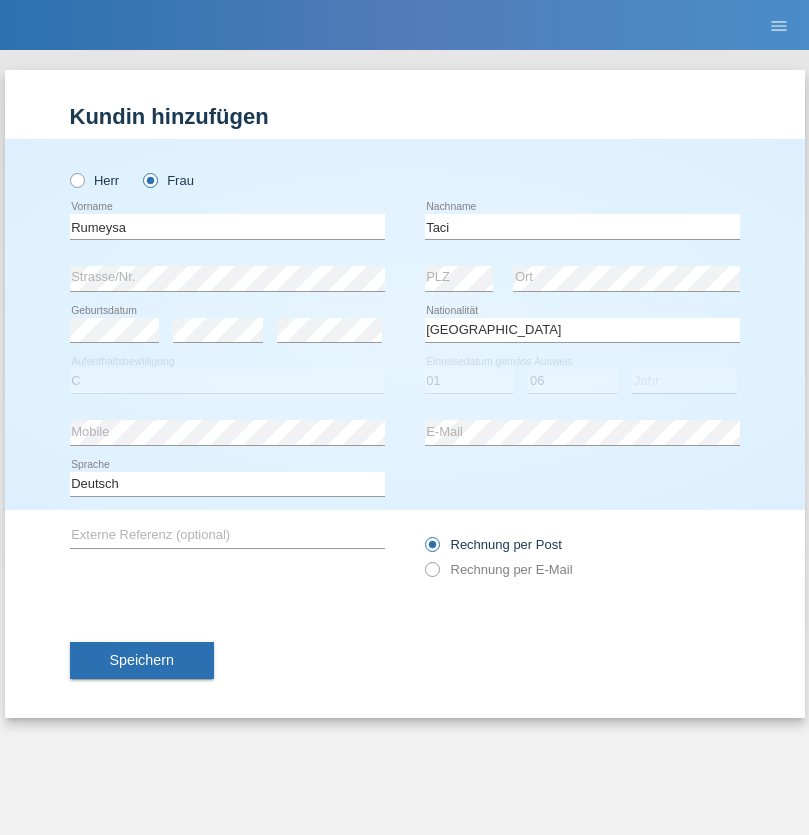 select on "2021" 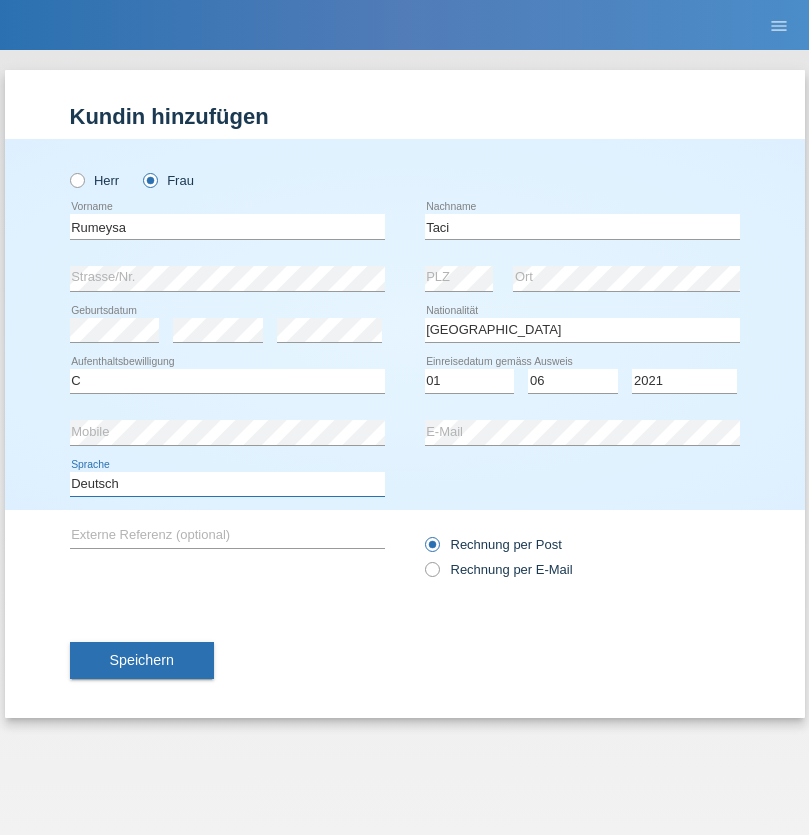 select on "en" 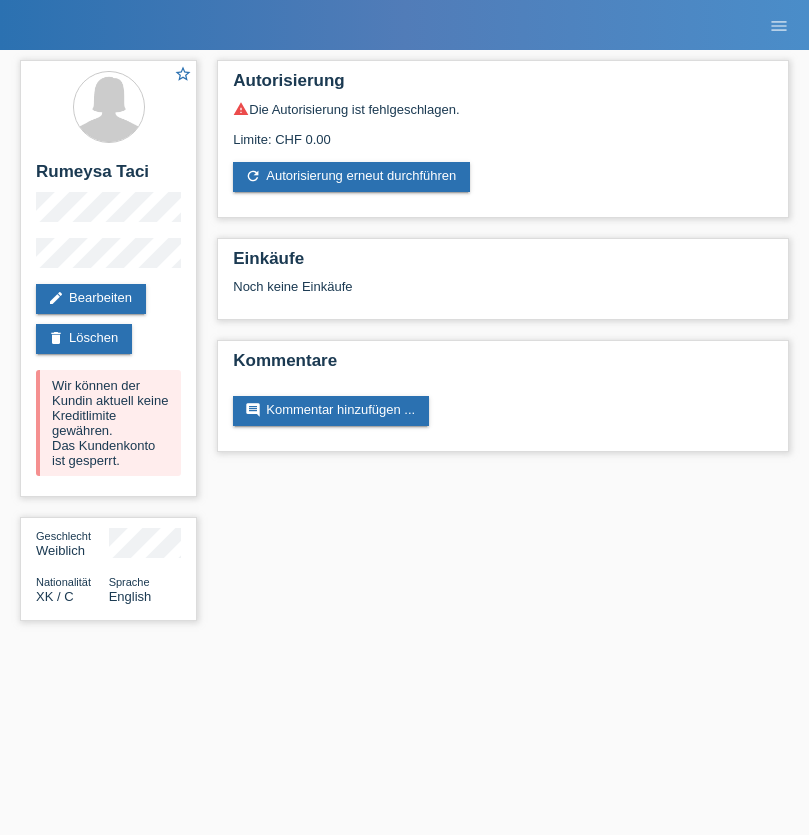scroll, scrollTop: 0, scrollLeft: 0, axis: both 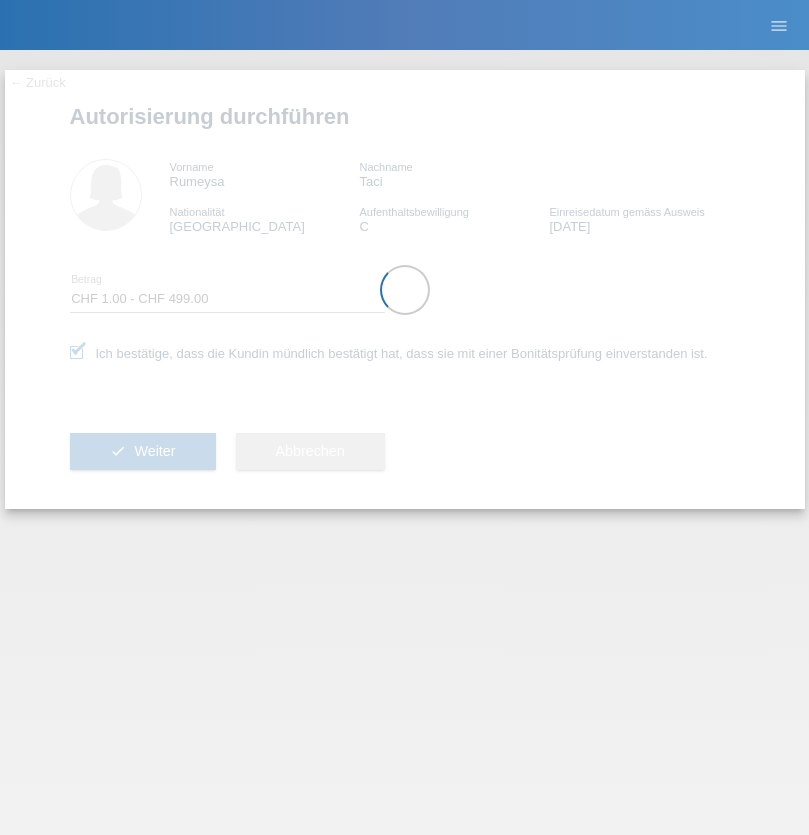 select on "1" 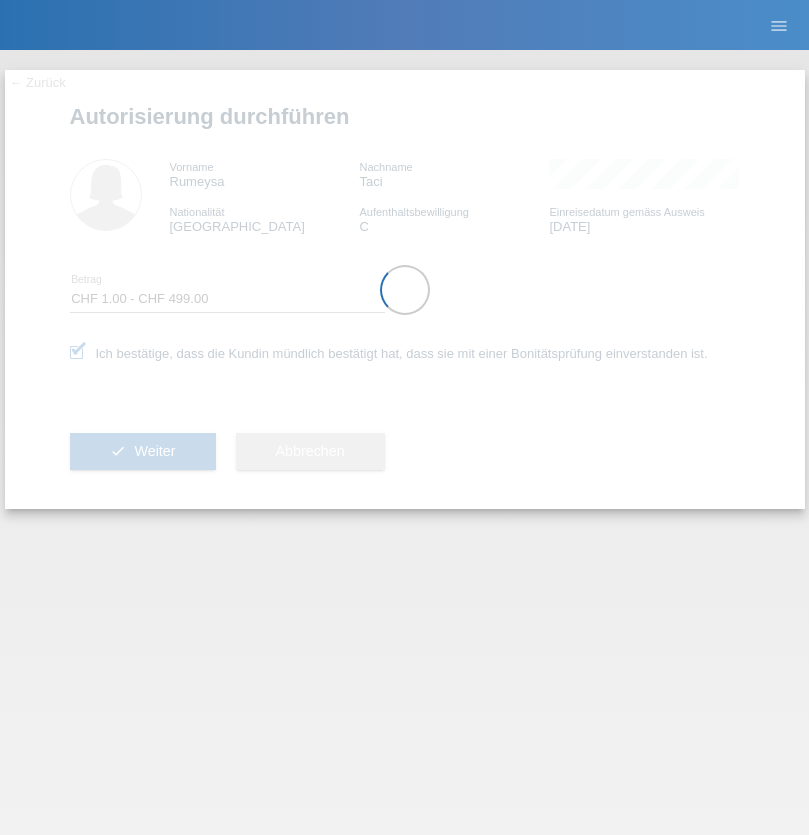 scroll, scrollTop: 0, scrollLeft: 0, axis: both 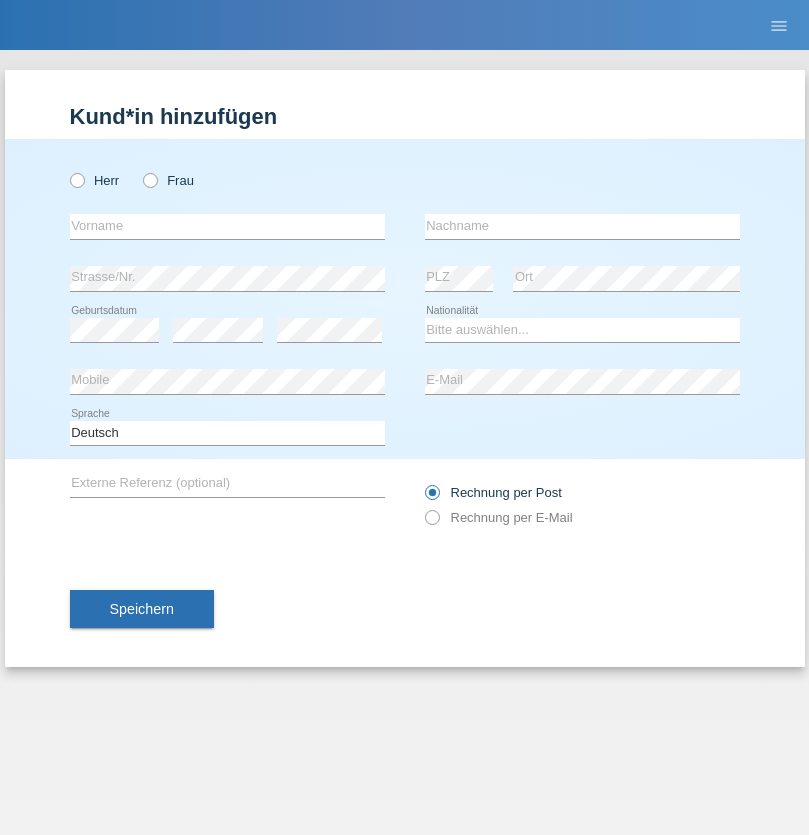 radio on "true" 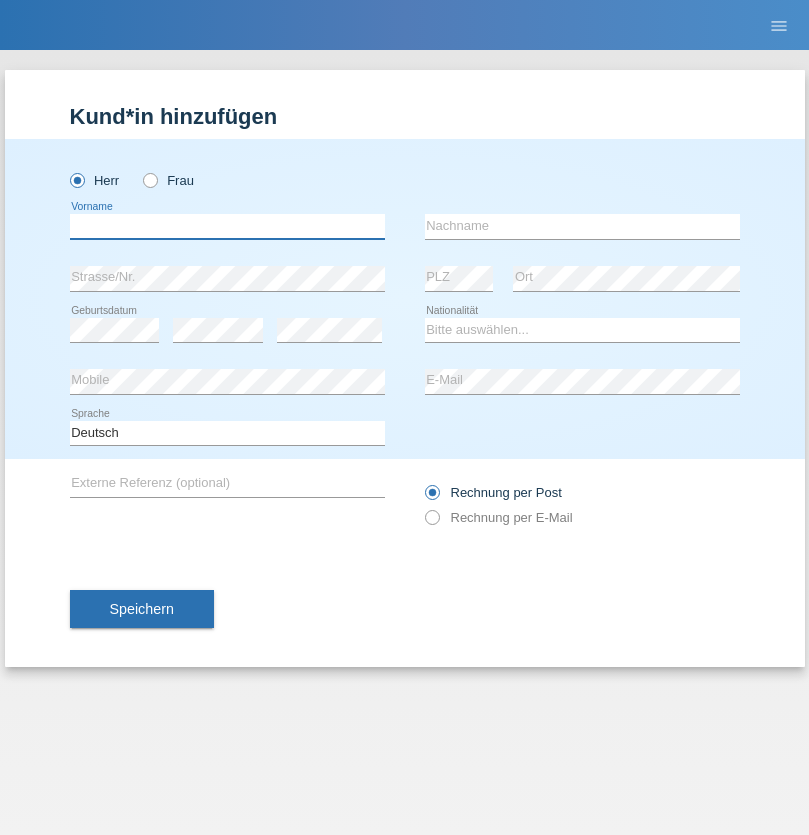 click at bounding box center [227, 226] 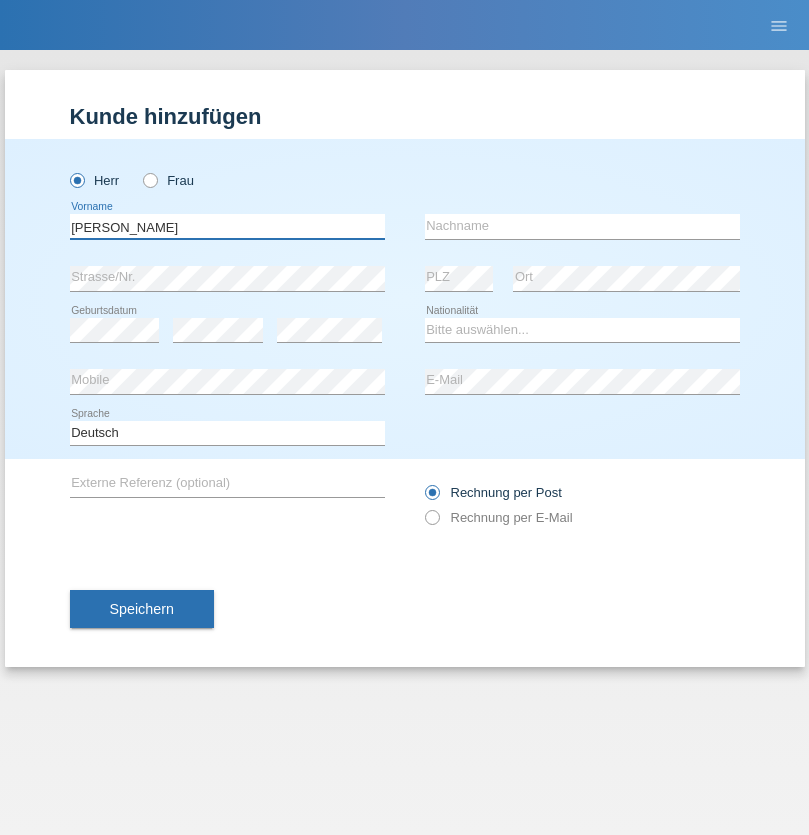 type on "[PERSON_NAME]" 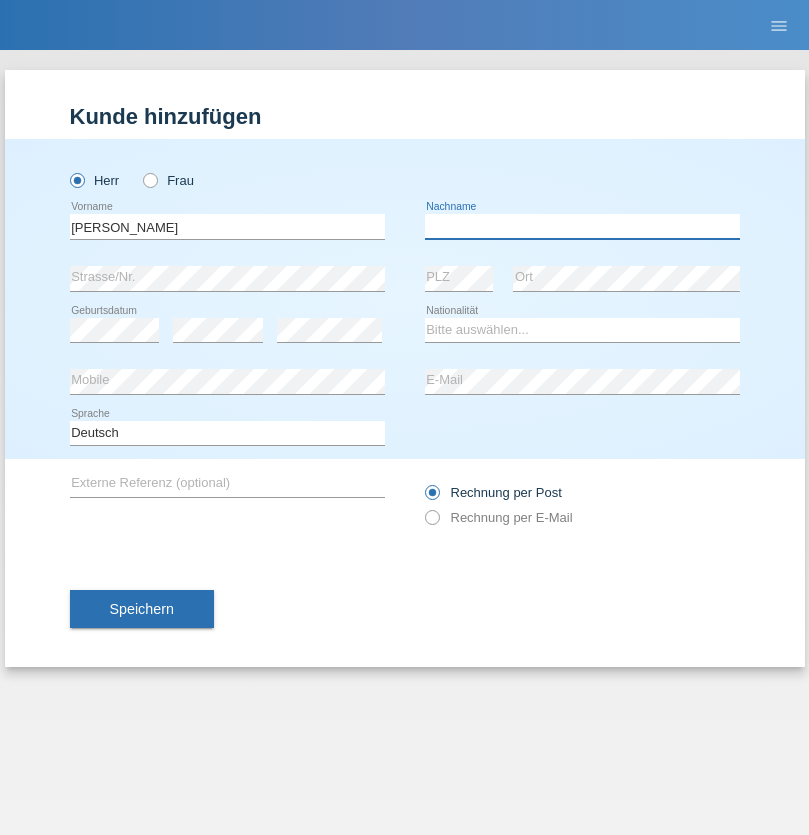 click at bounding box center (582, 226) 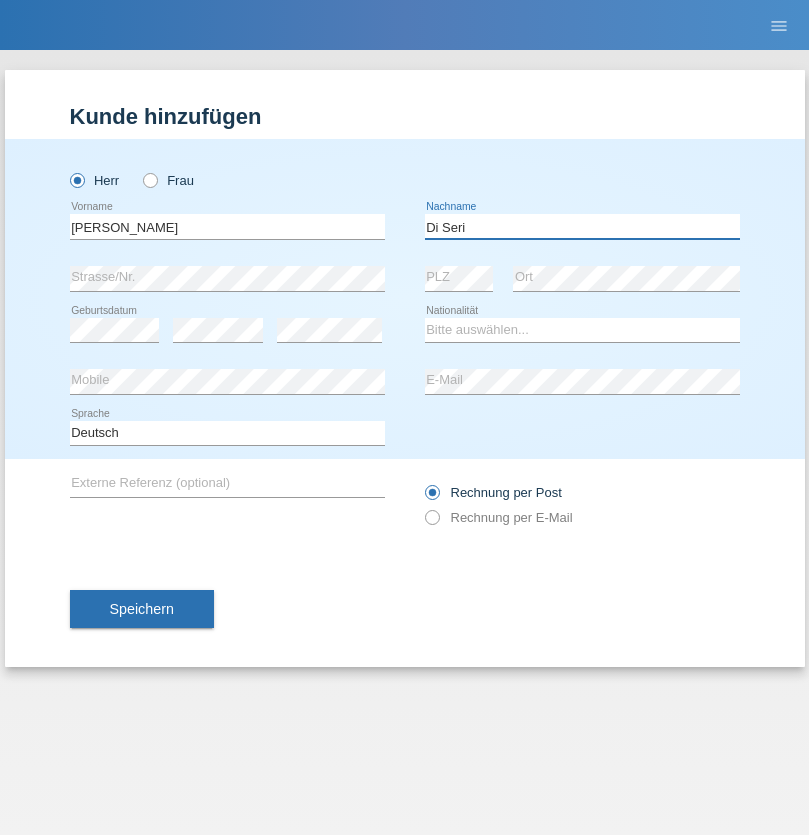 type on "Di Seri" 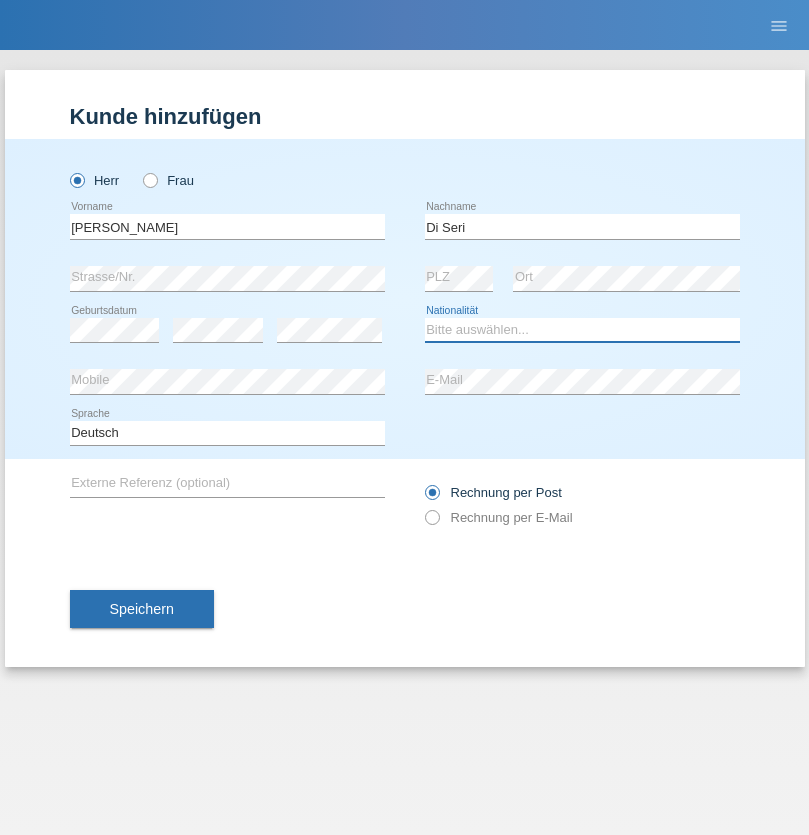 select on "IT" 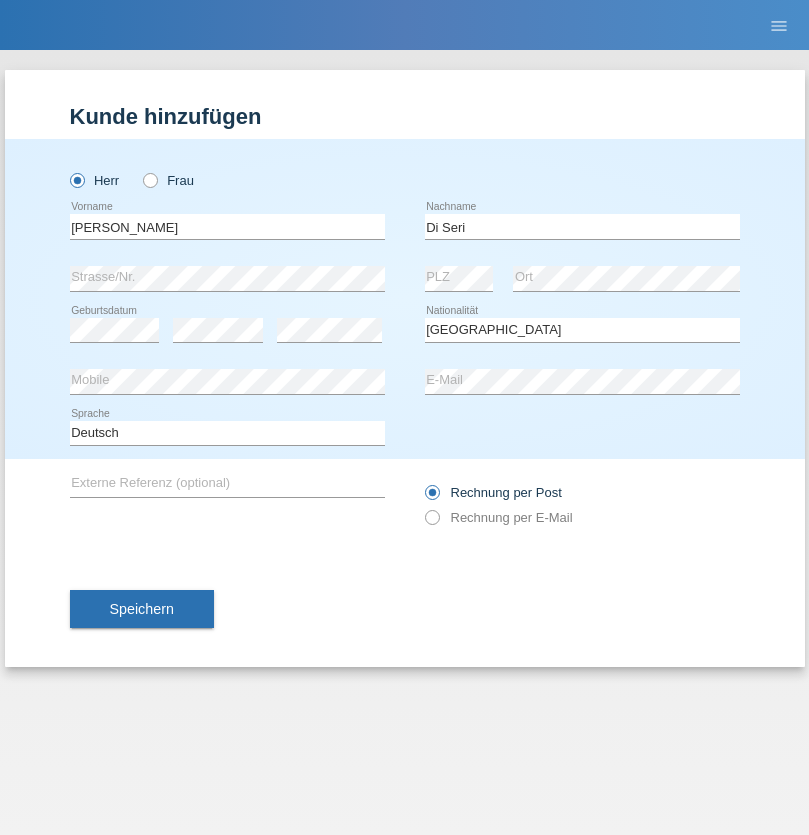 select on "C" 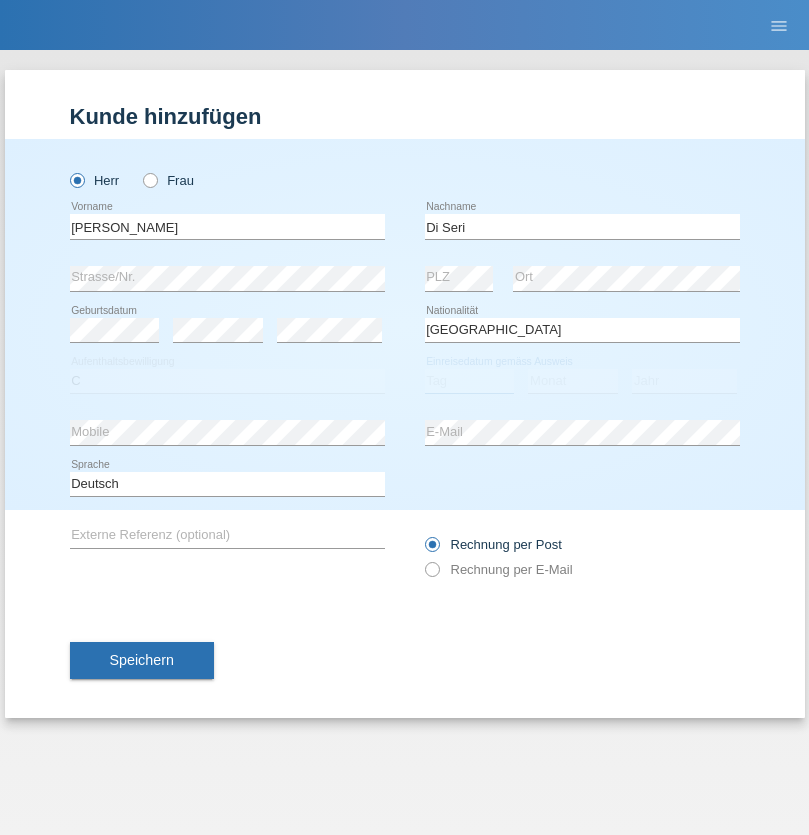 select on "03" 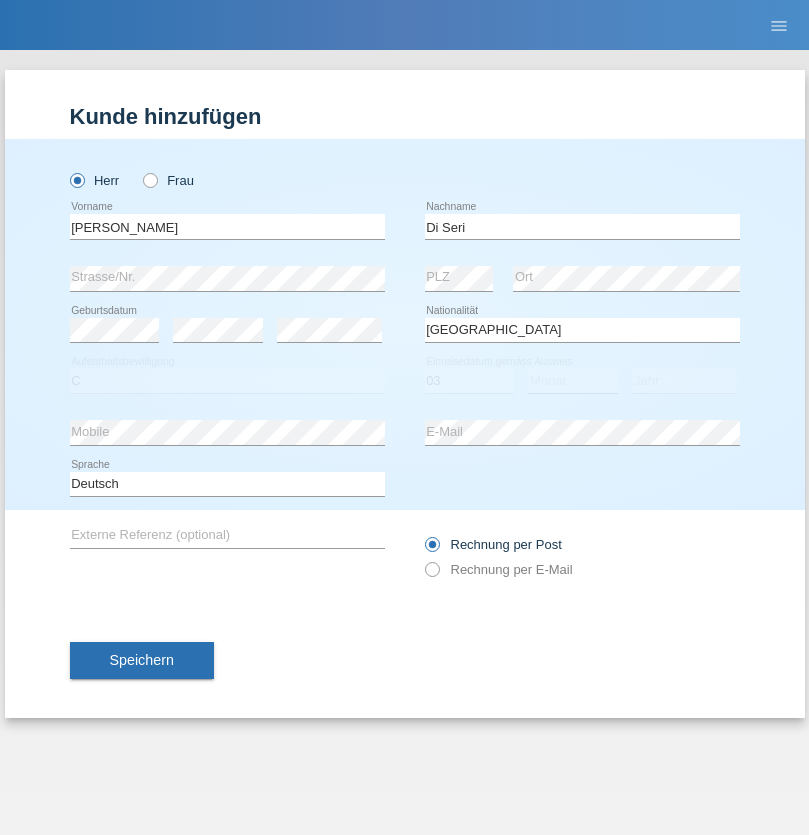 select on "03" 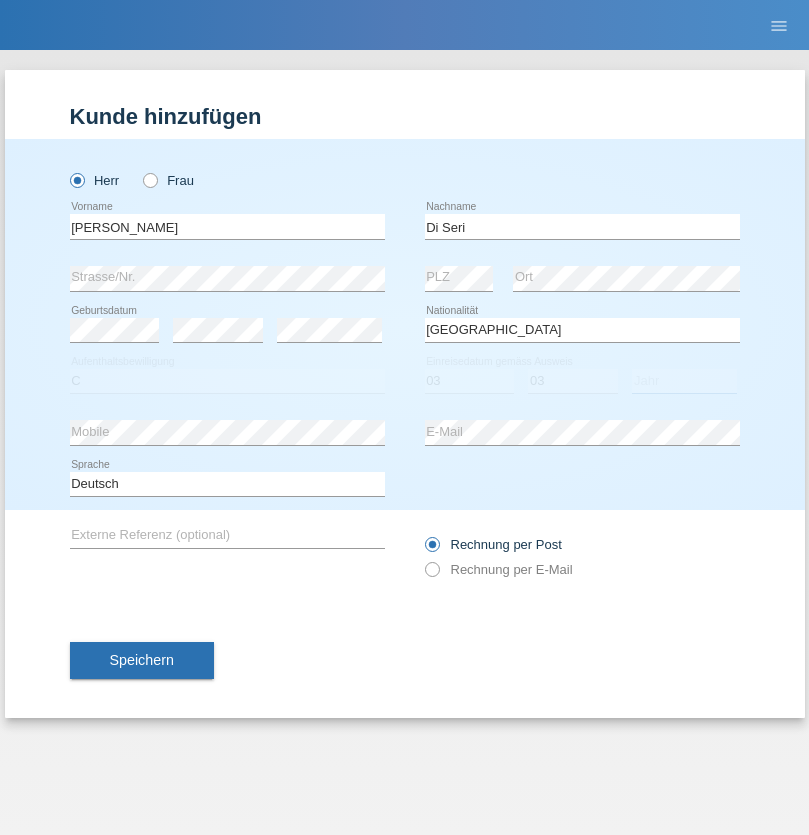 select on "1983" 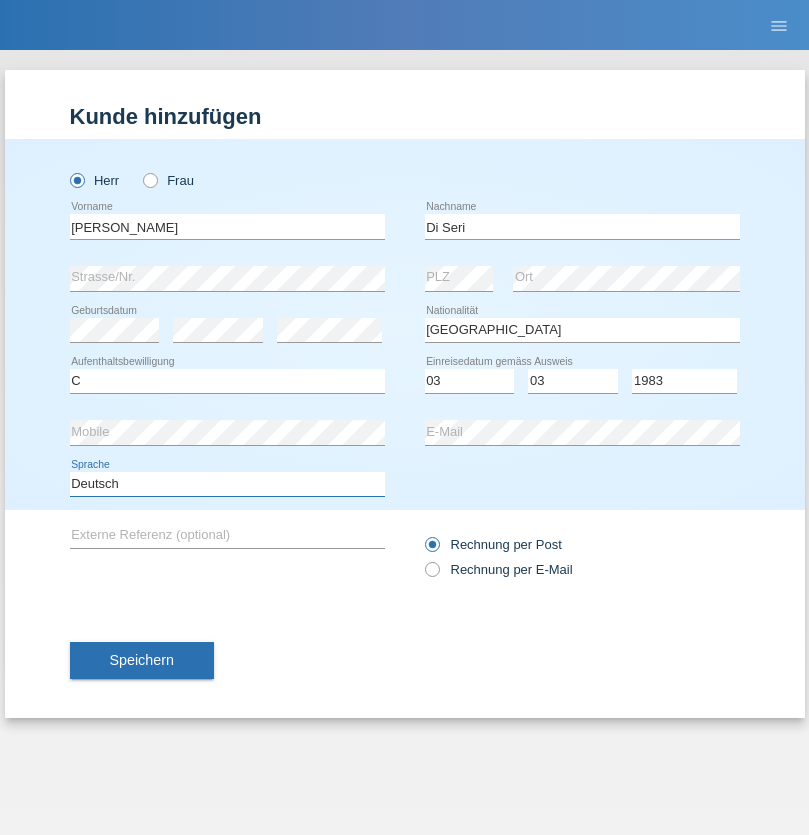 select on "en" 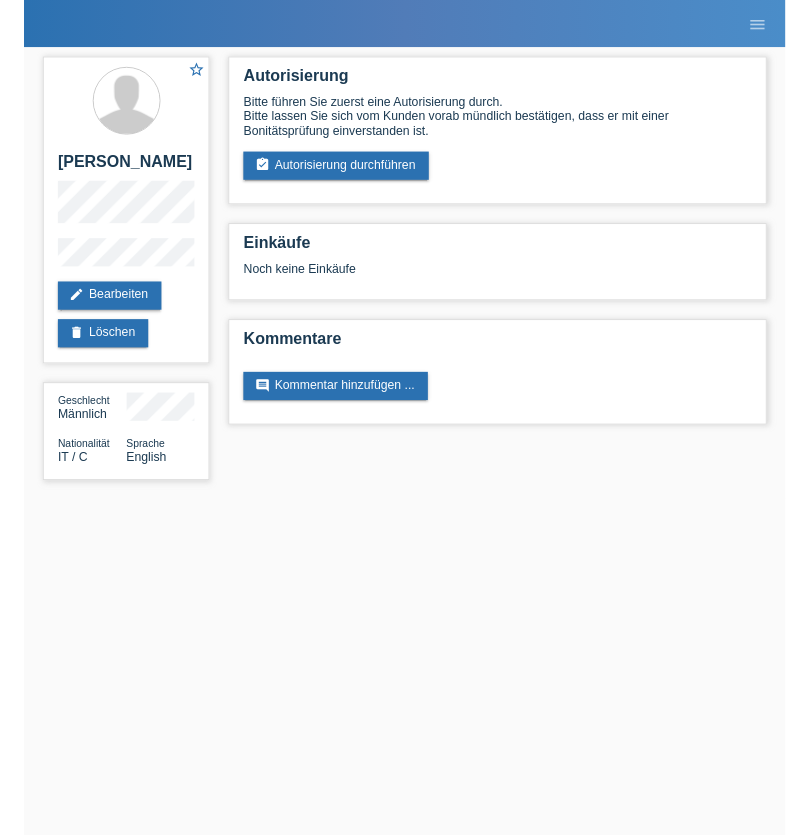 scroll, scrollTop: 0, scrollLeft: 0, axis: both 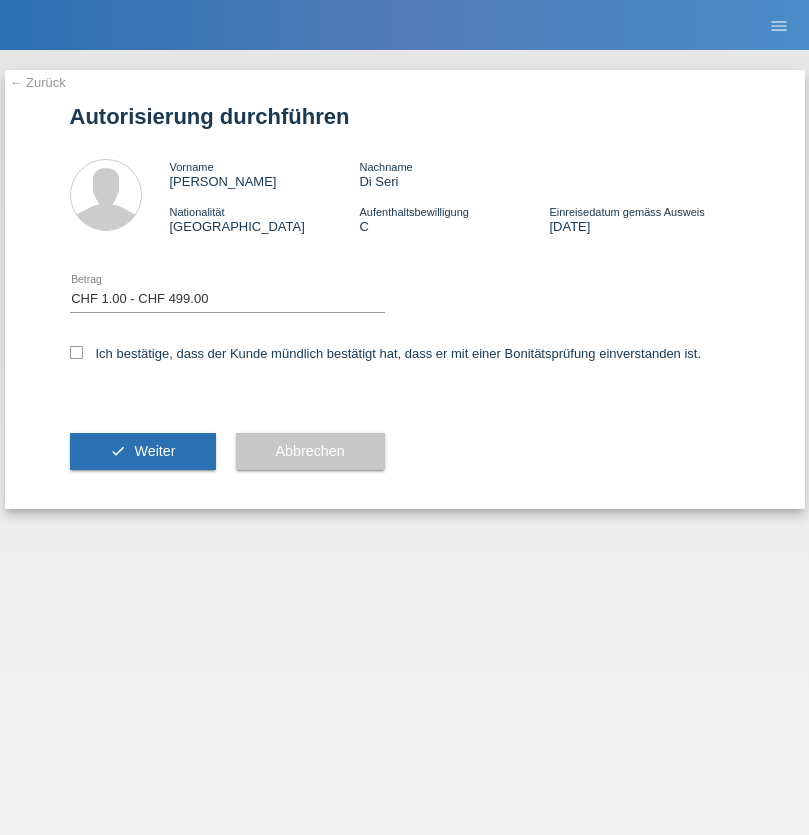 select on "1" 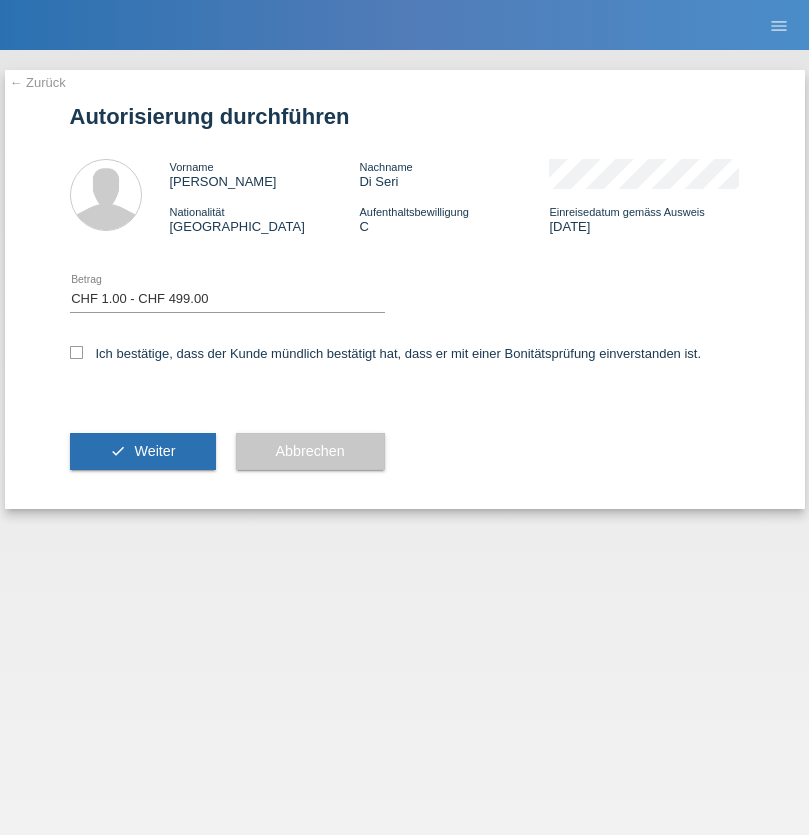 checkbox on "true" 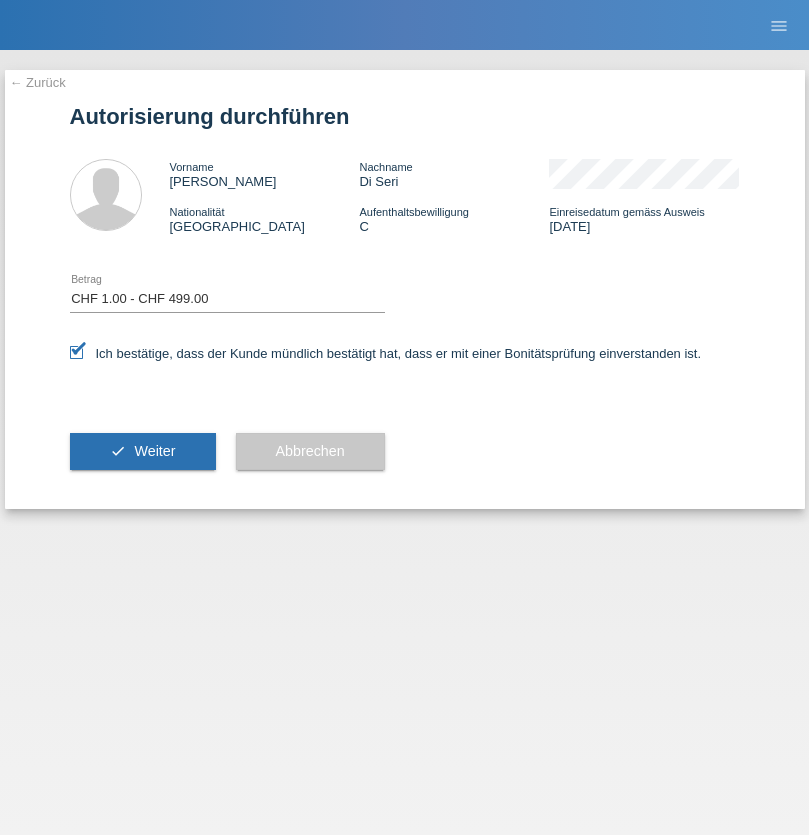 scroll, scrollTop: 0, scrollLeft: 0, axis: both 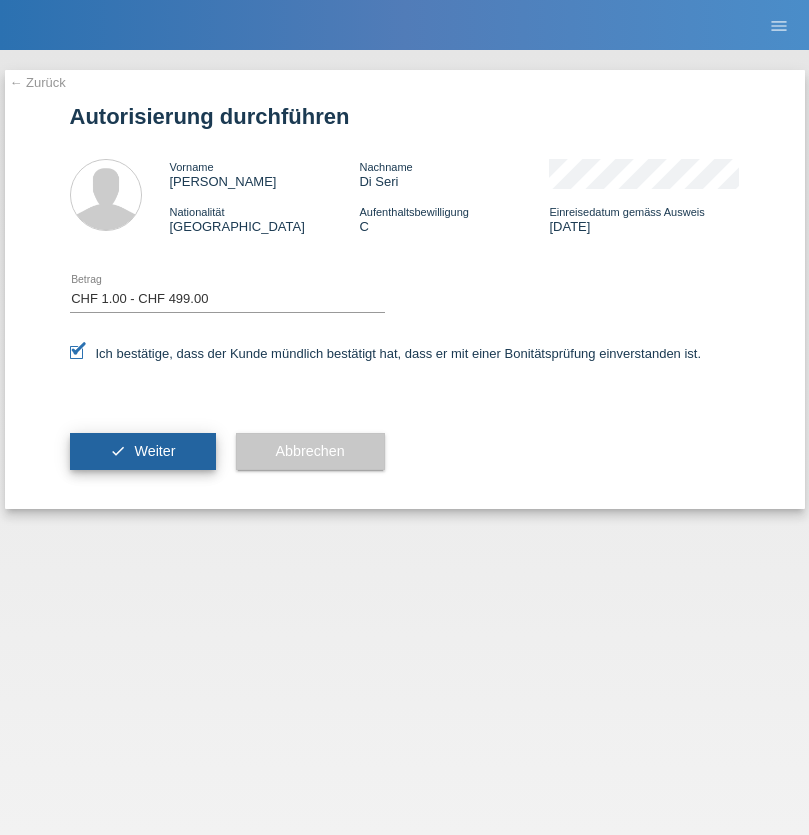 click on "Weiter" at bounding box center (154, 451) 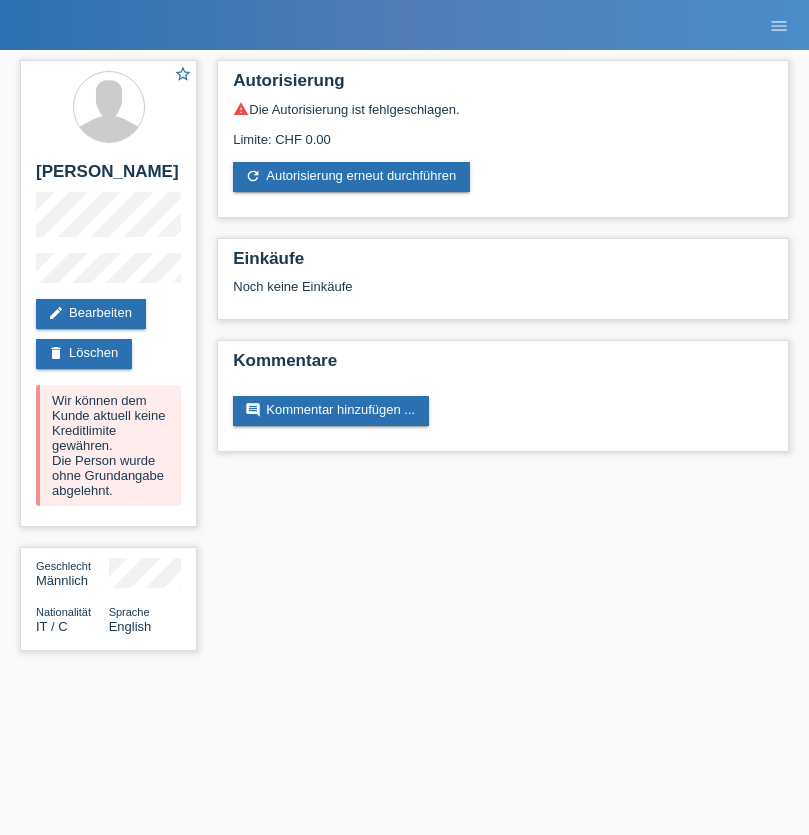 scroll, scrollTop: 0, scrollLeft: 0, axis: both 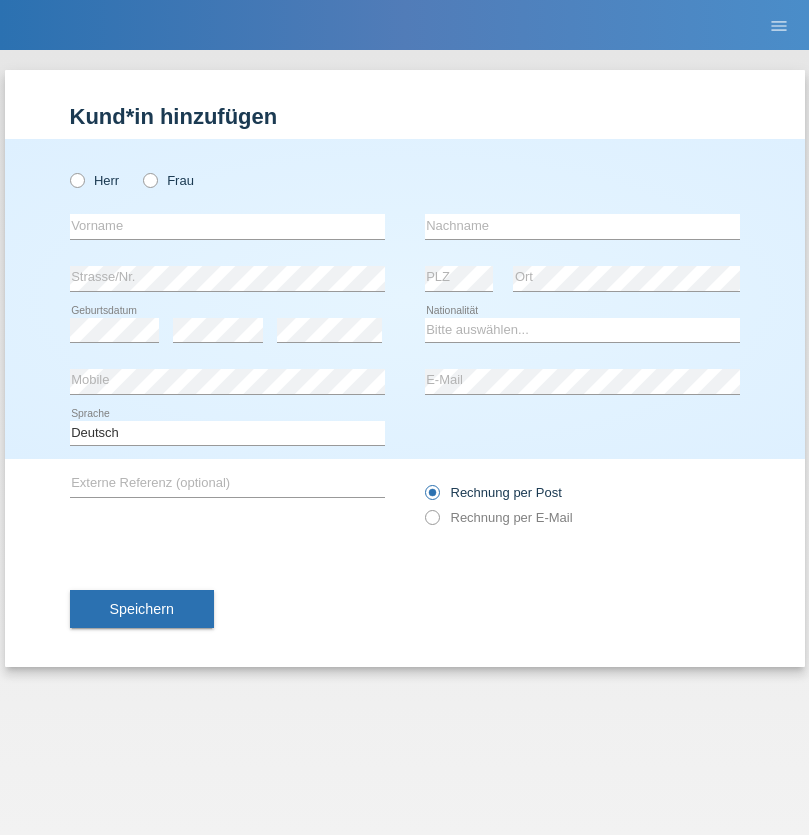 radio on "true" 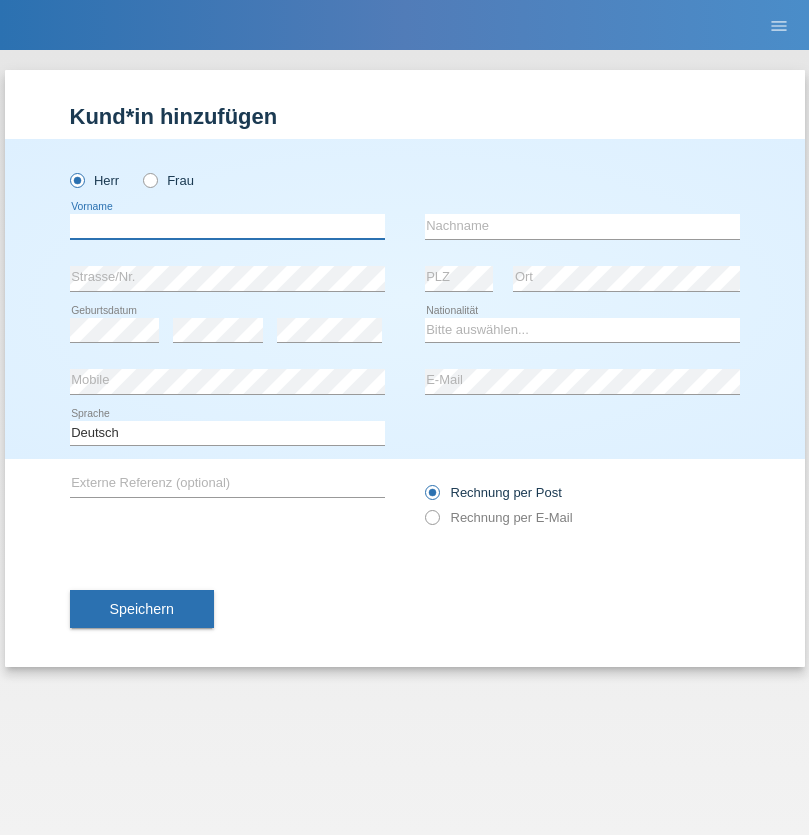 click at bounding box center [227, 226] 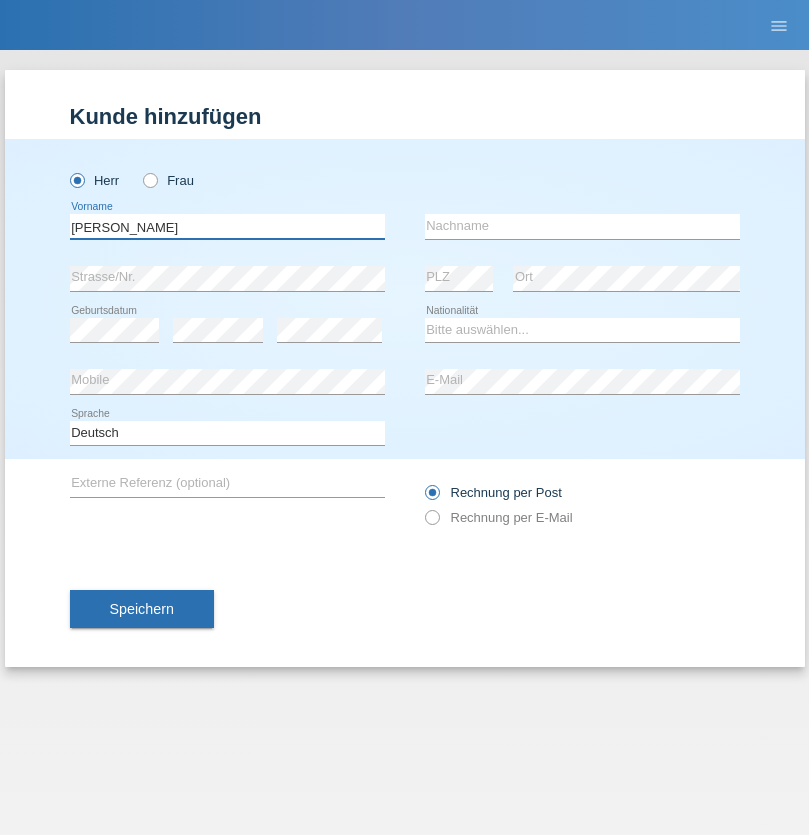 type on "Roberto" 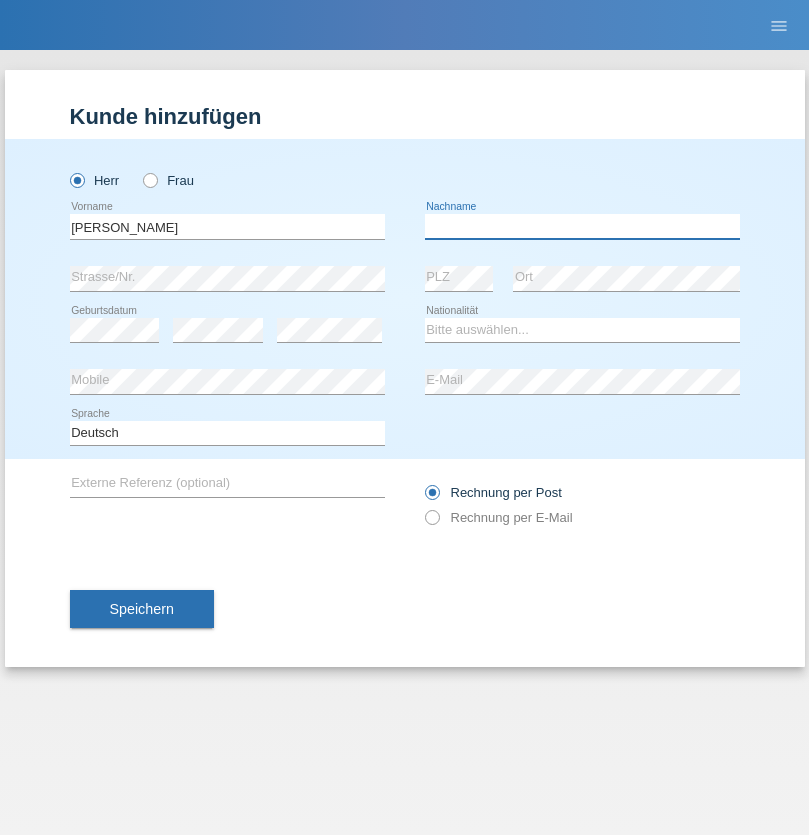 click at bounding box center [582, 226] 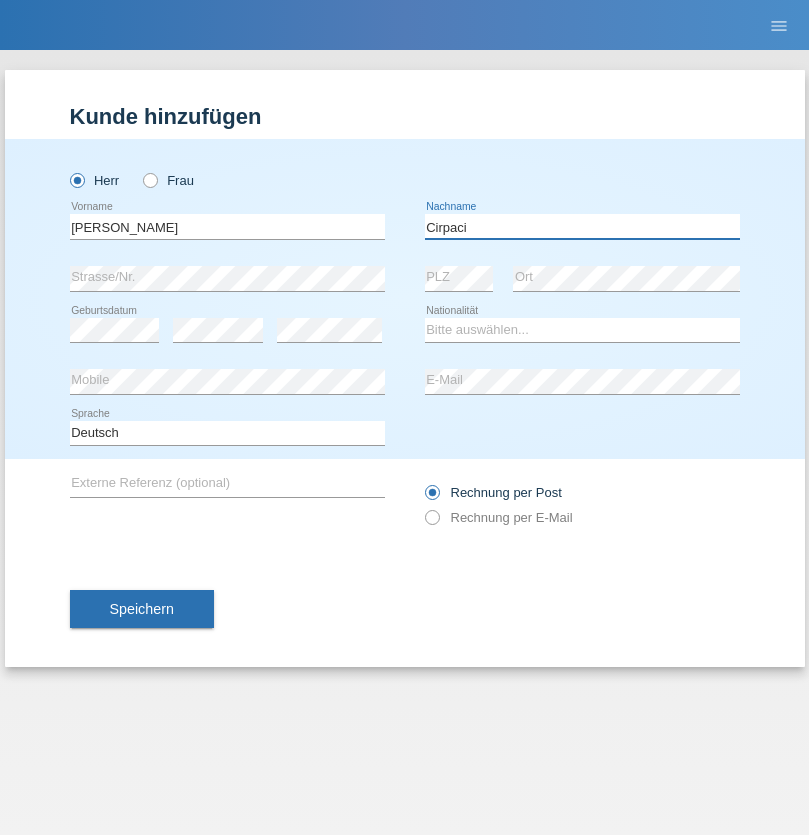 type on "Cirpaci" 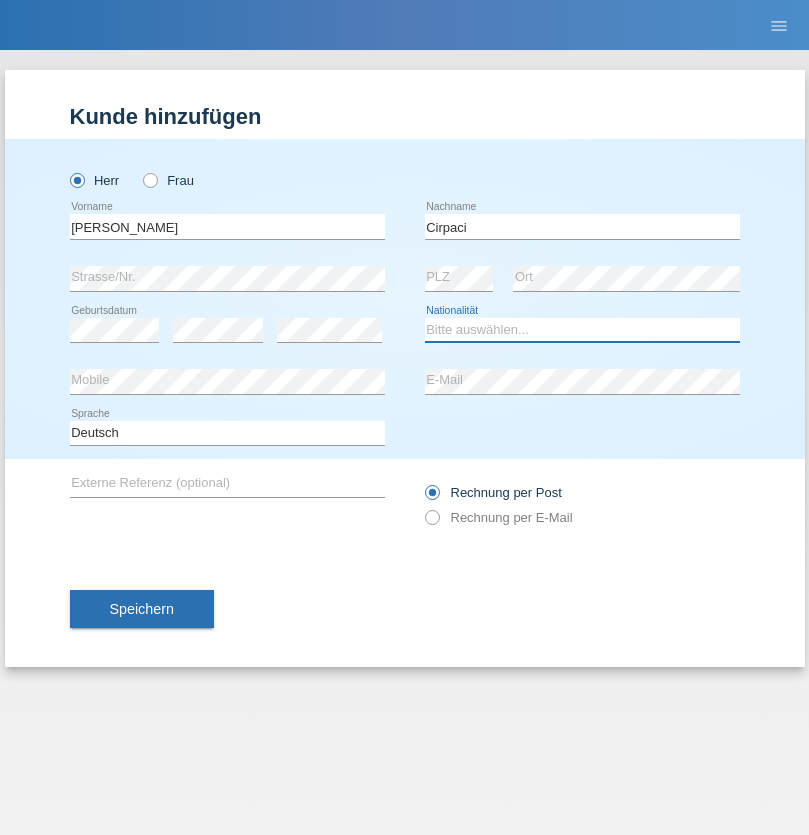 select on "RO" 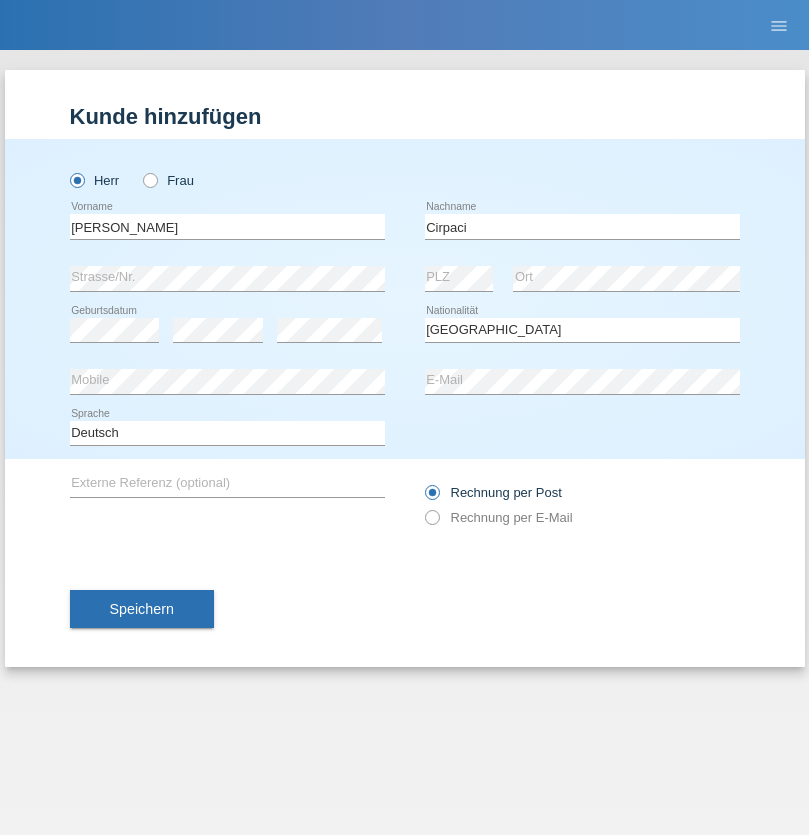 select on "C" 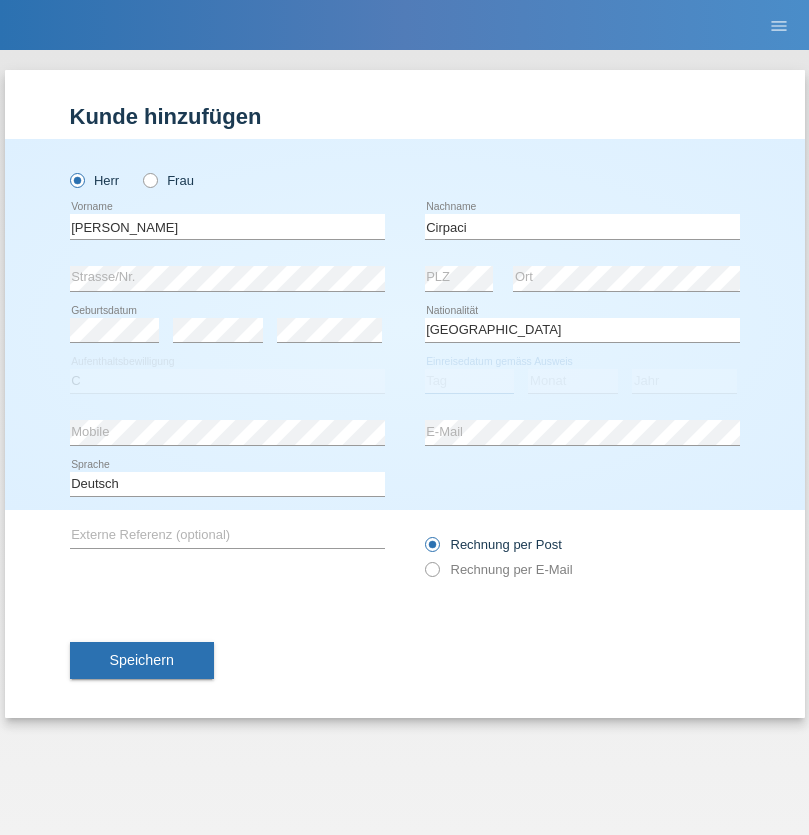 select on "05" 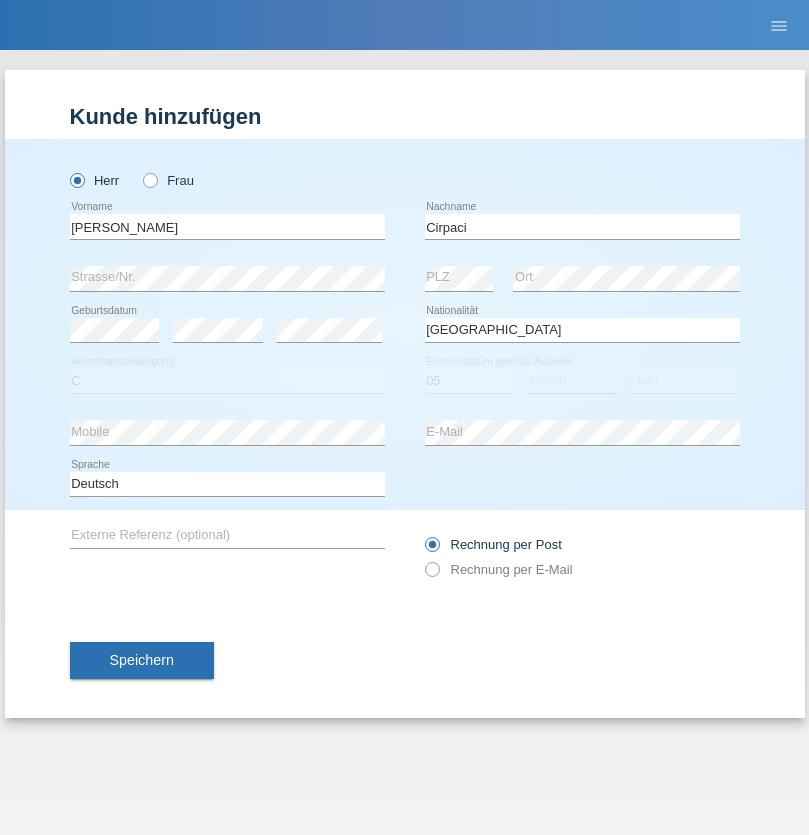 select on "01" 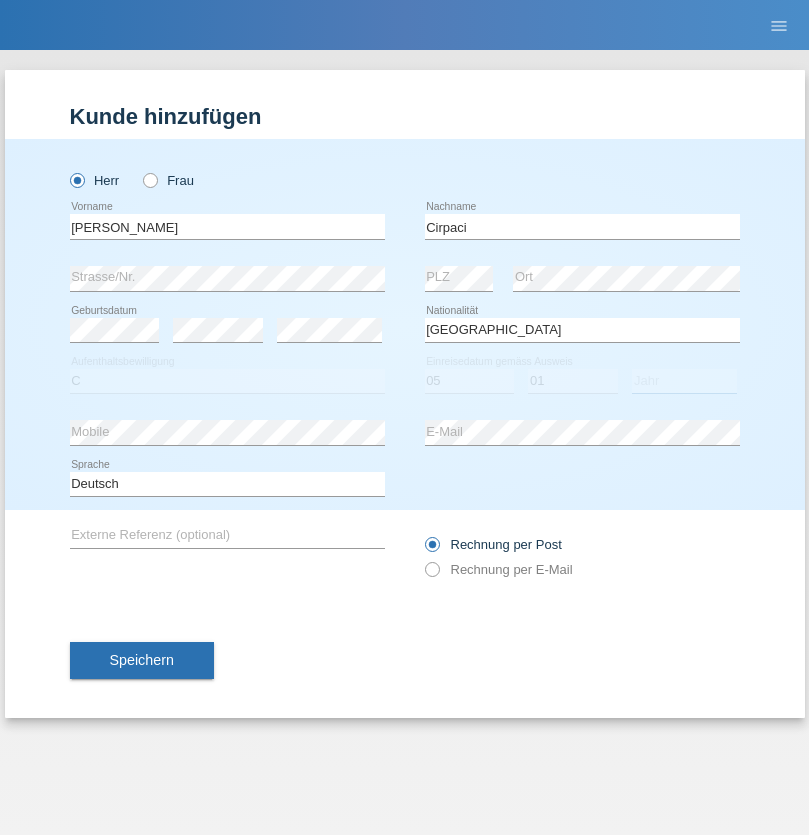select on "2021" 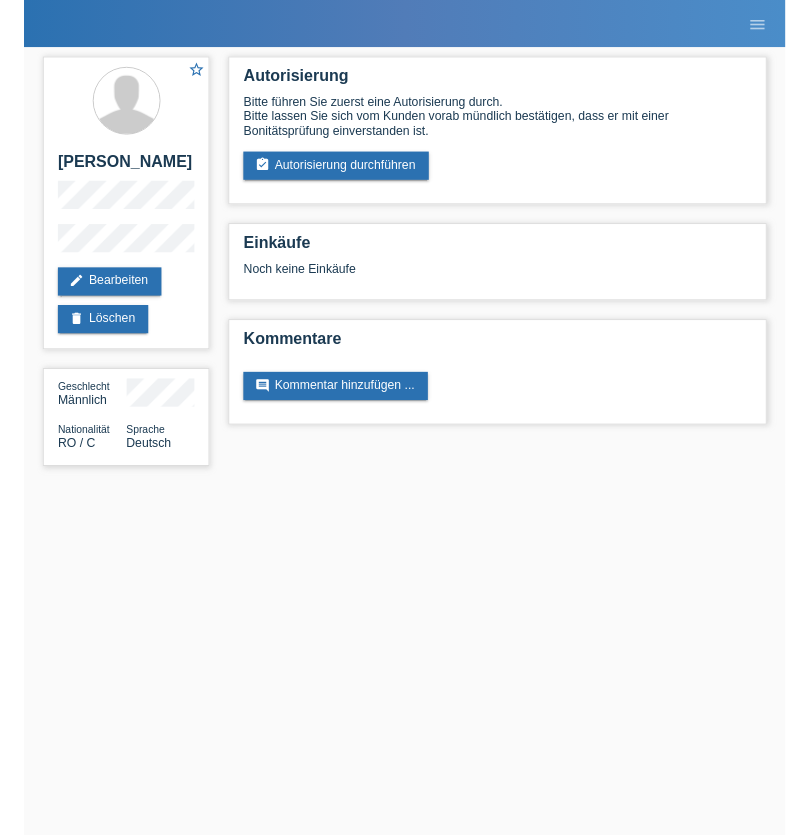 scroll, scrollTop: 0, scrollLeft: 0, axis: both 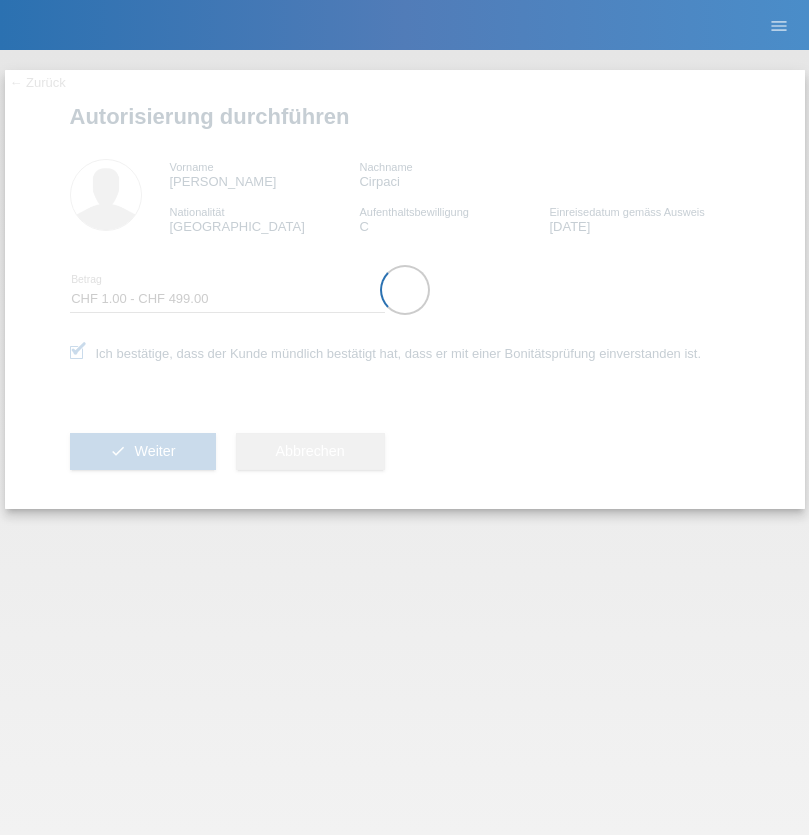 select on "1" 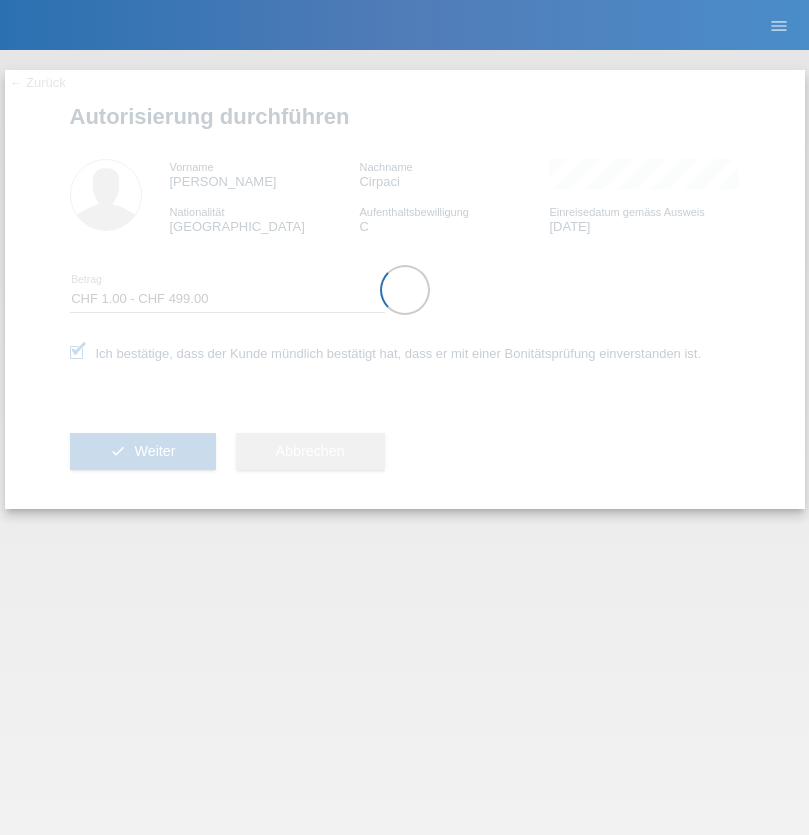 scroll, scrollTop: 0, scrollLeft: 0, axis: both 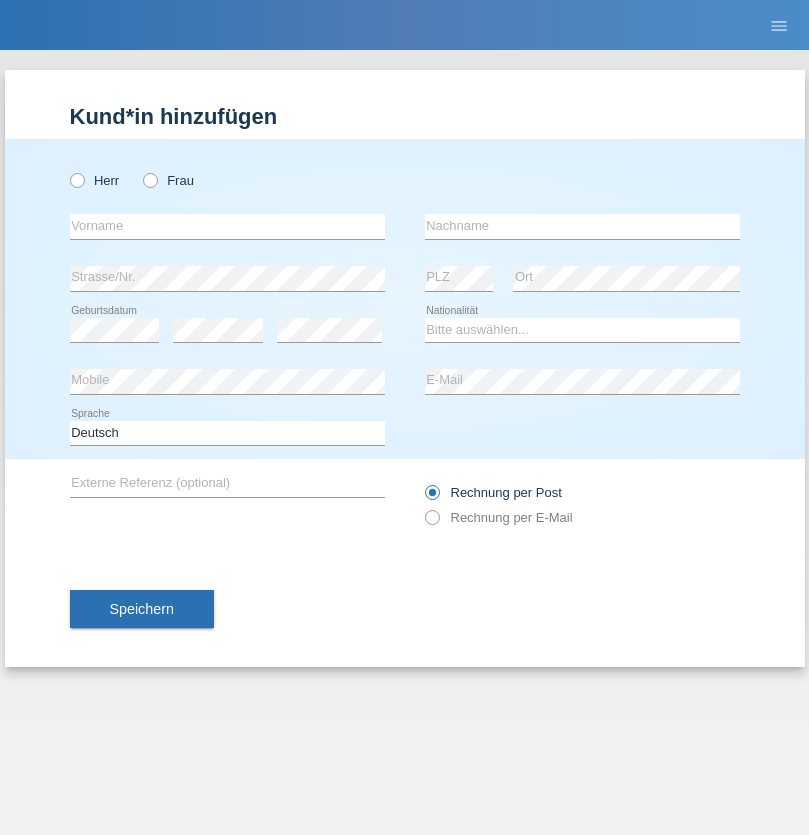 radio on "true" 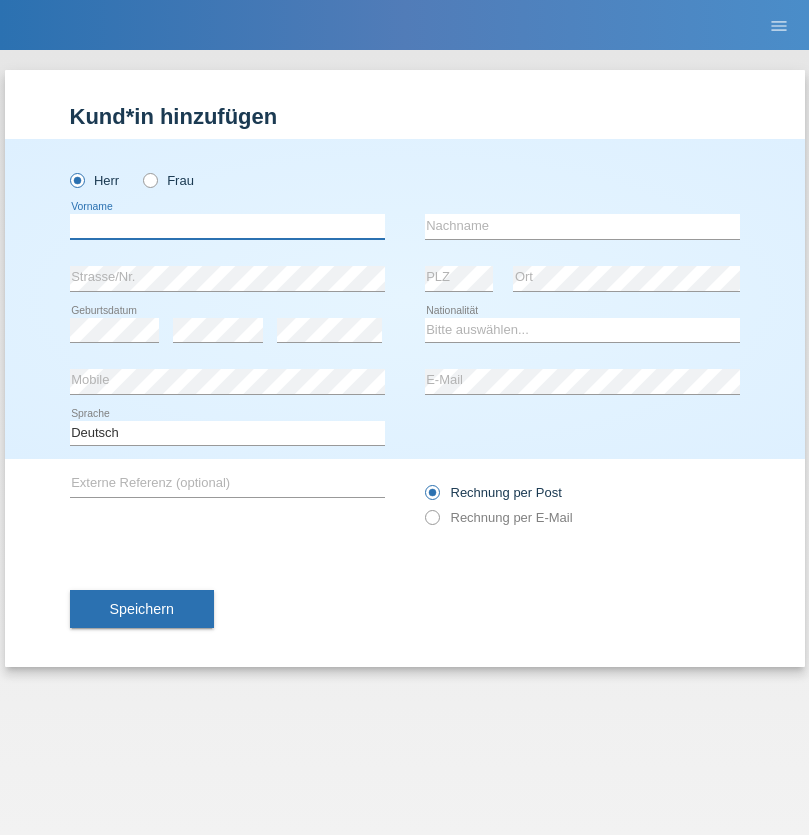 click at bounding box center (227, 226) 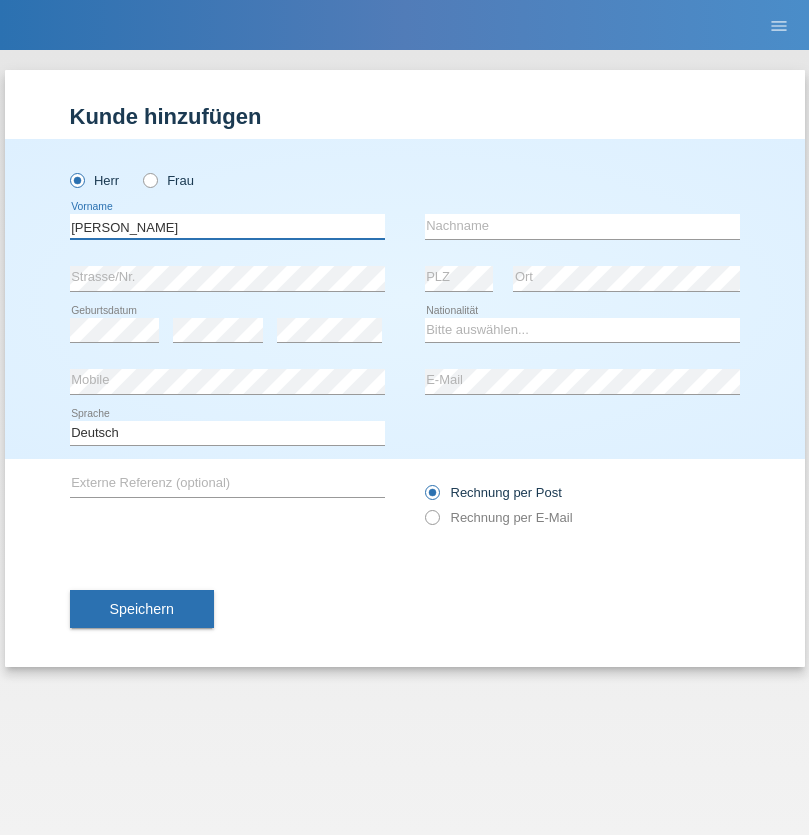 type on "[PERSON_NAME]" 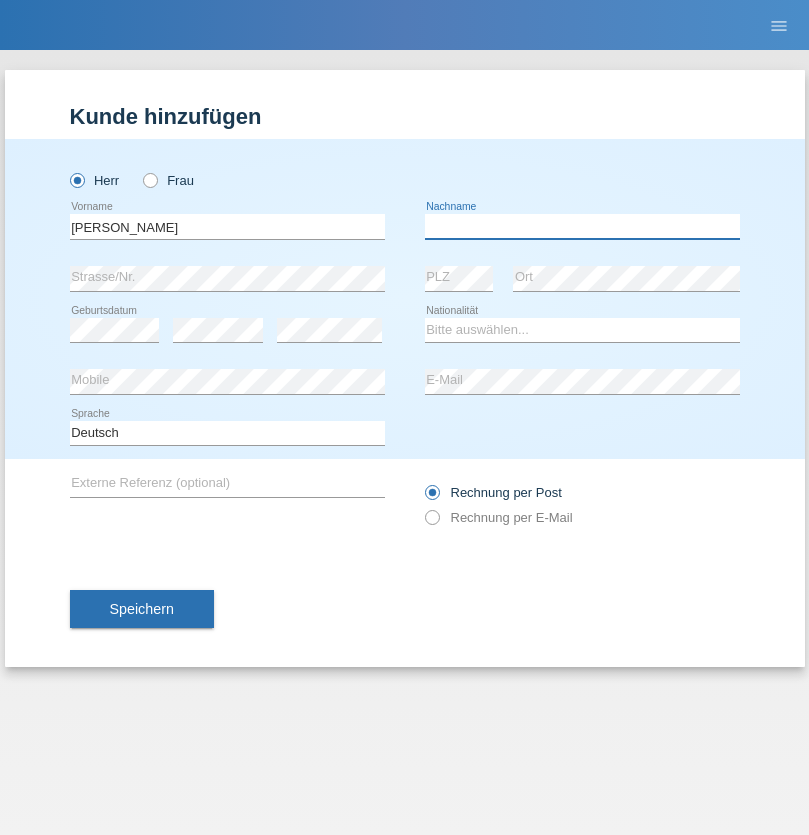click at bounding box center (582, 226) 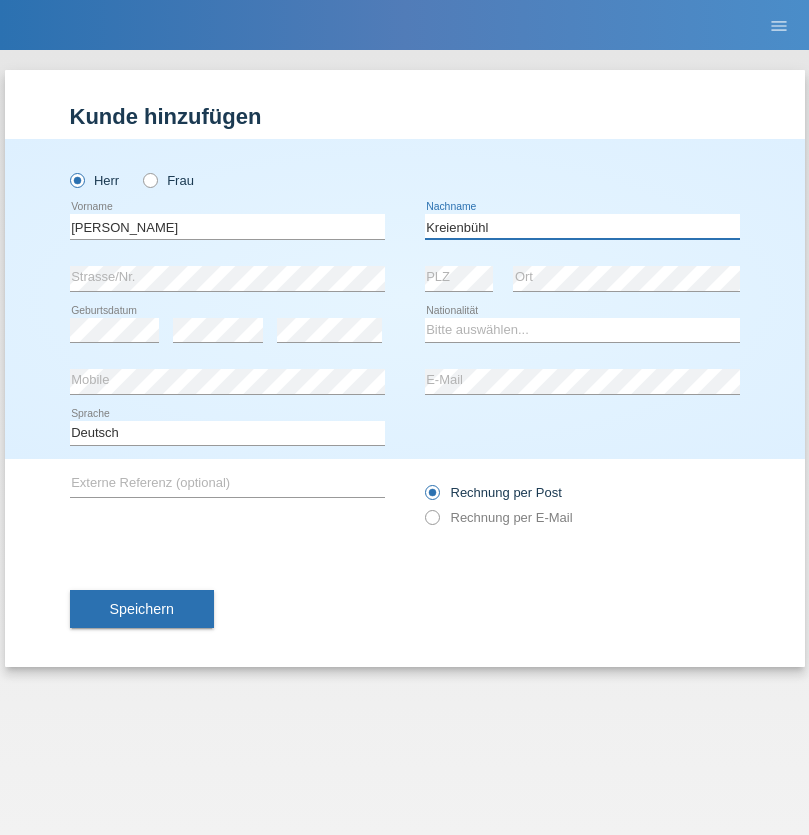 type on "Kreienbühl" 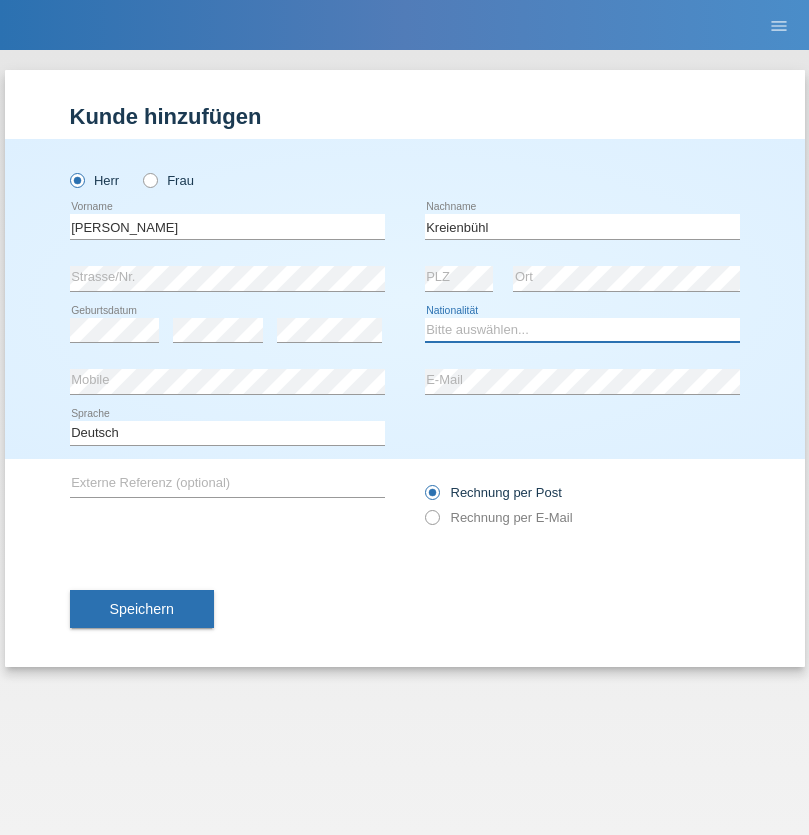 select on "CH" 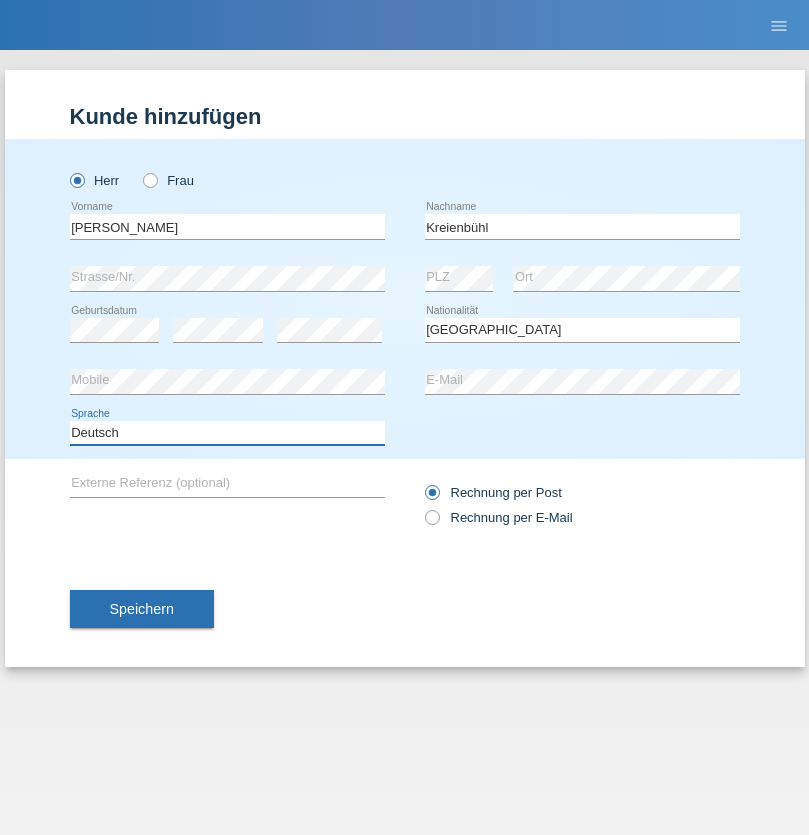 select on "en" 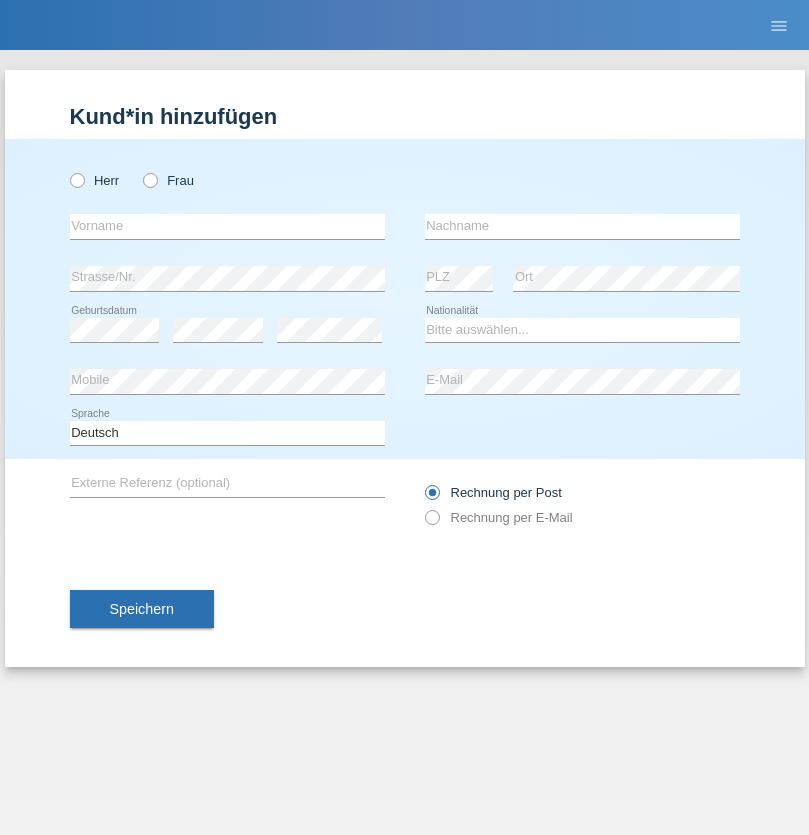 scroll, scrollTop: 0, scrollLeft: 0, axis: both 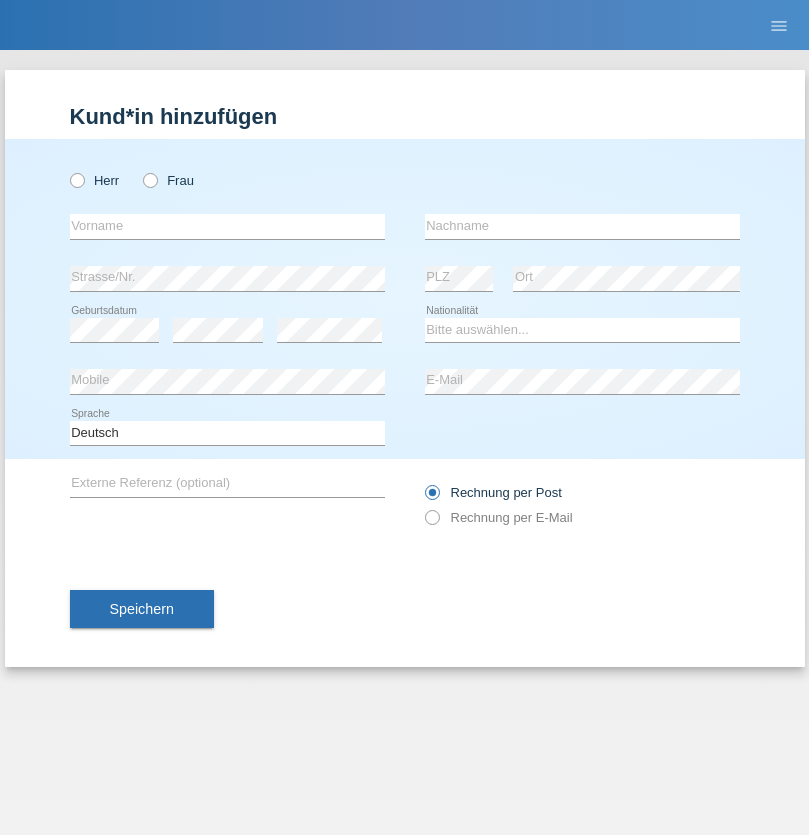 radio on "true" 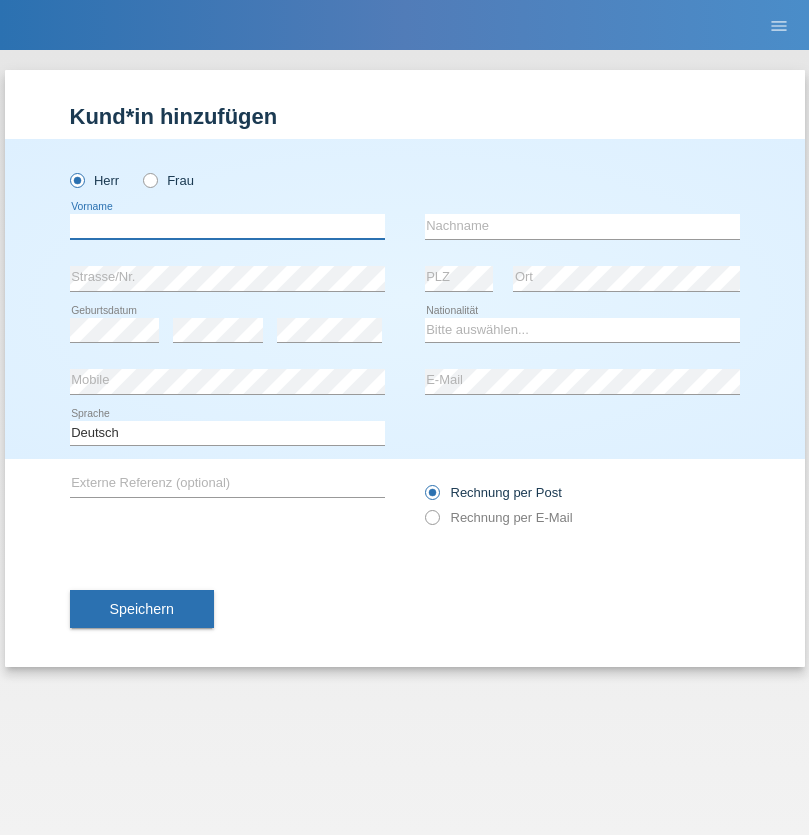 click at bounding box center (227, 226) 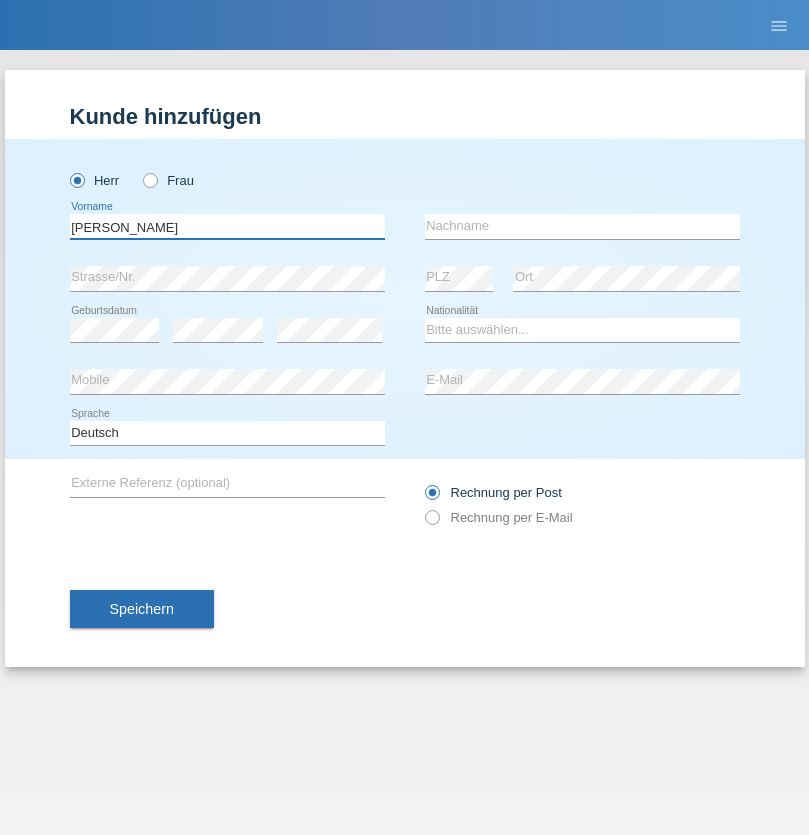 type on "[PERSON_NAME]" 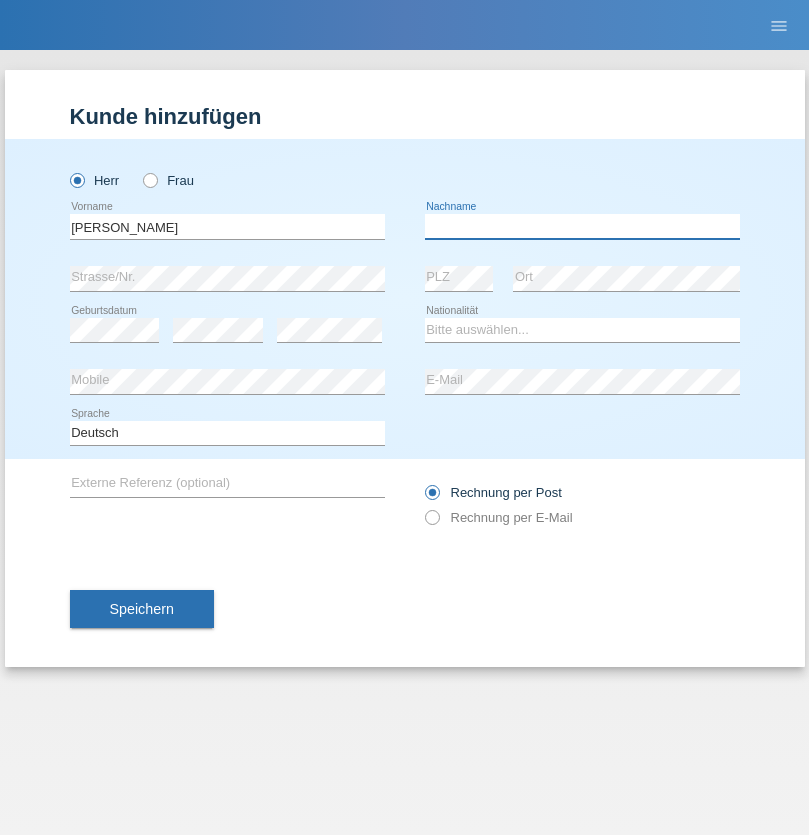 click at bounding box center (582, 226) 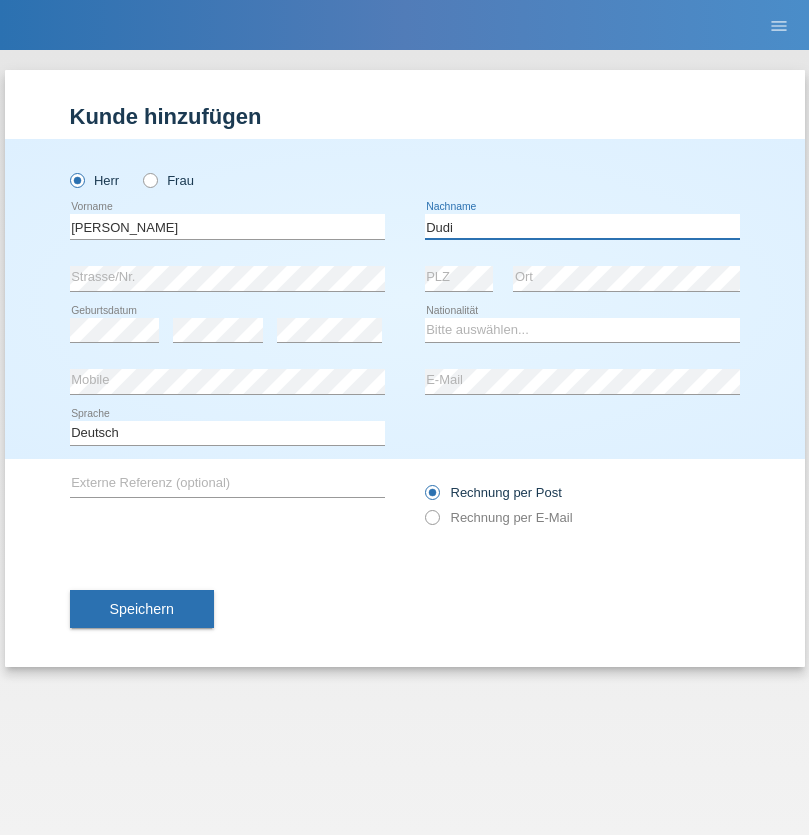 type on "Dudi" 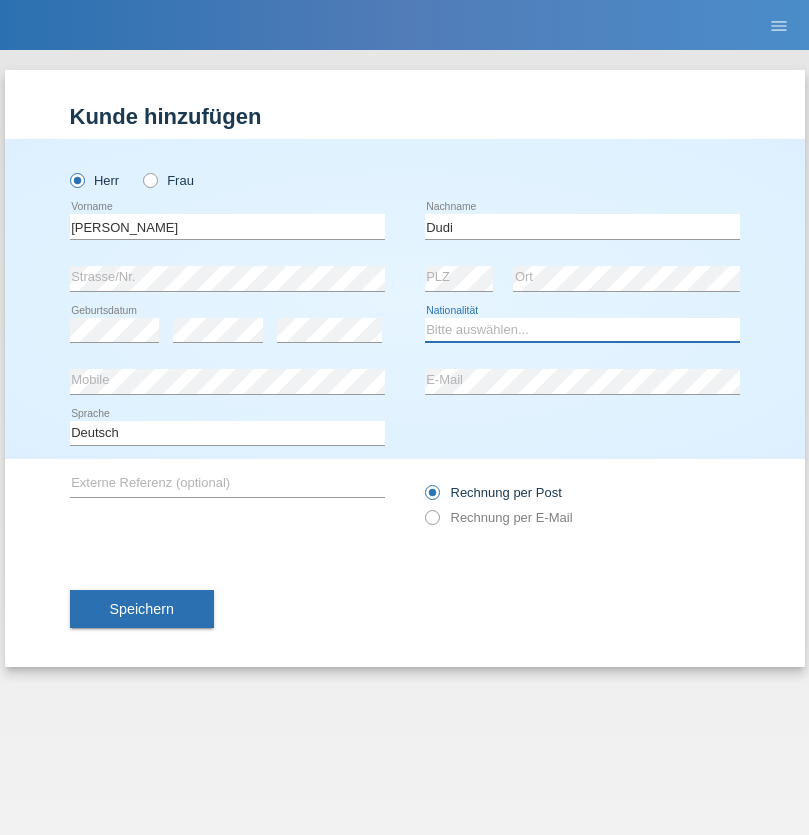 select on "SK" 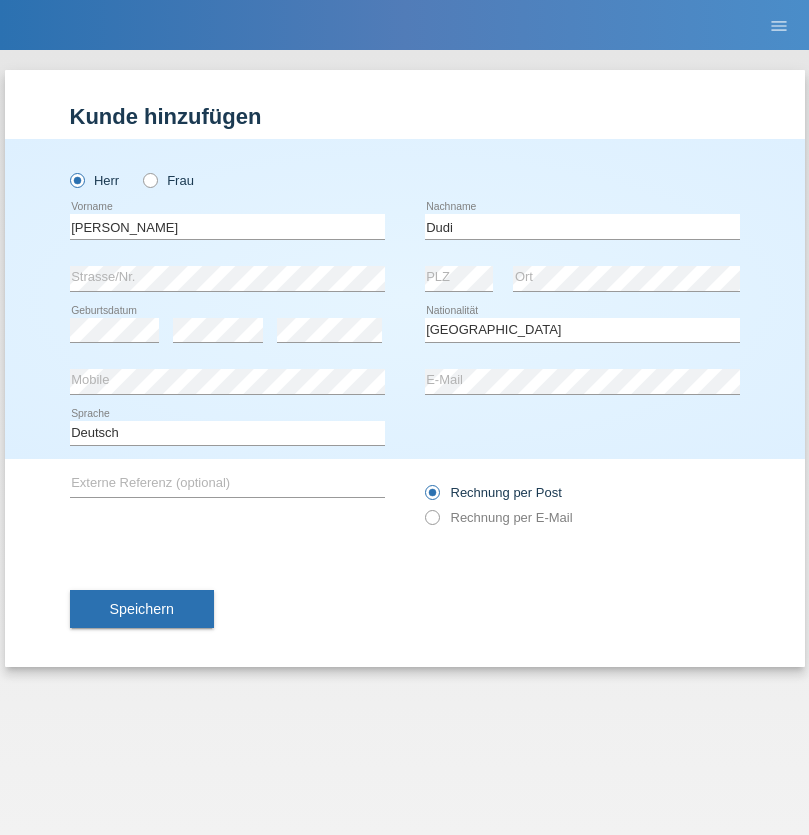 select on "C" 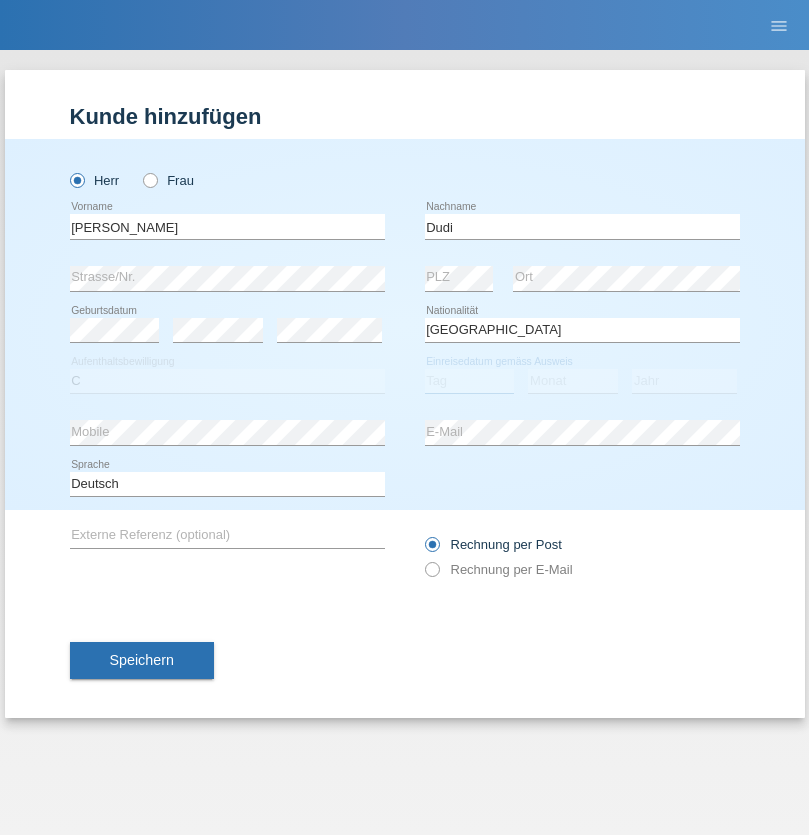 select on "25" 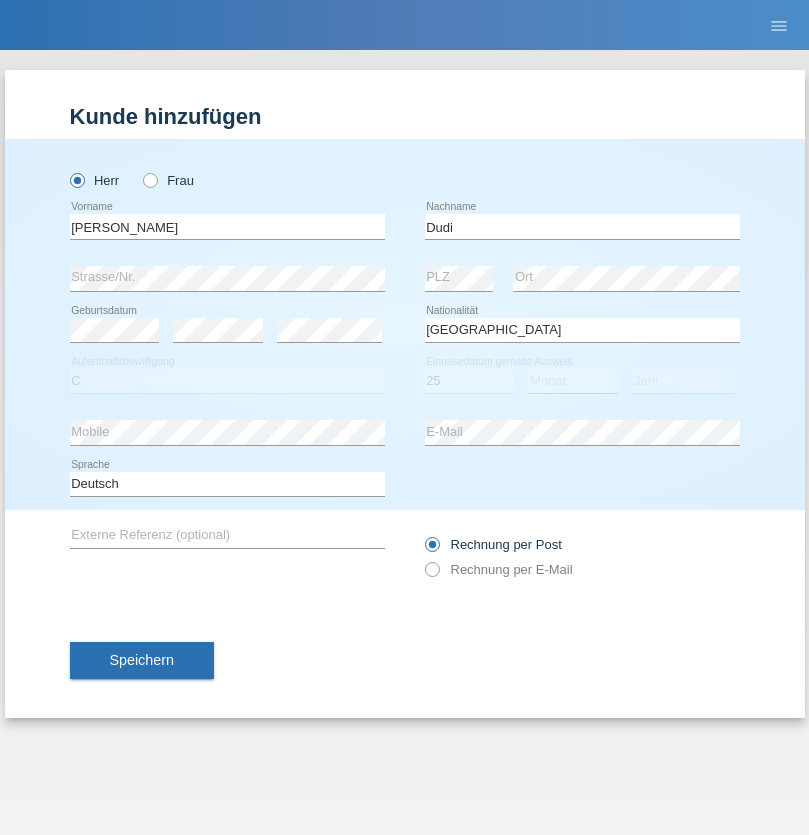 select on "05" 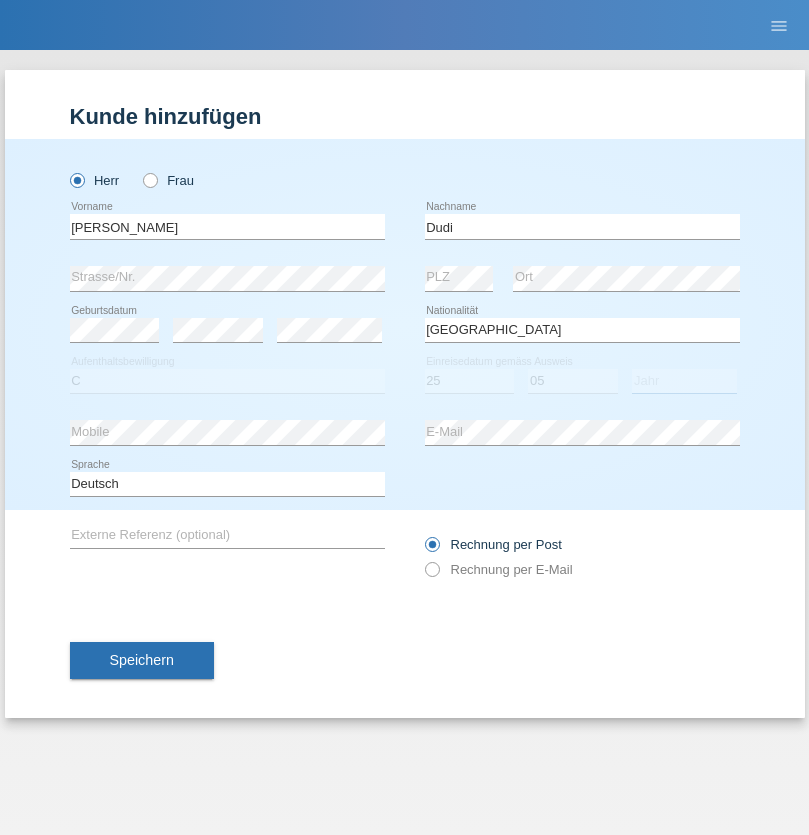 select on "2021" 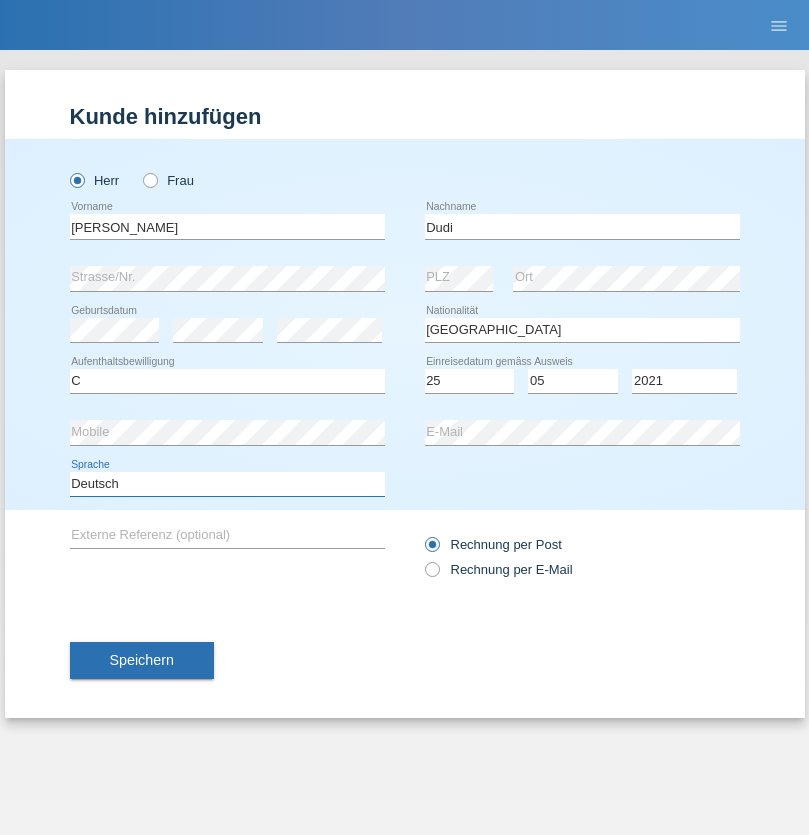 select on "en" 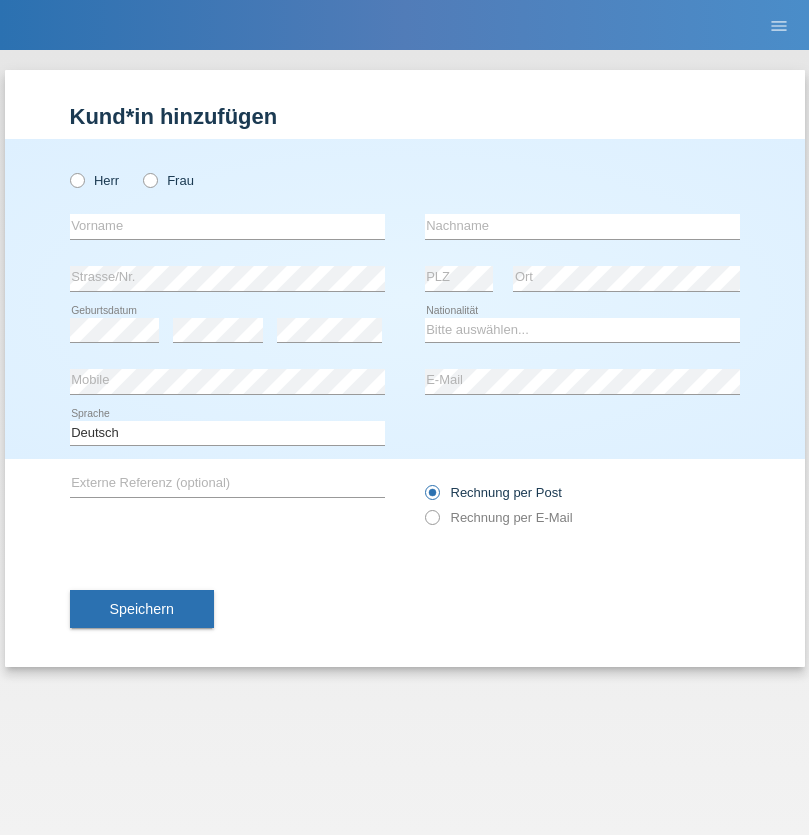 scroll, scrollTop: 0, scrollLeft: 0, axis: both 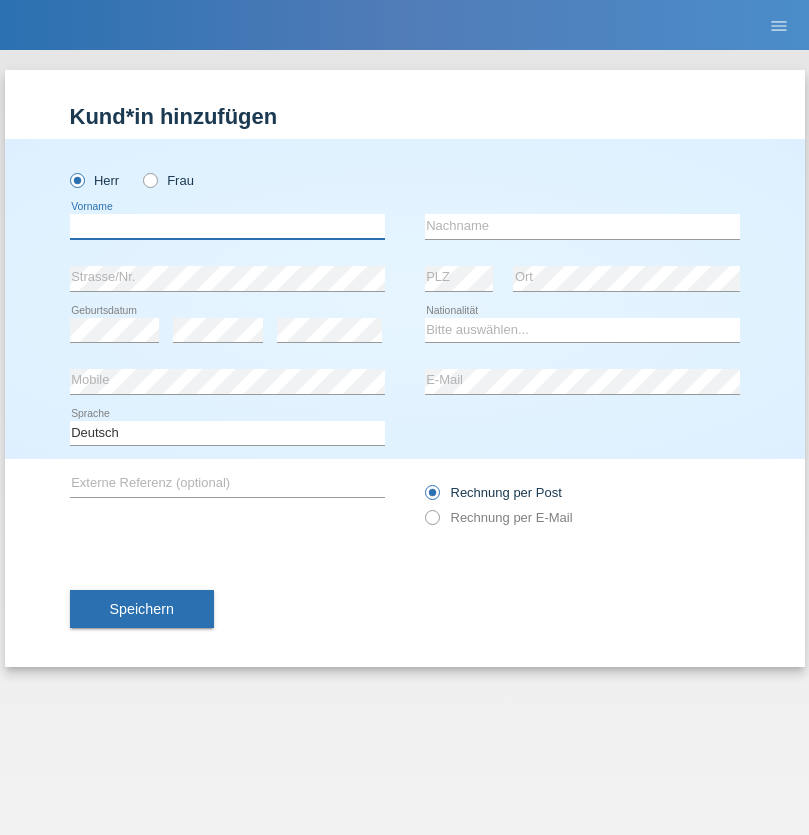 click at bounding box center (227, 226) 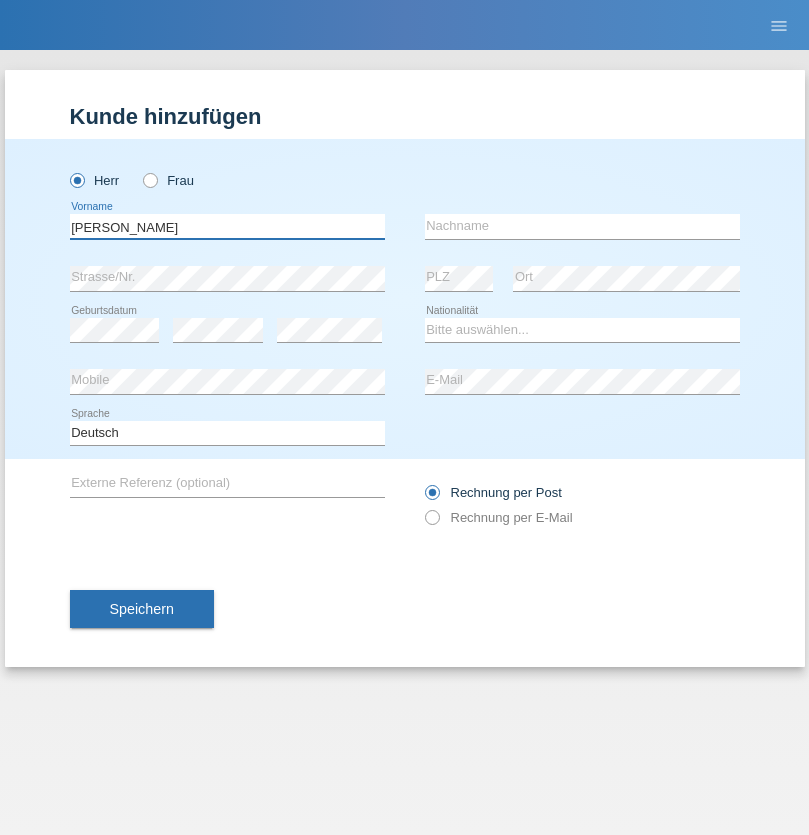 type on "Ahmetovic" 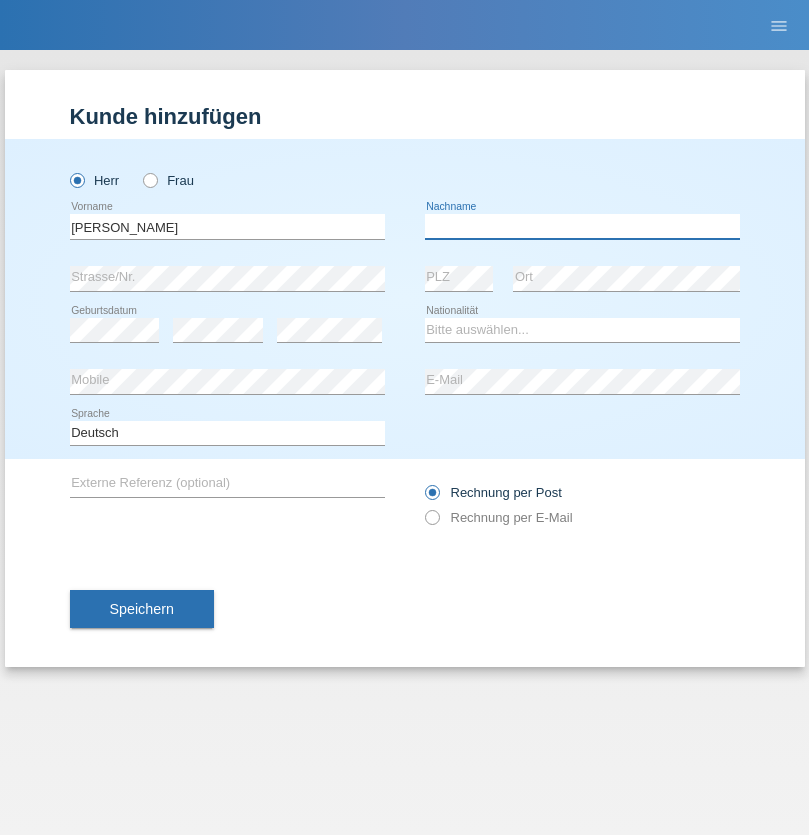 click at bounding box center [582, 226] 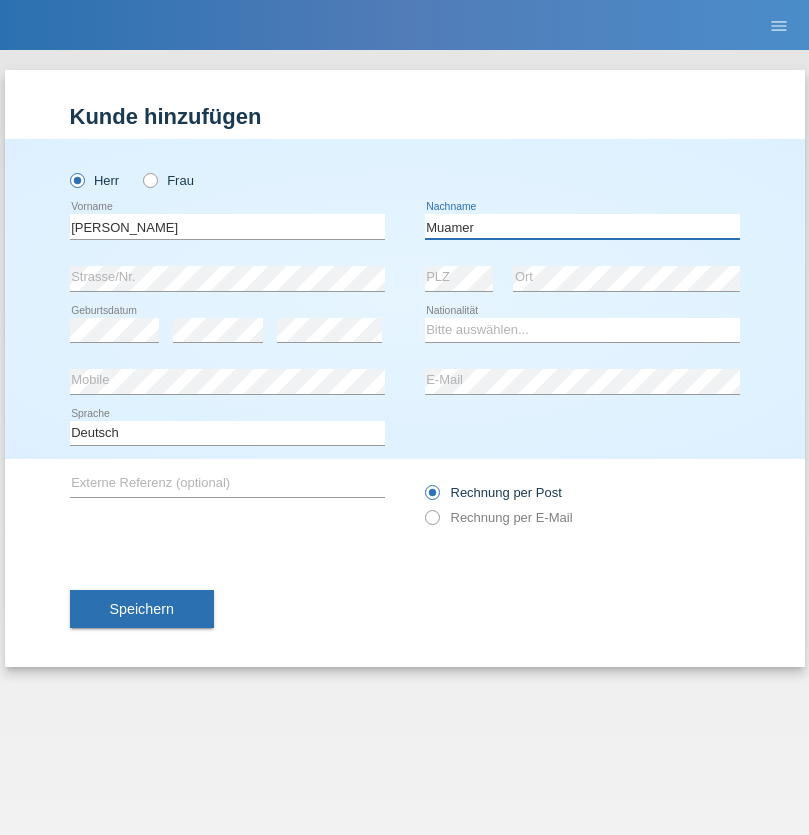 type on "Muamer" 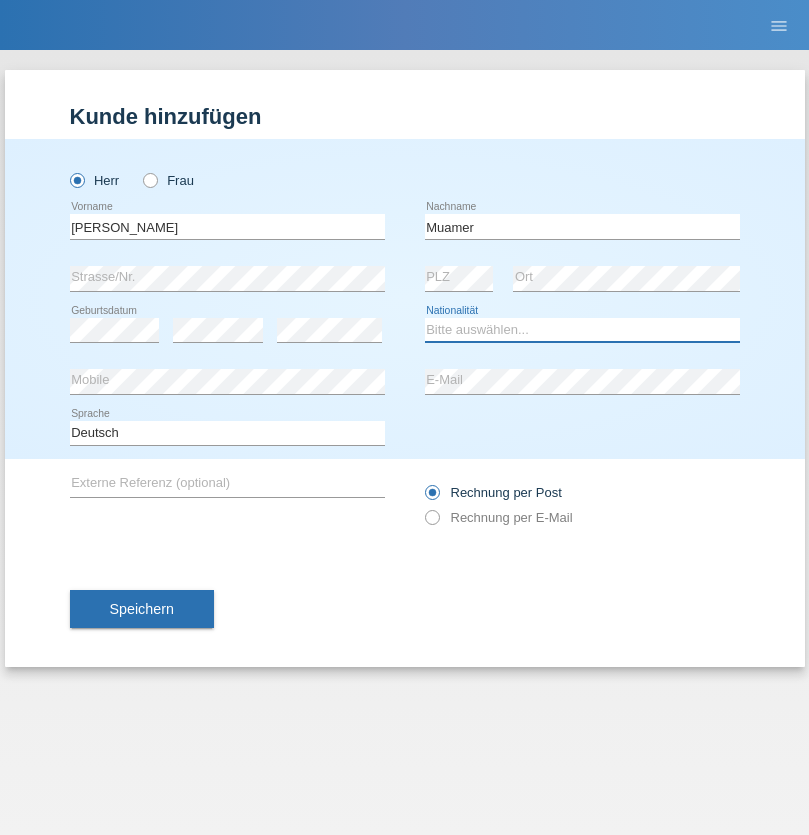 select on "CH" 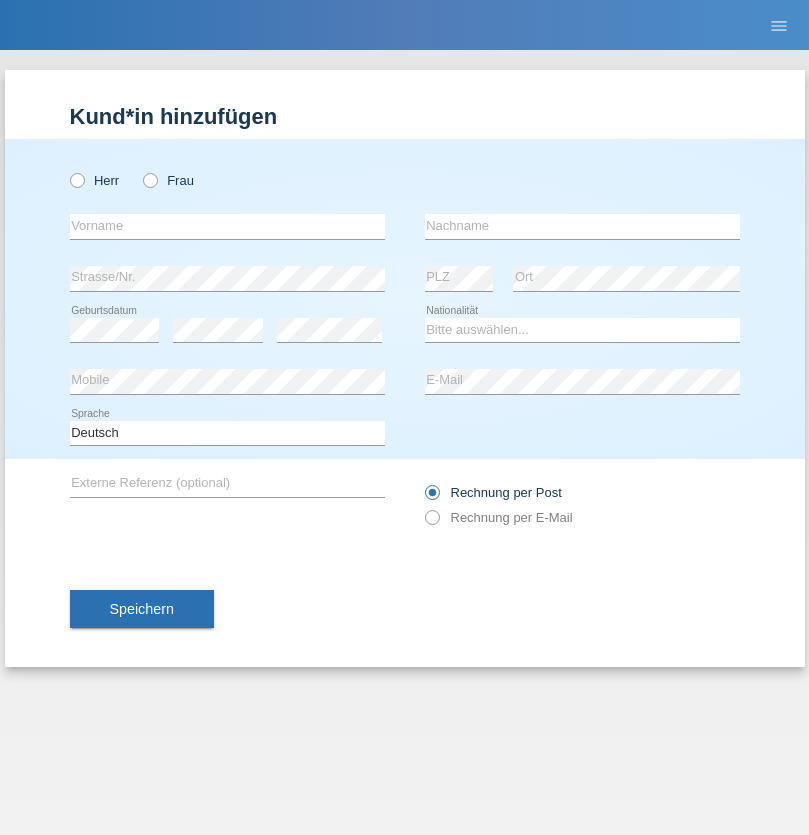scroll, scrollTop: 0, scrollLeft: 0, axis: both 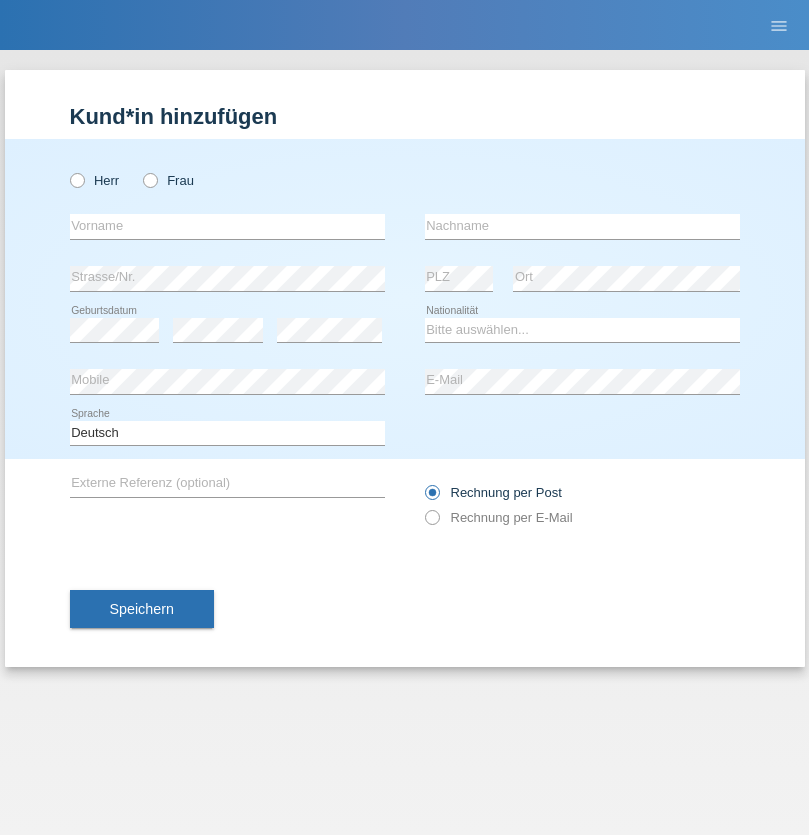 radio on "true" 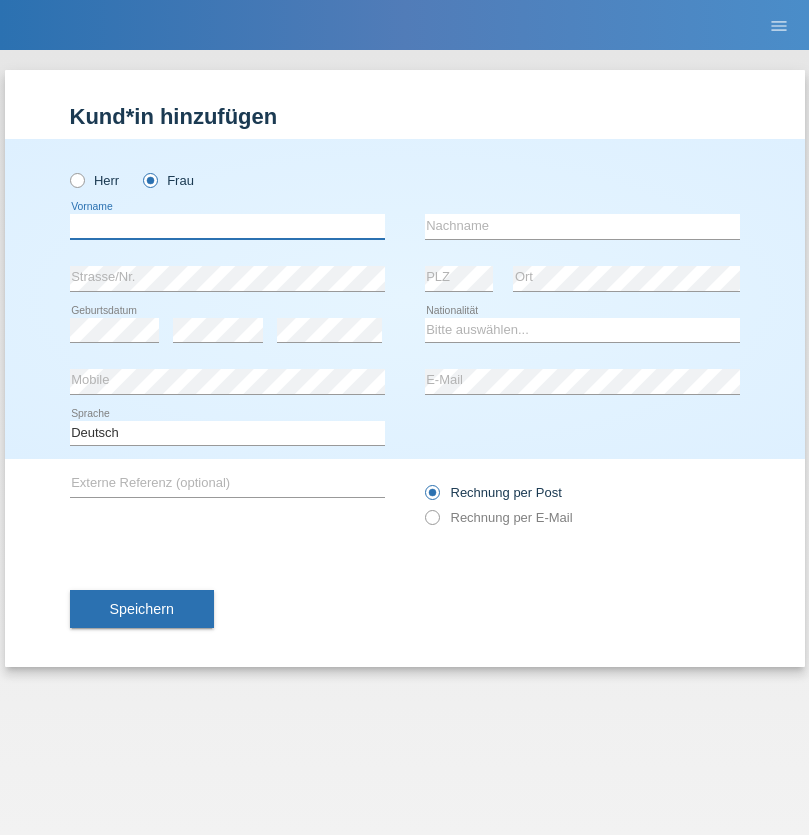 click at bounding box center [227, 226] 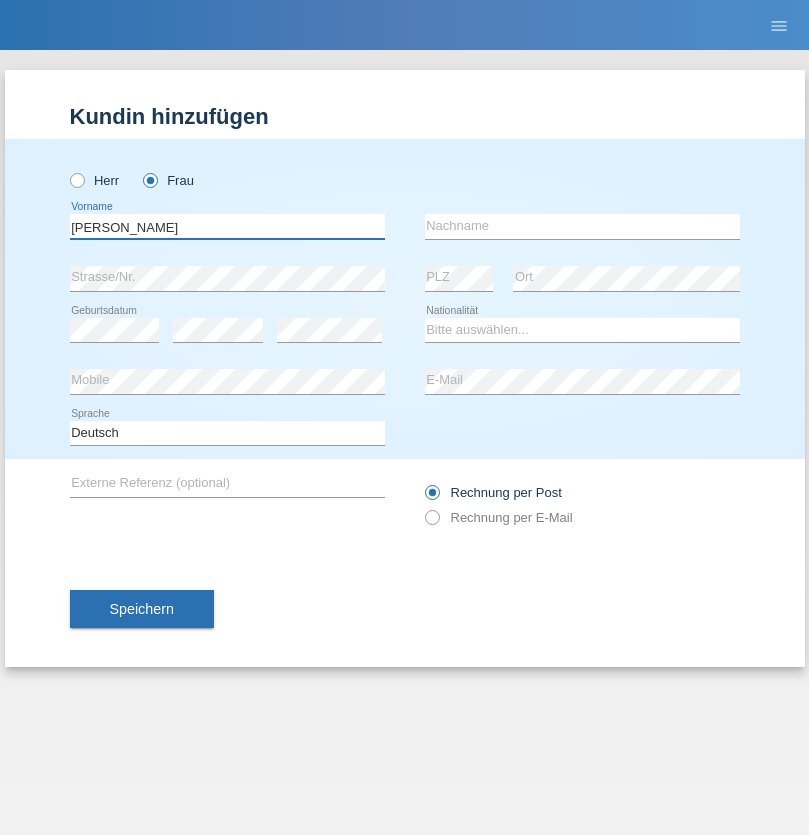 type on "[PERSON_NAME]" 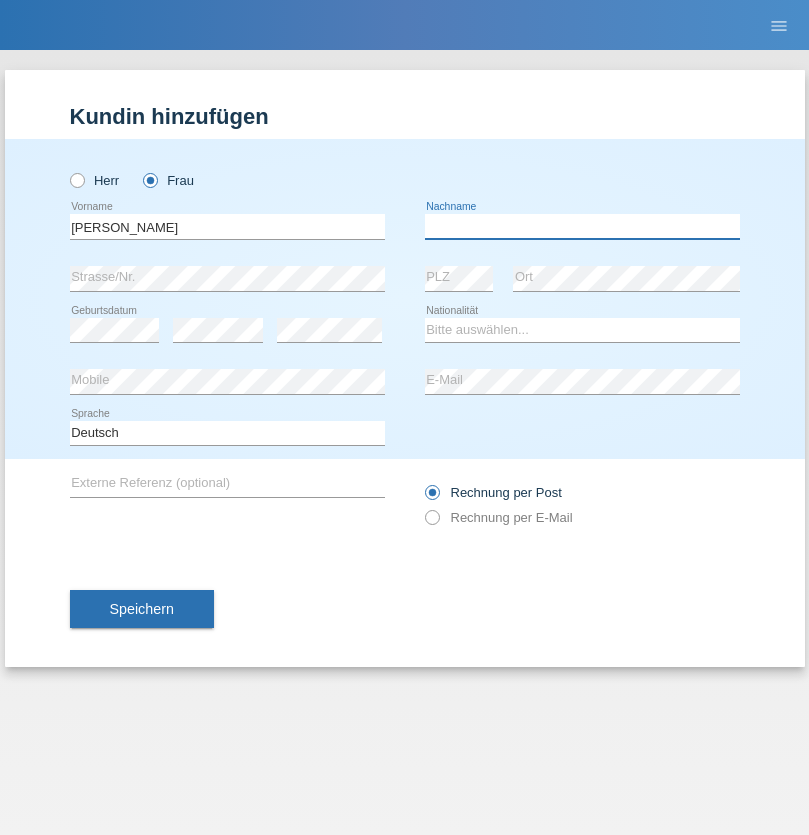 click at bounding box center (582, 226) 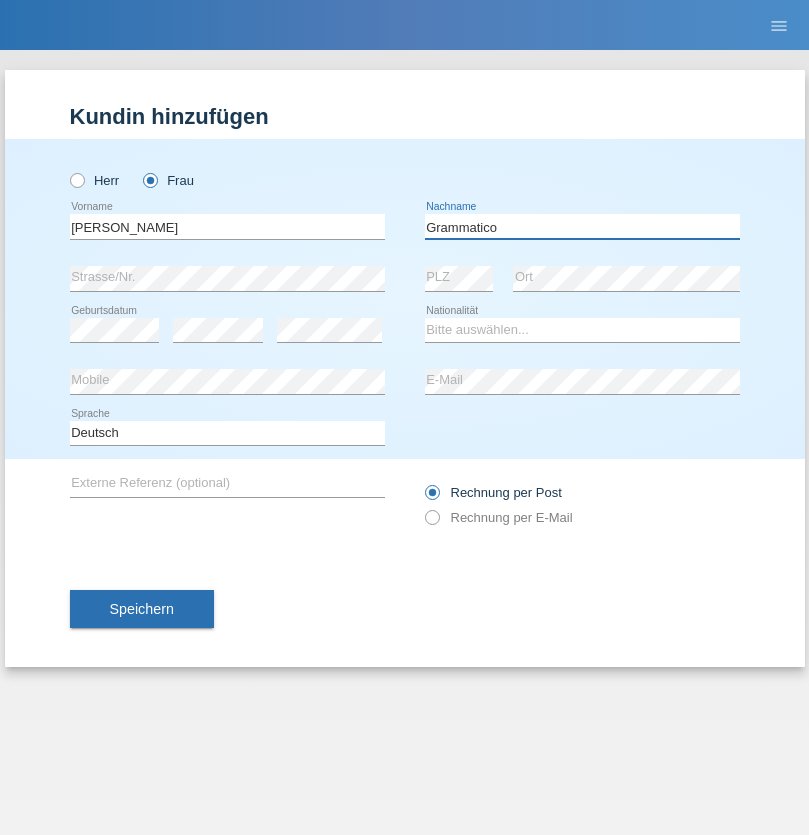 type on "Grammatico" 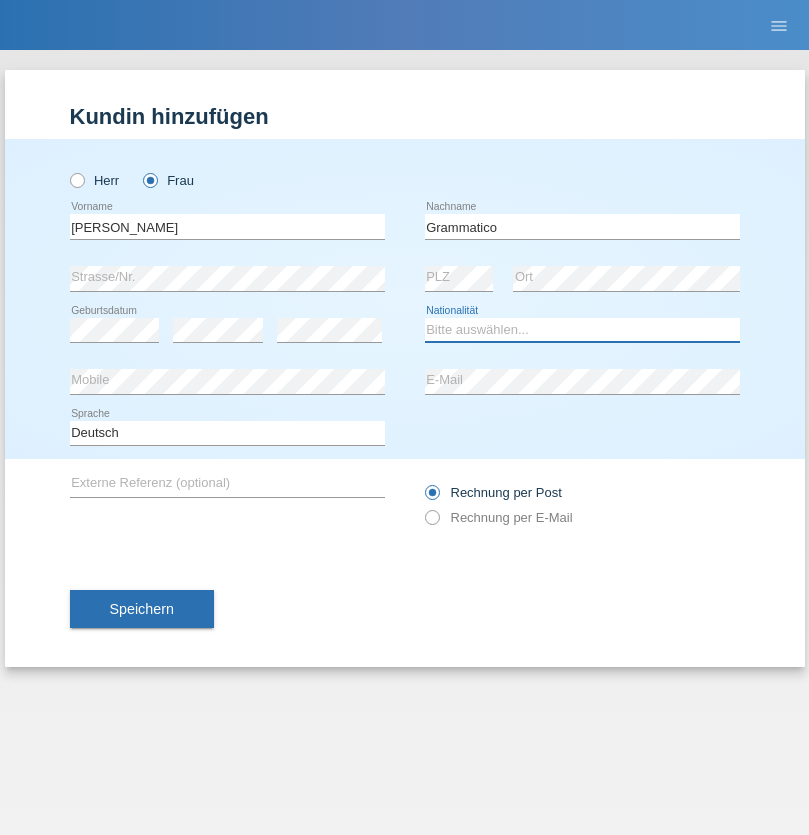 select on "CH" 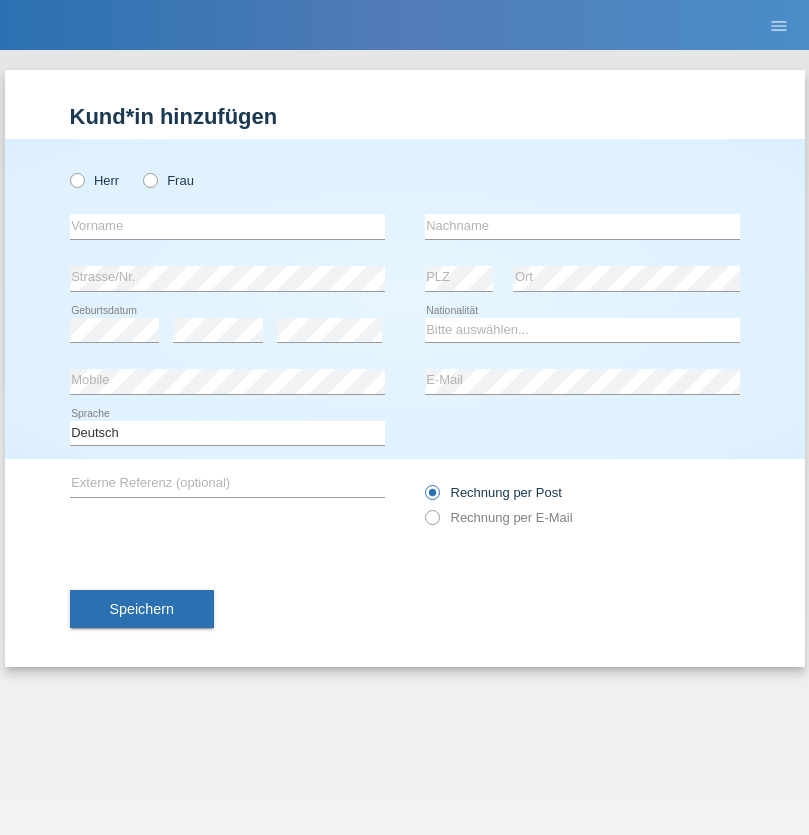 scroll, scrollTop: 0, scrollLeft: 0, axis: both 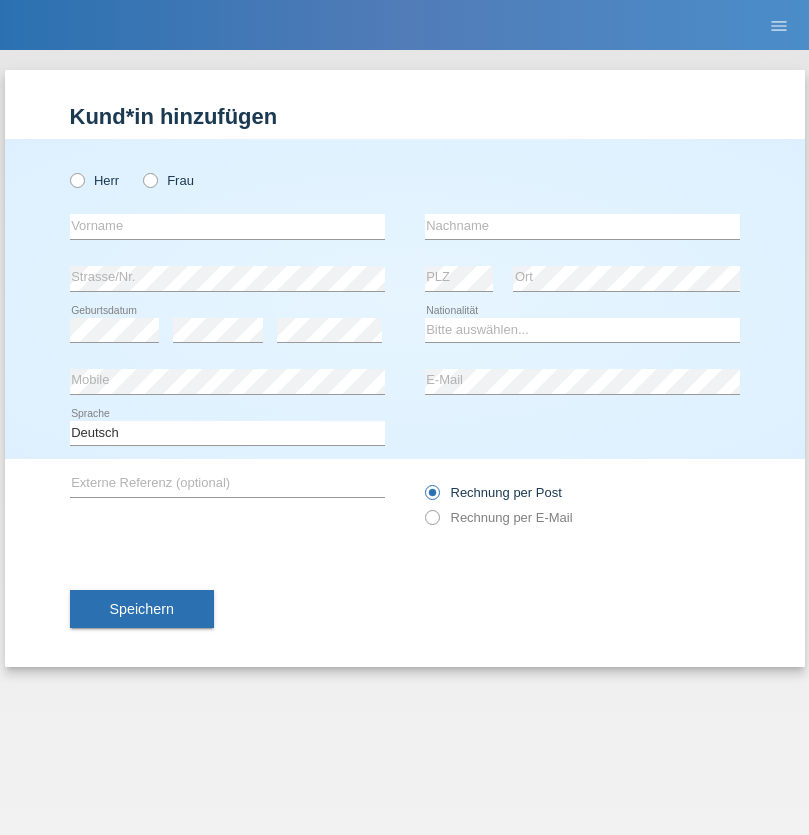 radio on "true" 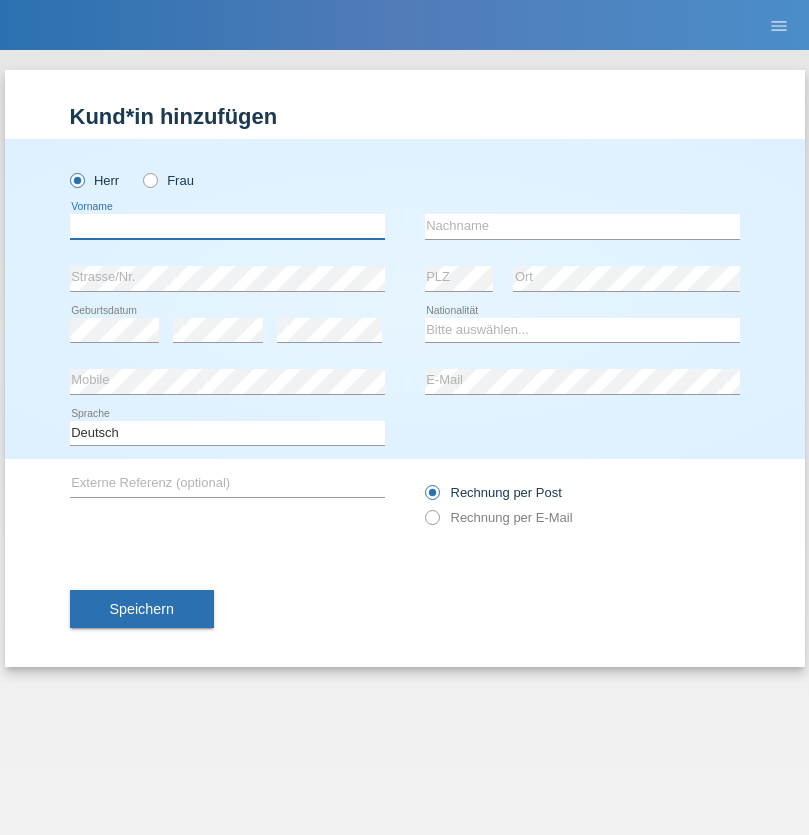 click at bounding box center (227, 226) 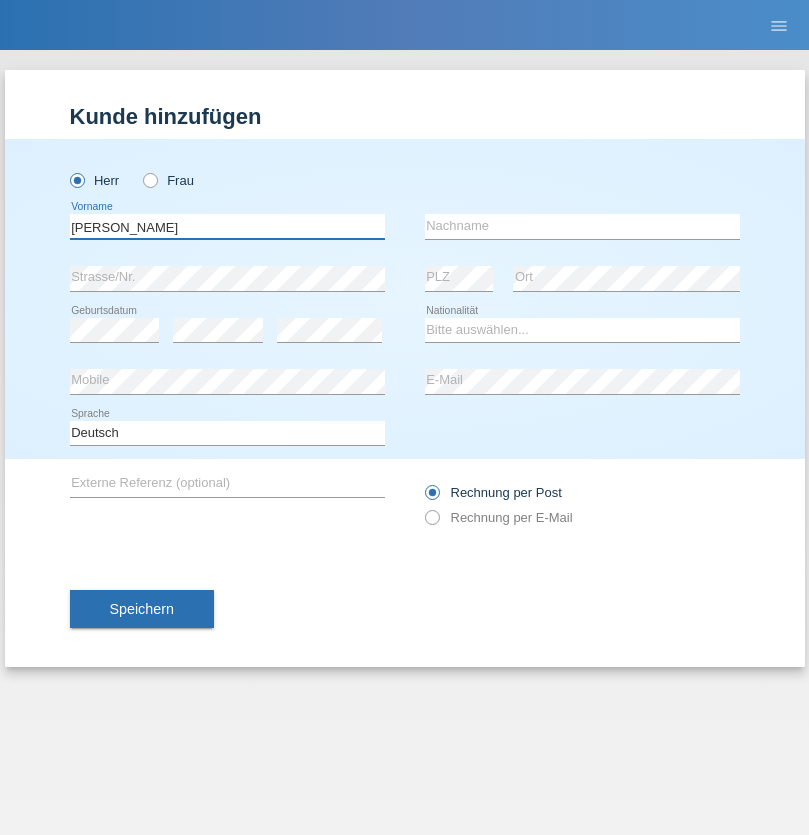 type on "Ivo" 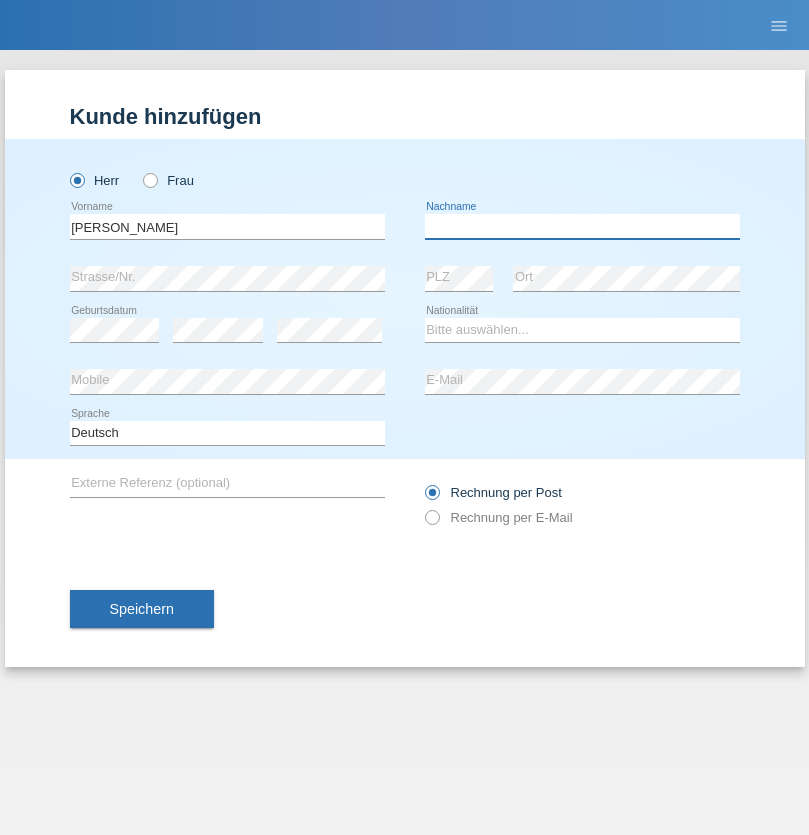 click at bounding box center (582, 226) 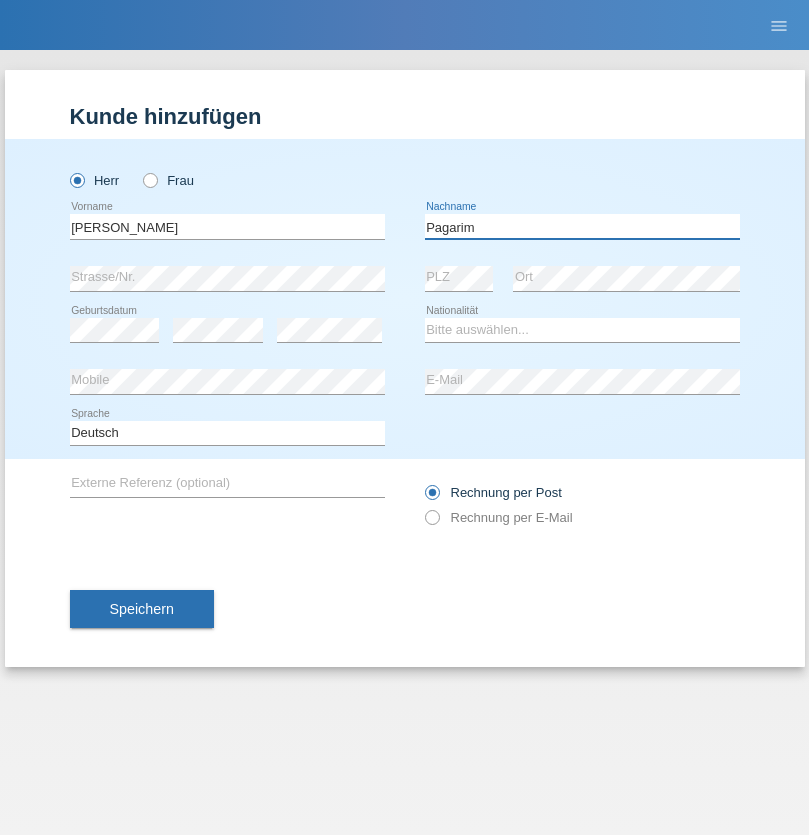 type on "Pagarim" 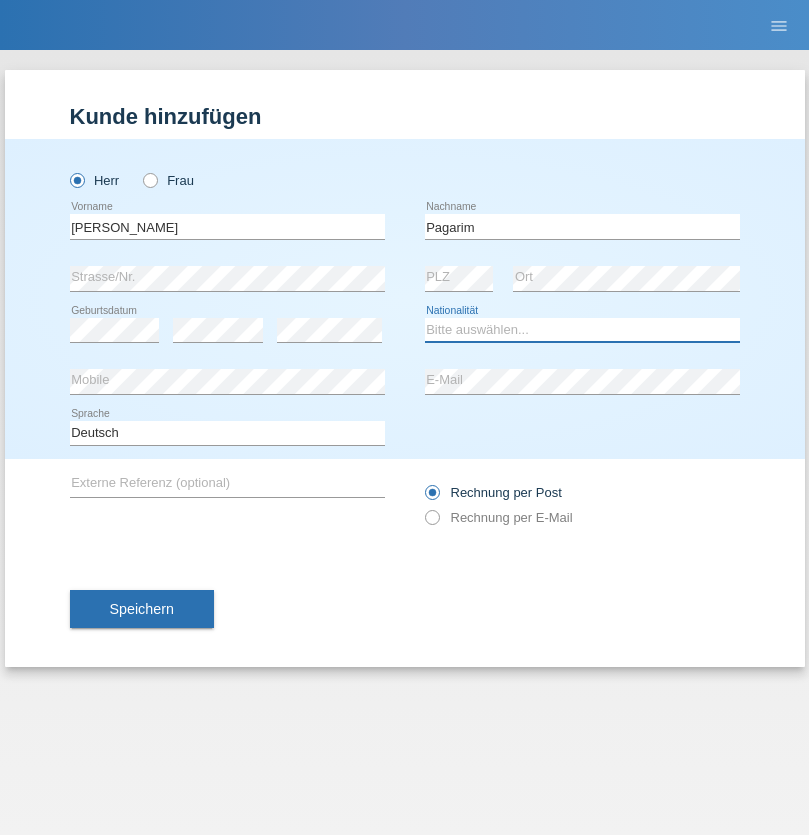 select on "CH" 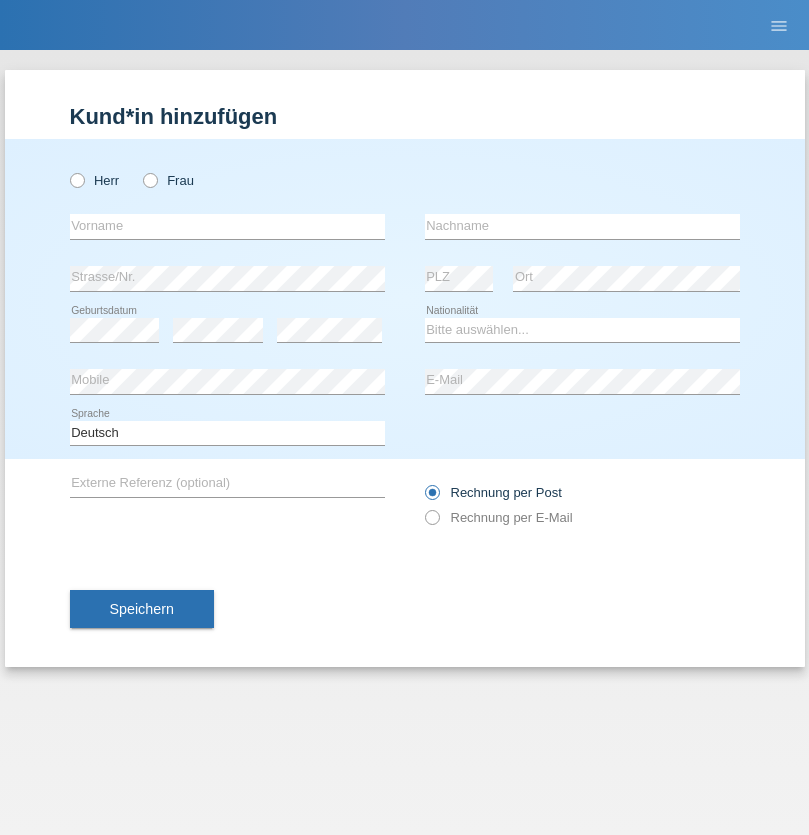 scroll, scrollTop: 0, scrollLeft: 0, axis: both 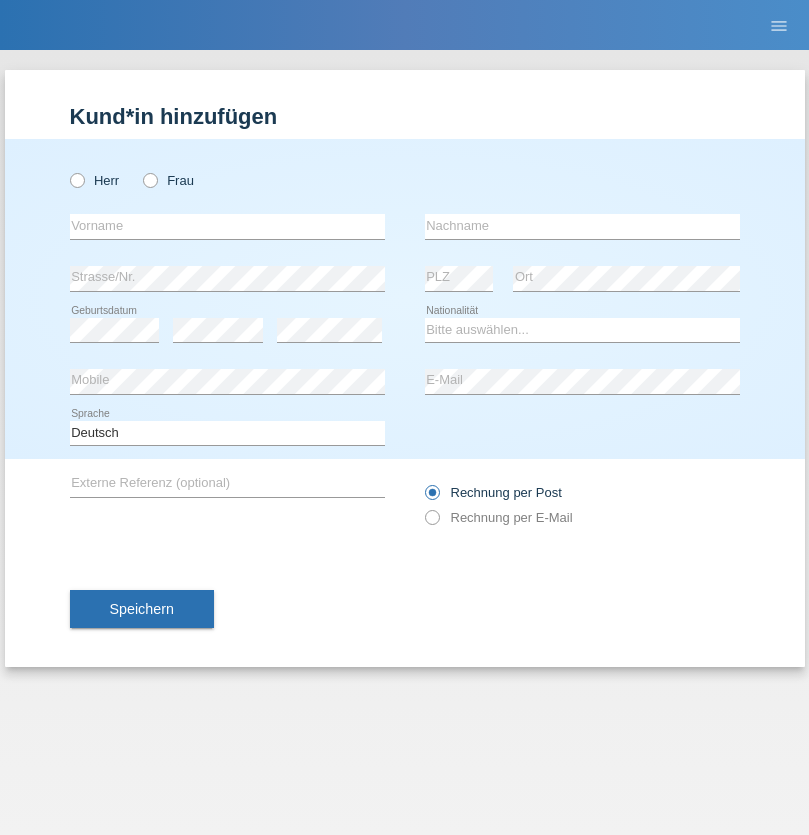 radio on "true" 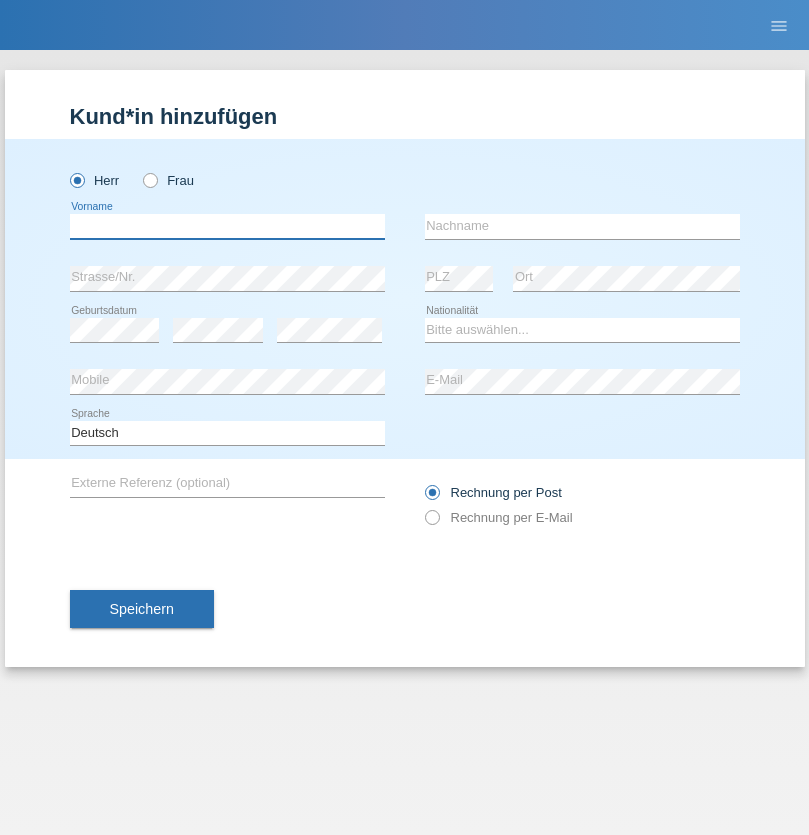 click at bounding box center (227, 226) 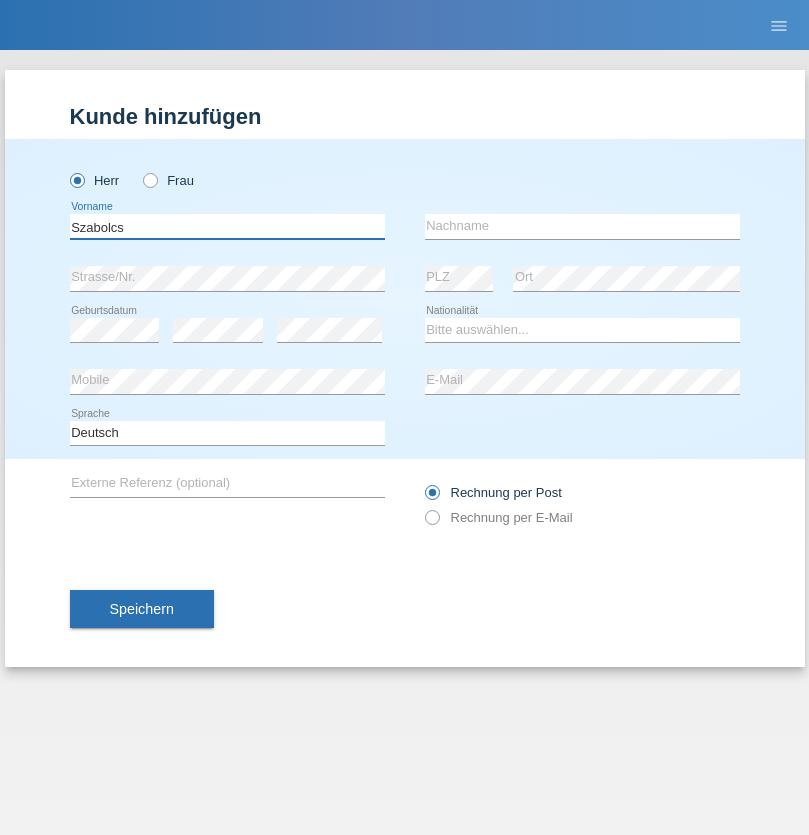 type on "Szabolcs" 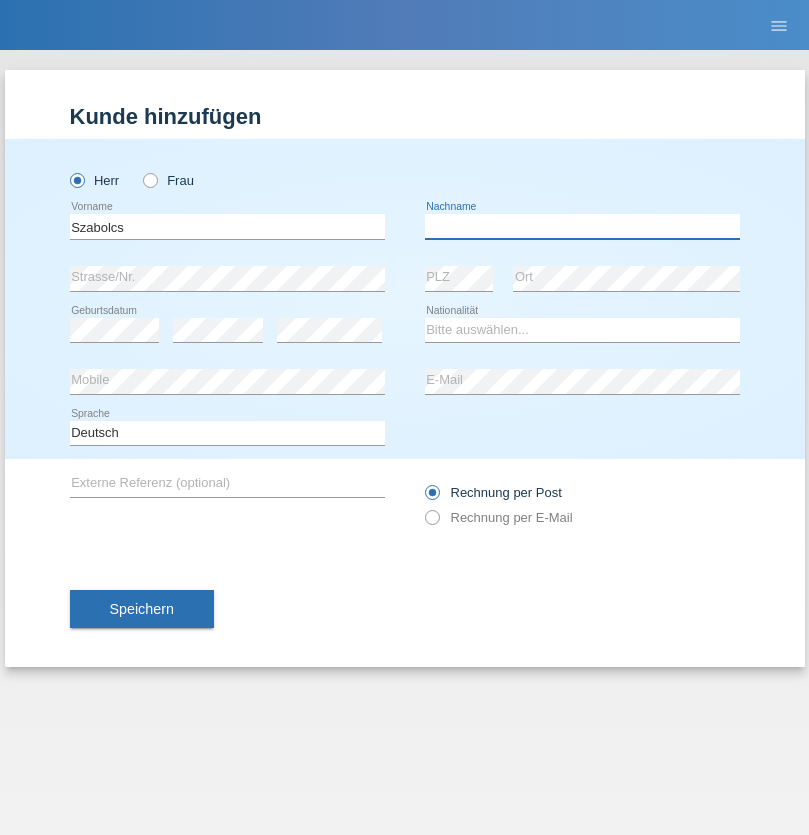 click at bounding box center [582, 226] 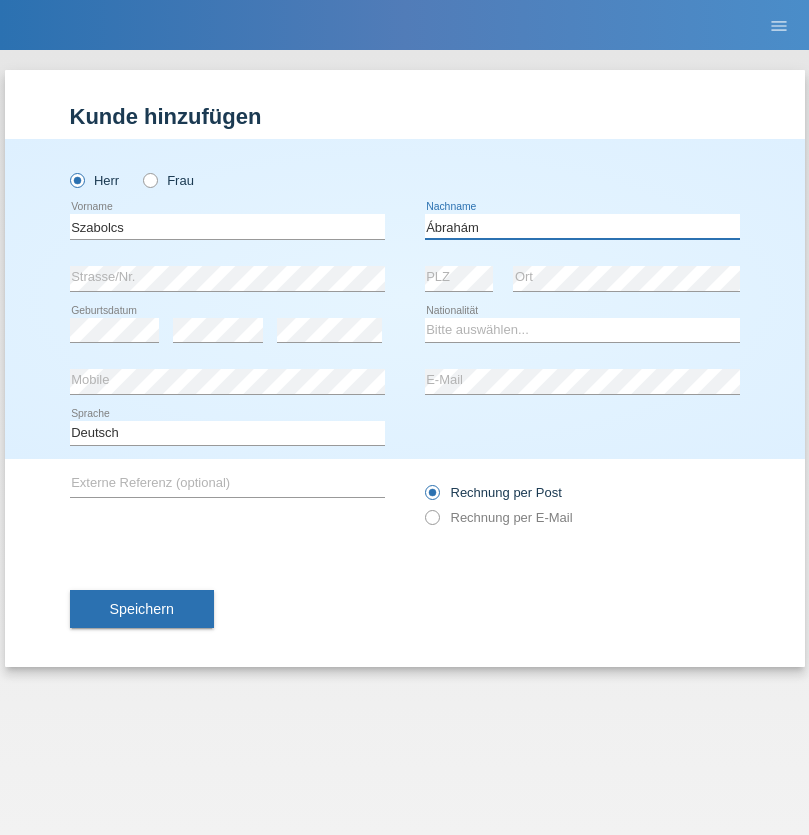 type on "Ábrahám" 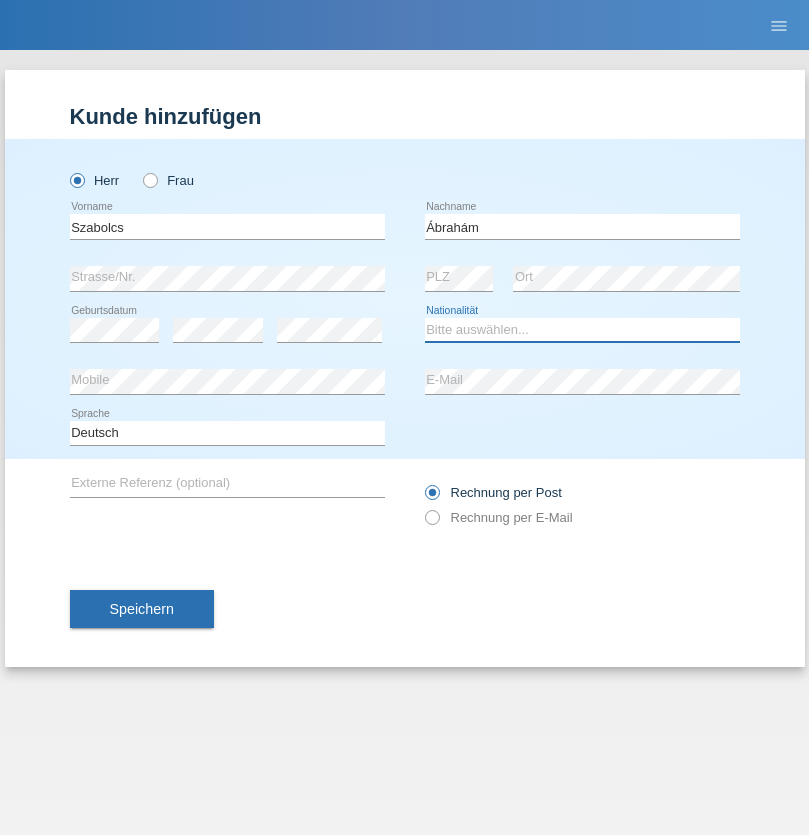 select on "HU" 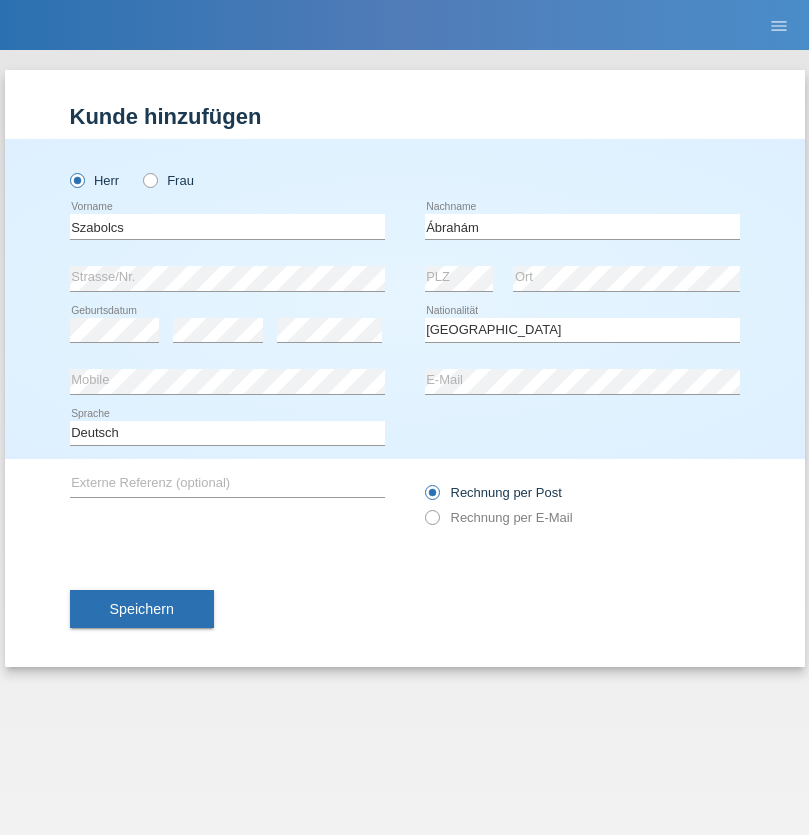 select on "C" 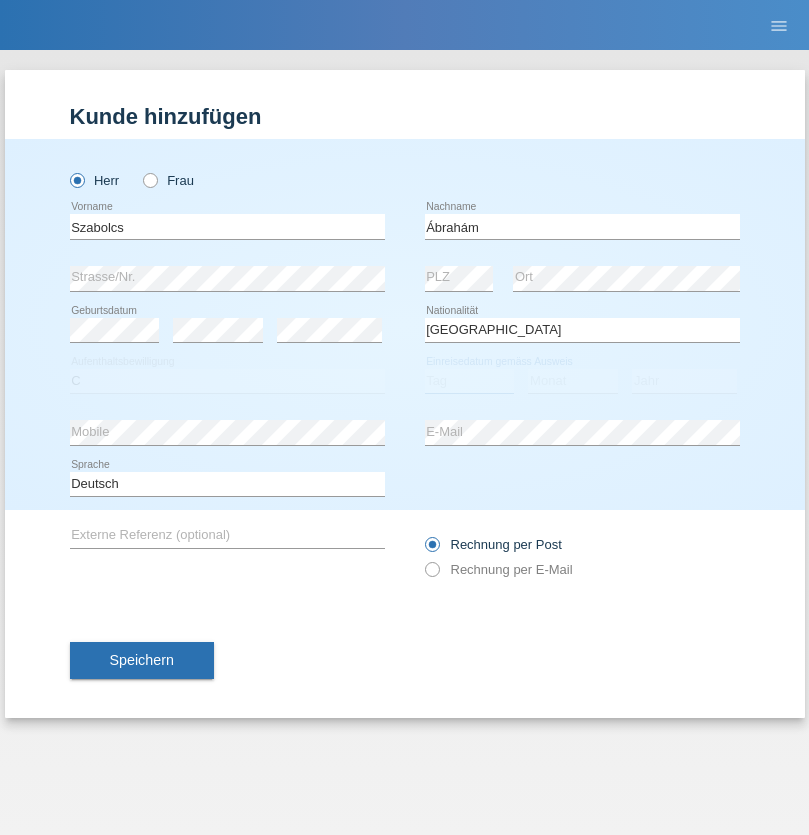 select on "09" 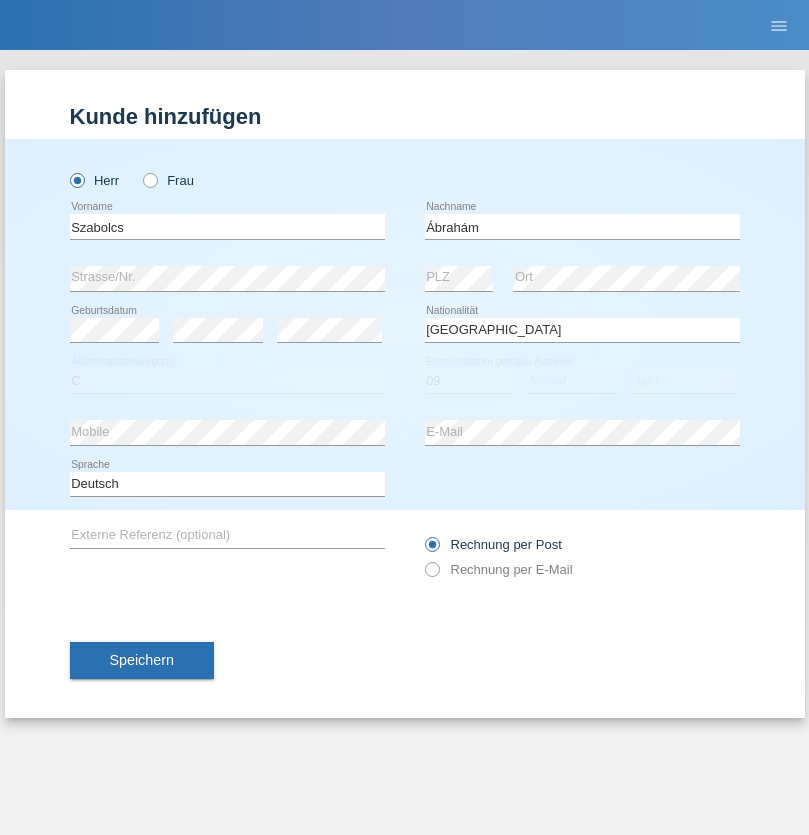 select on "12" 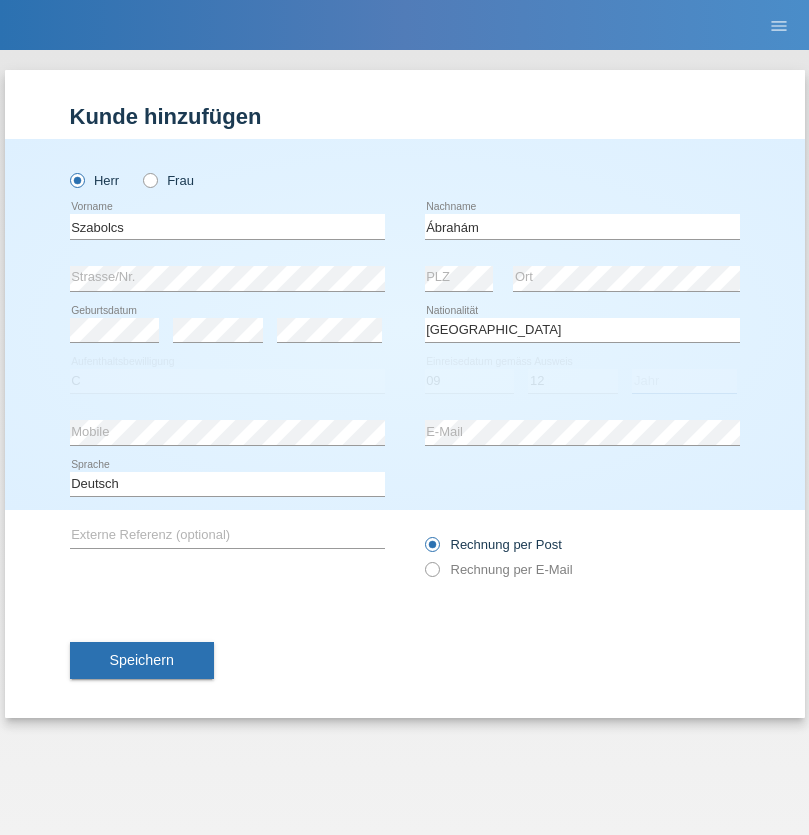 select on "2021" 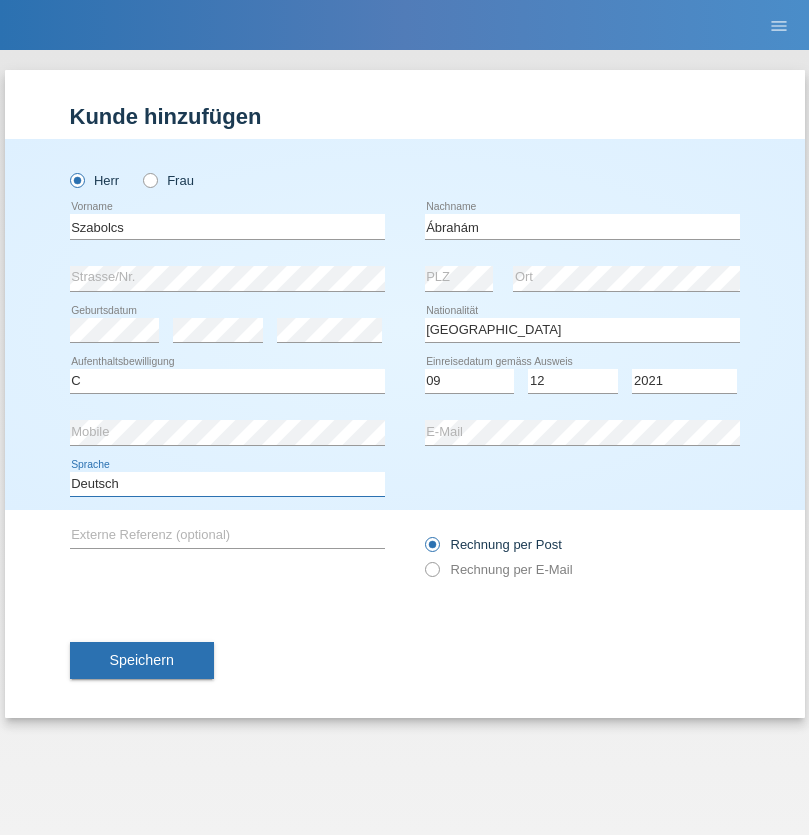 select on "en" 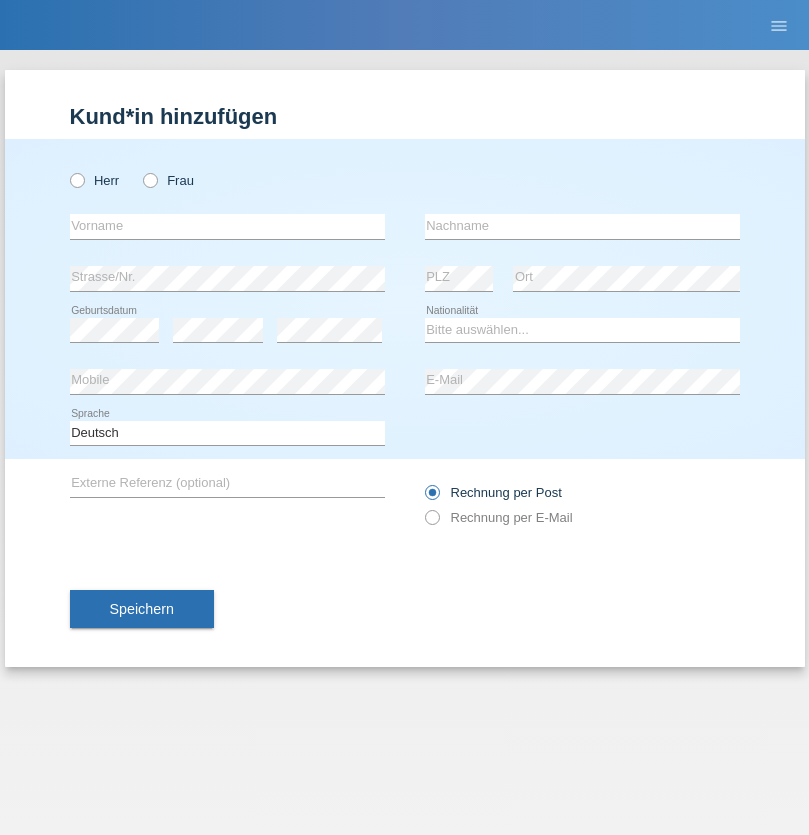 scroll, scrollTop: 0, scrollLeft: 0, axis: both 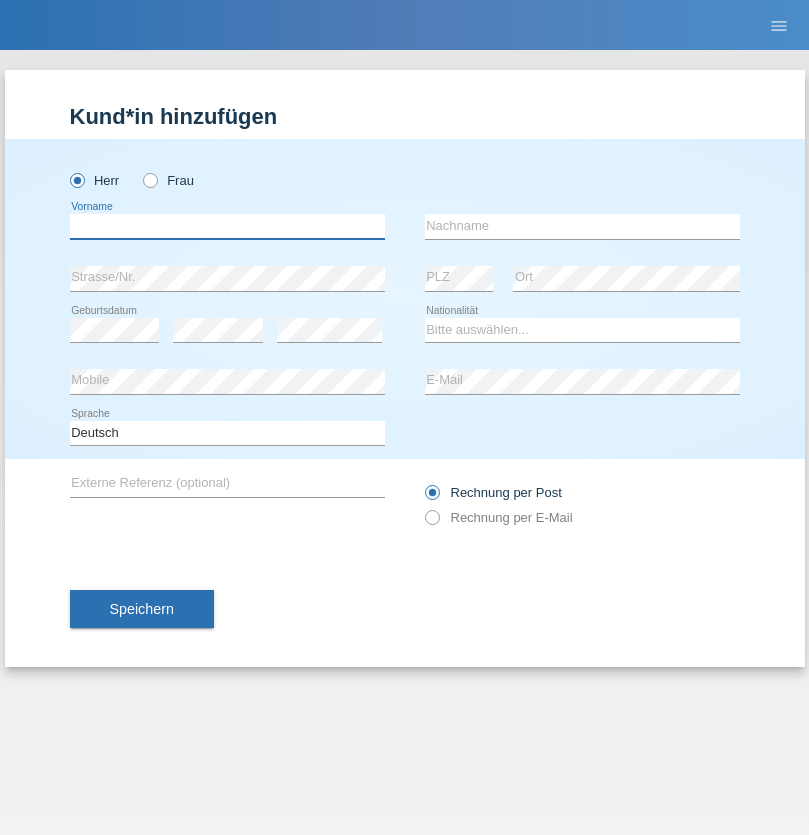 click at bounding box center (227, 226) 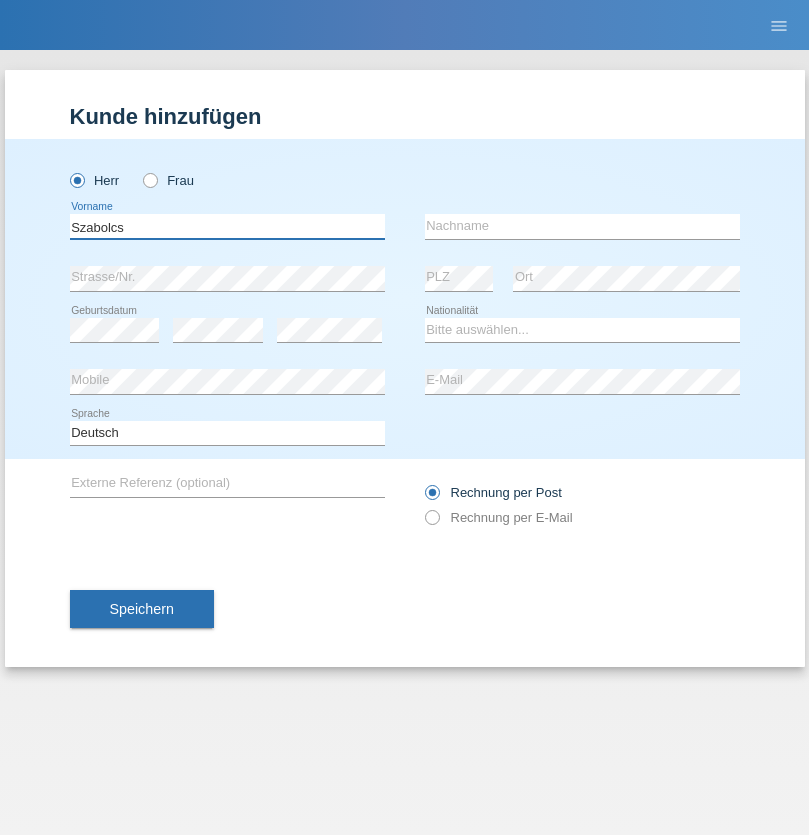 type on "Szabolcs" 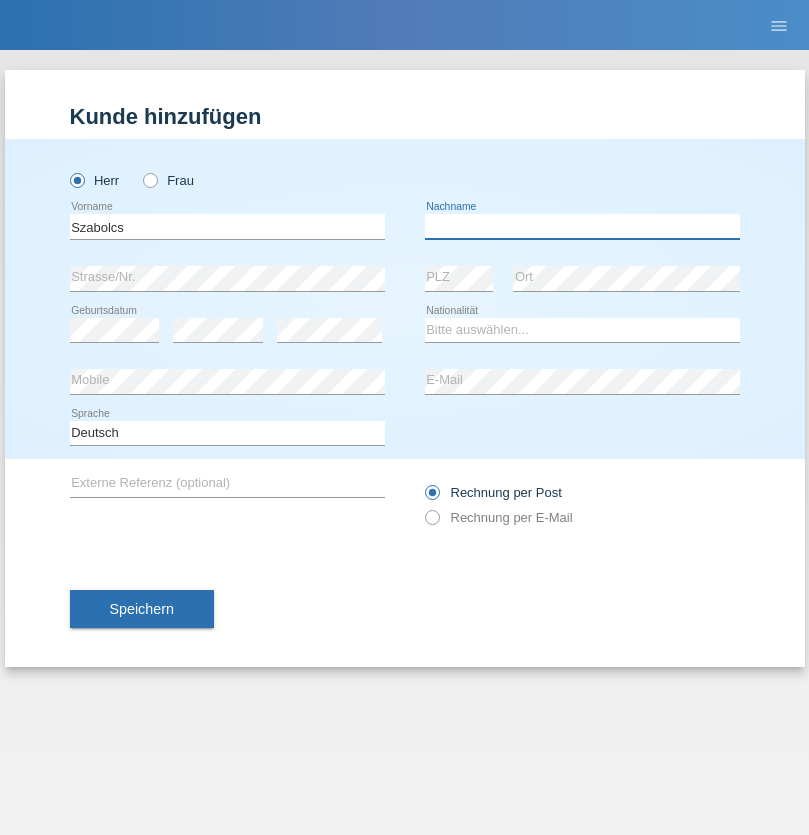 click at bounding box center [582, 226] 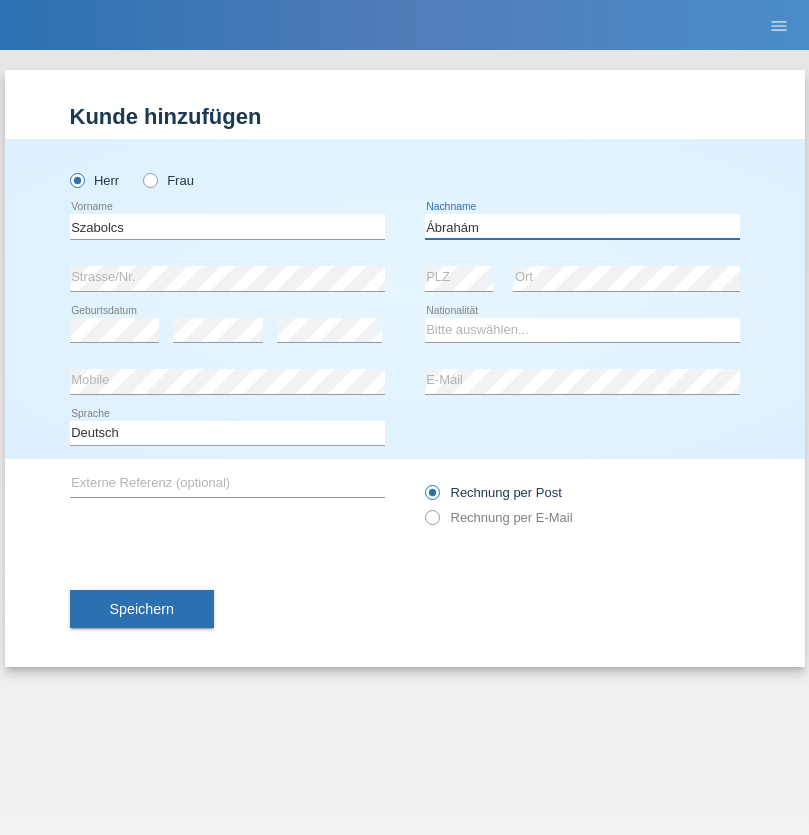 type on "Ábrahám" 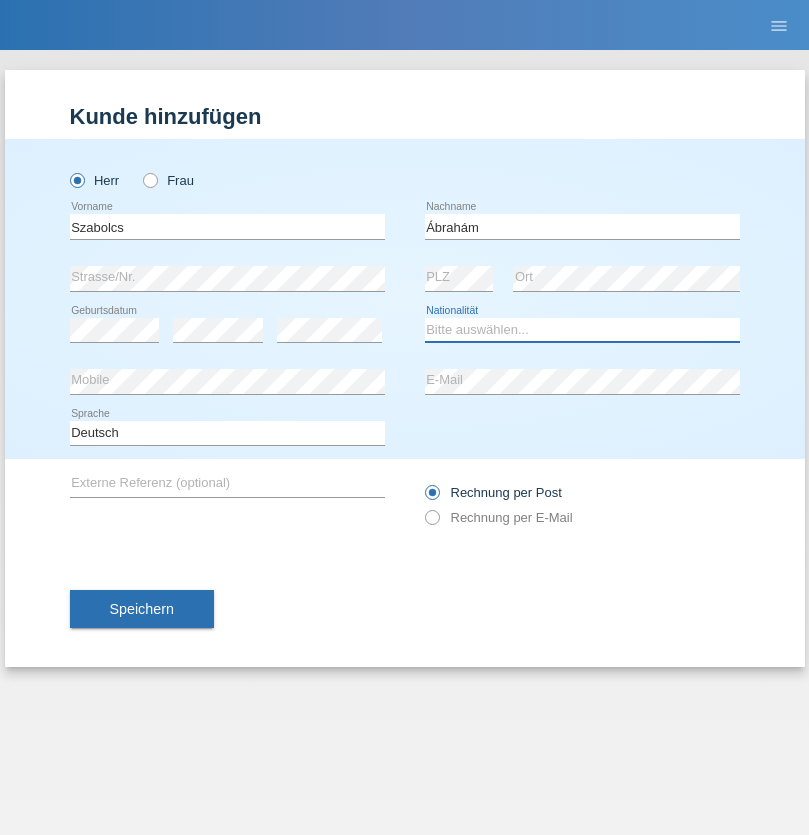 select on "HU" 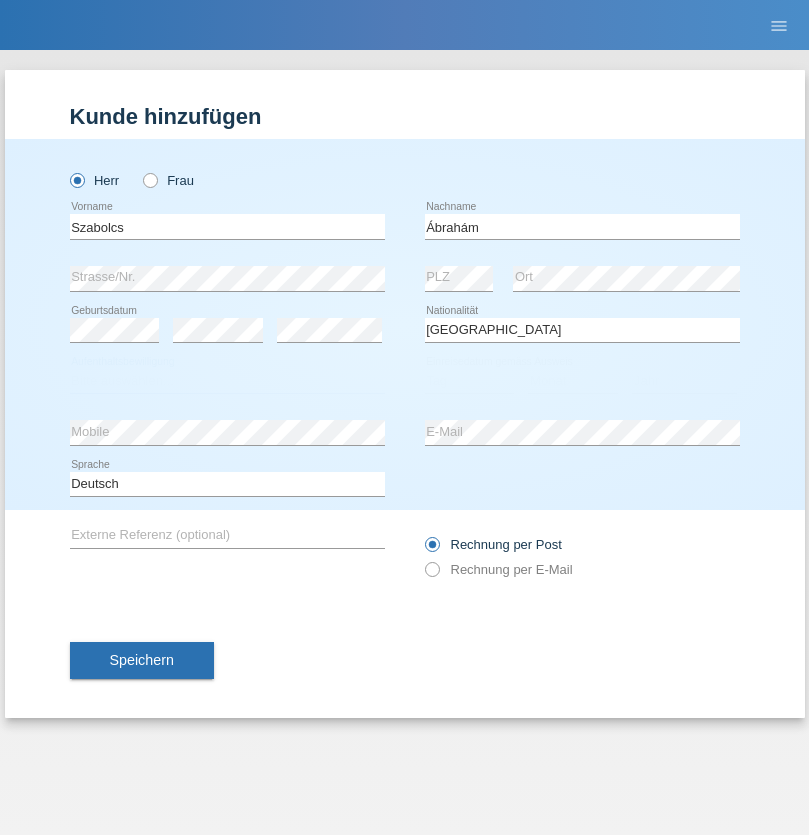 select on "C" 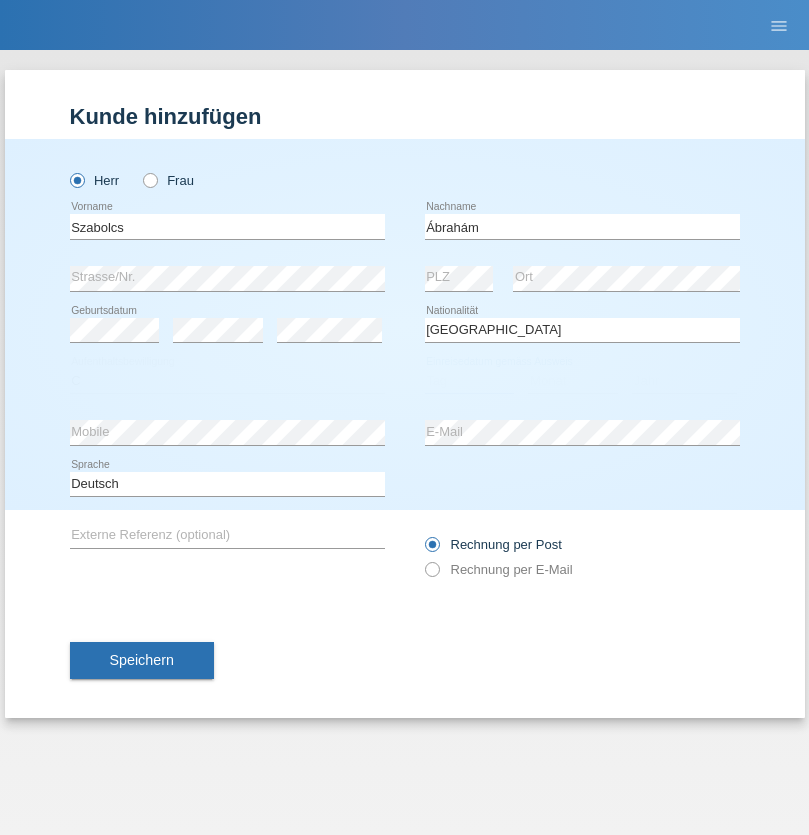 select on "09" 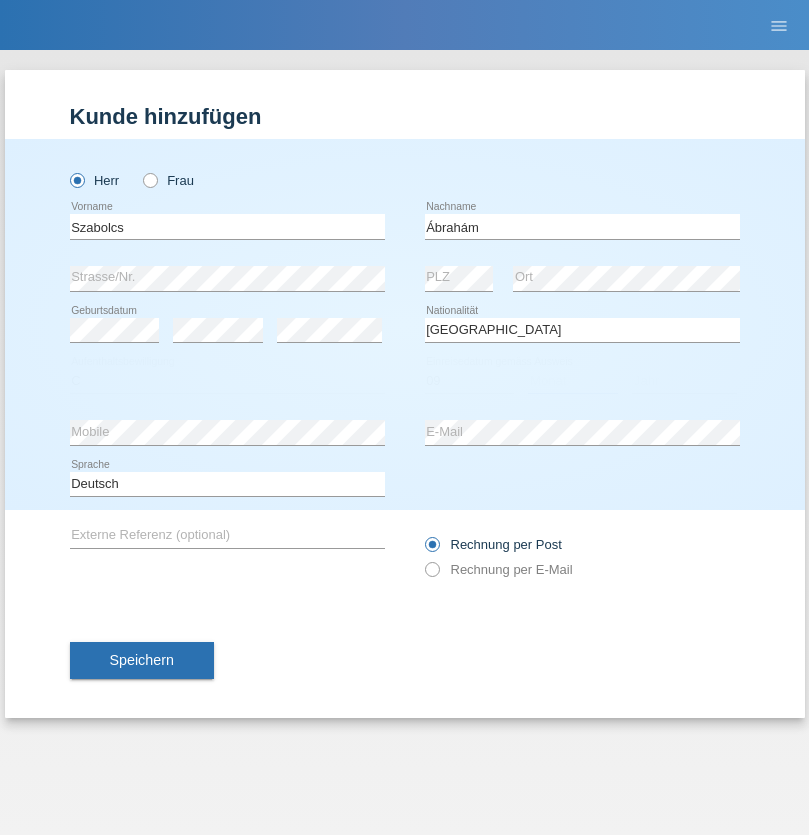 select on "12" 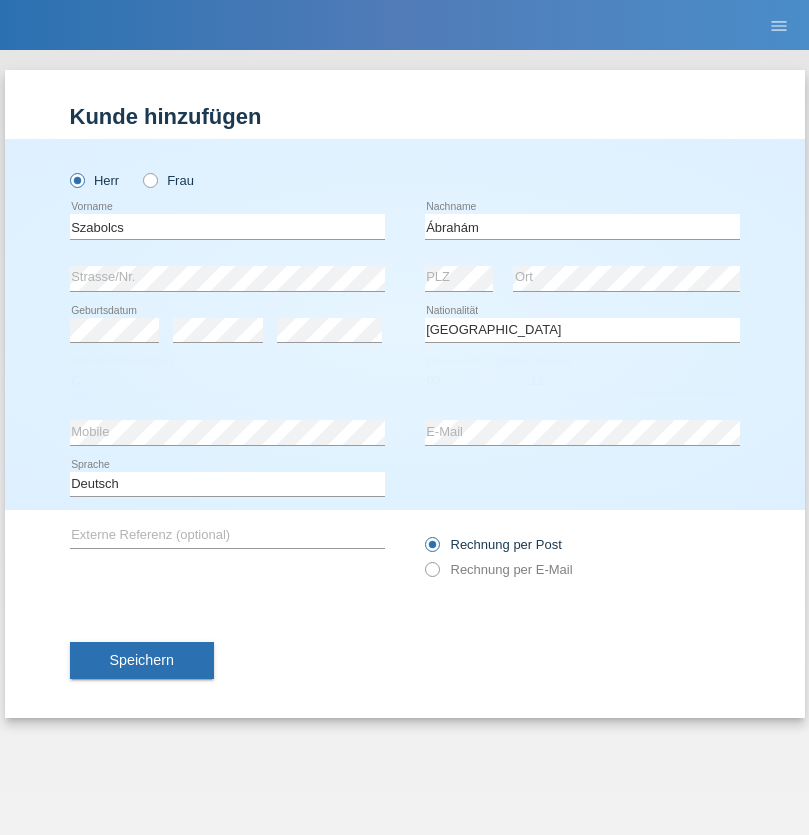 select on "2021" 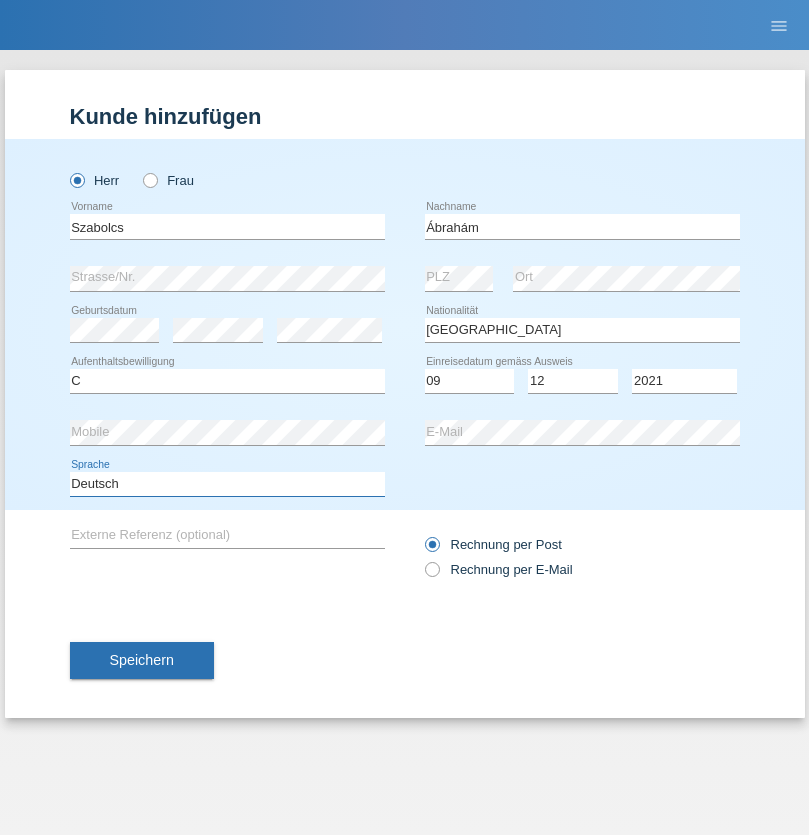 select on "en" 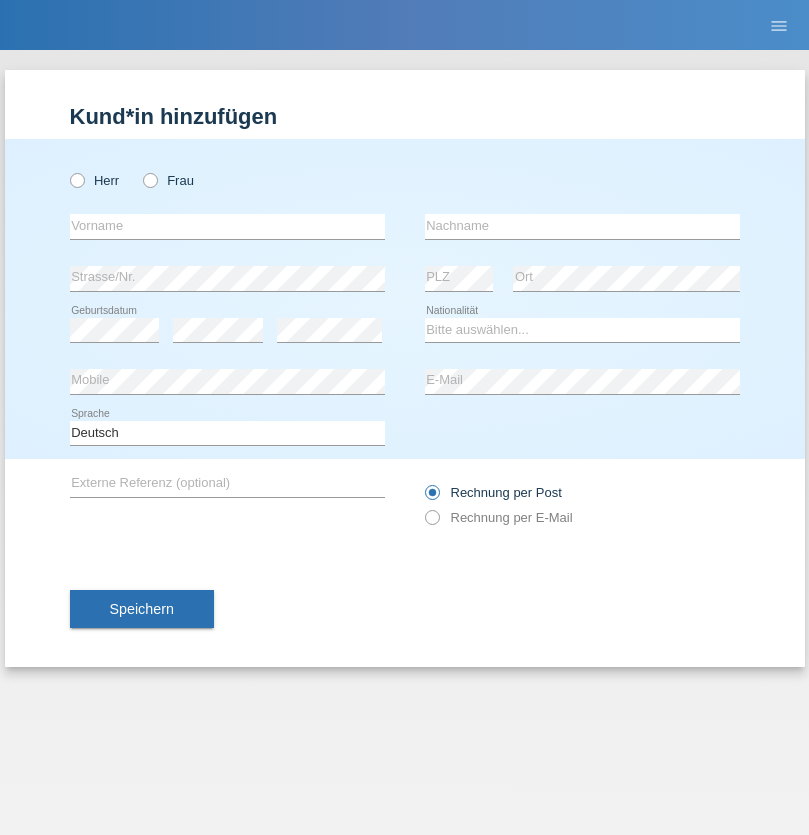 scroll, scrollTop: 0, scrollLeft: 0, axis: both 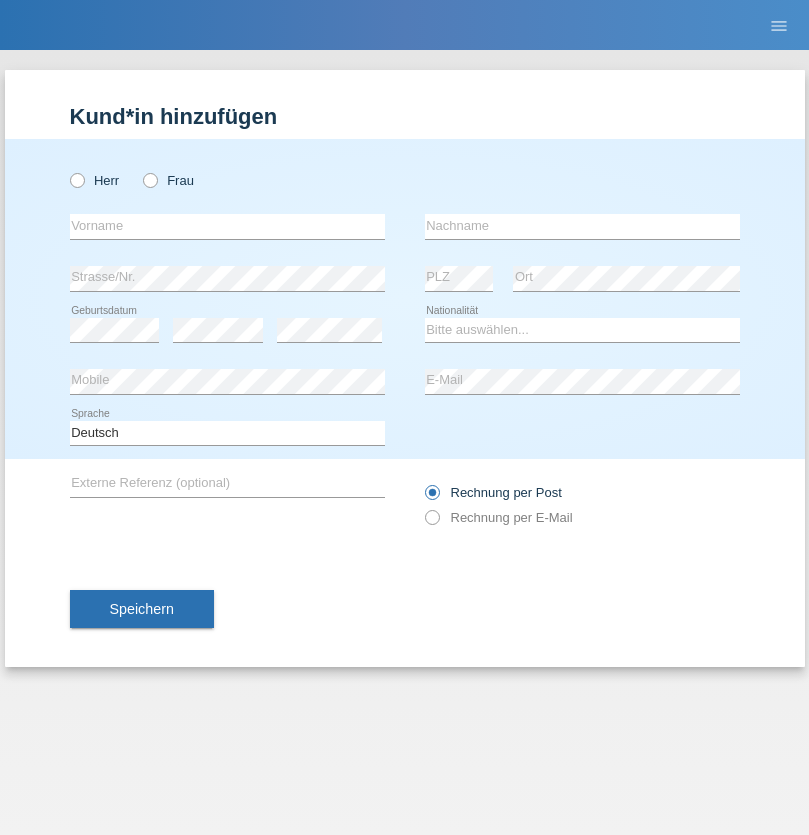 radio on "true" 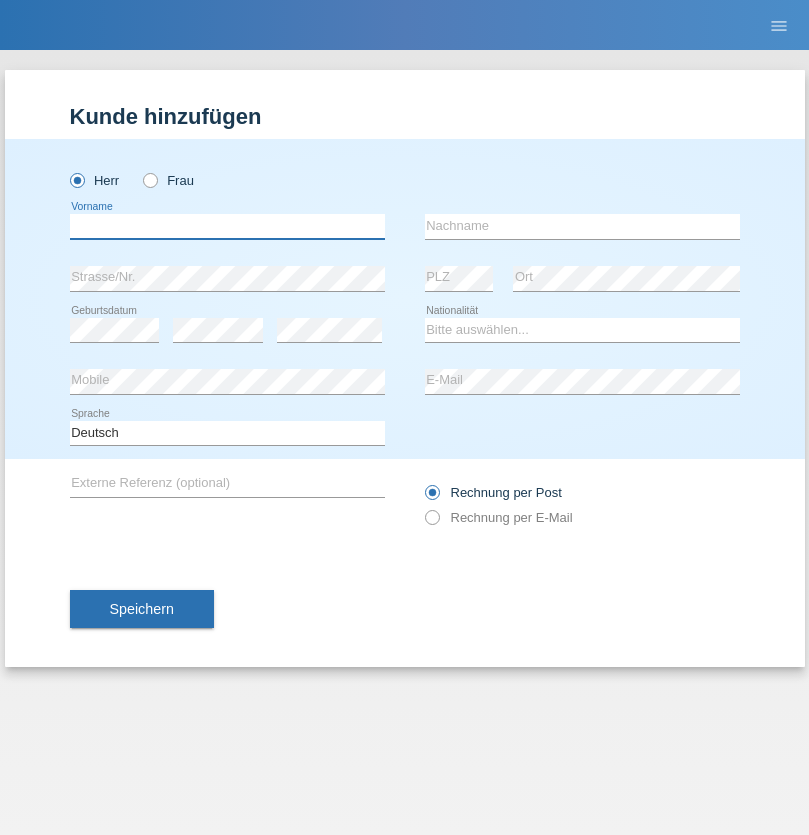 click at bounding box center (227, 226) 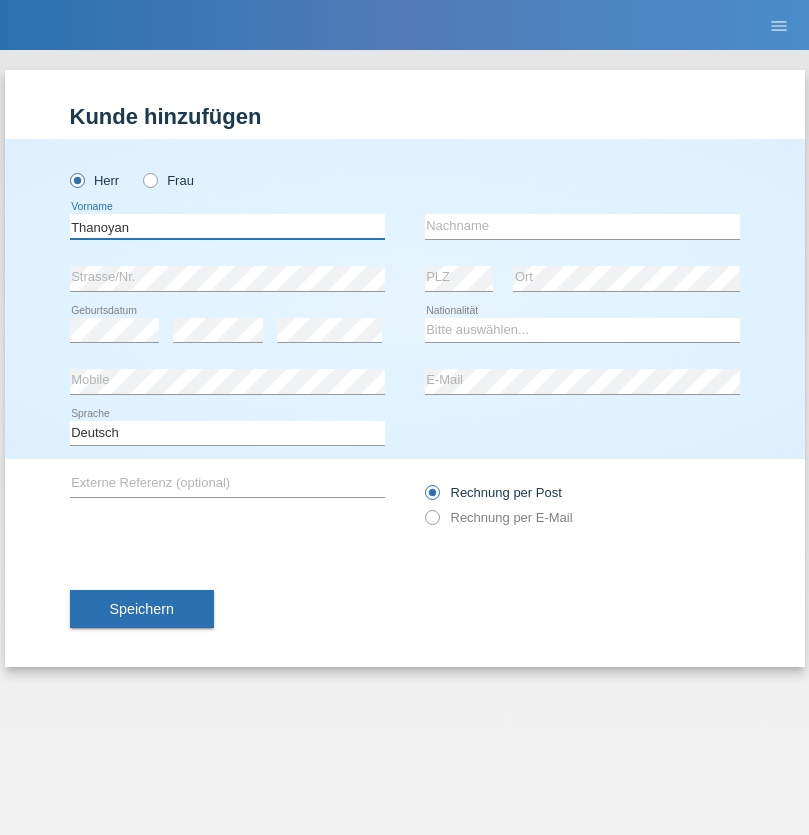 type on "Thanoyan" 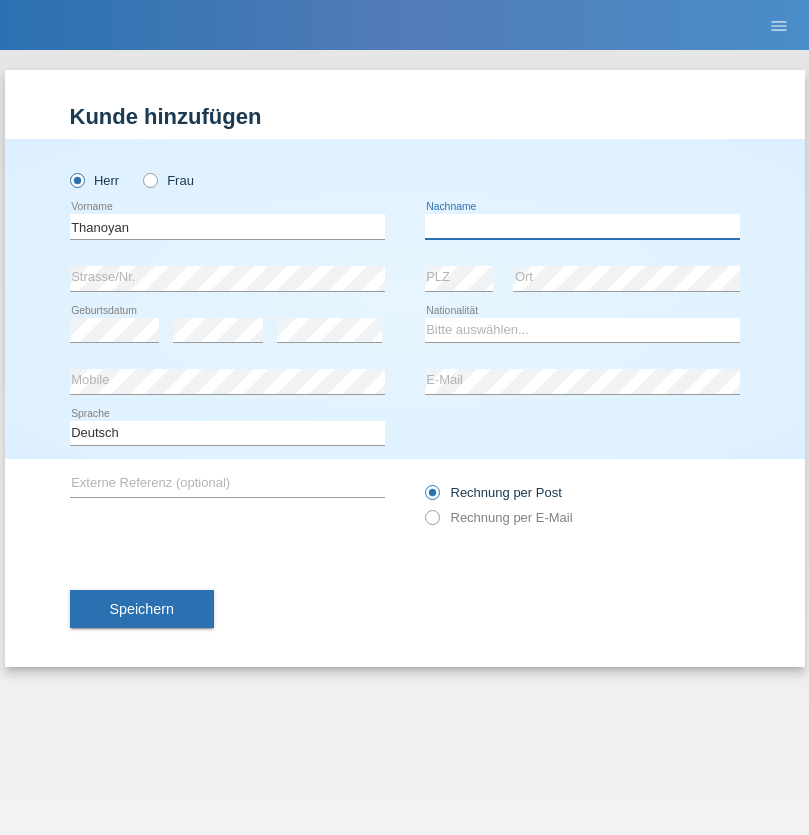 click at bounding box center (582, 226) 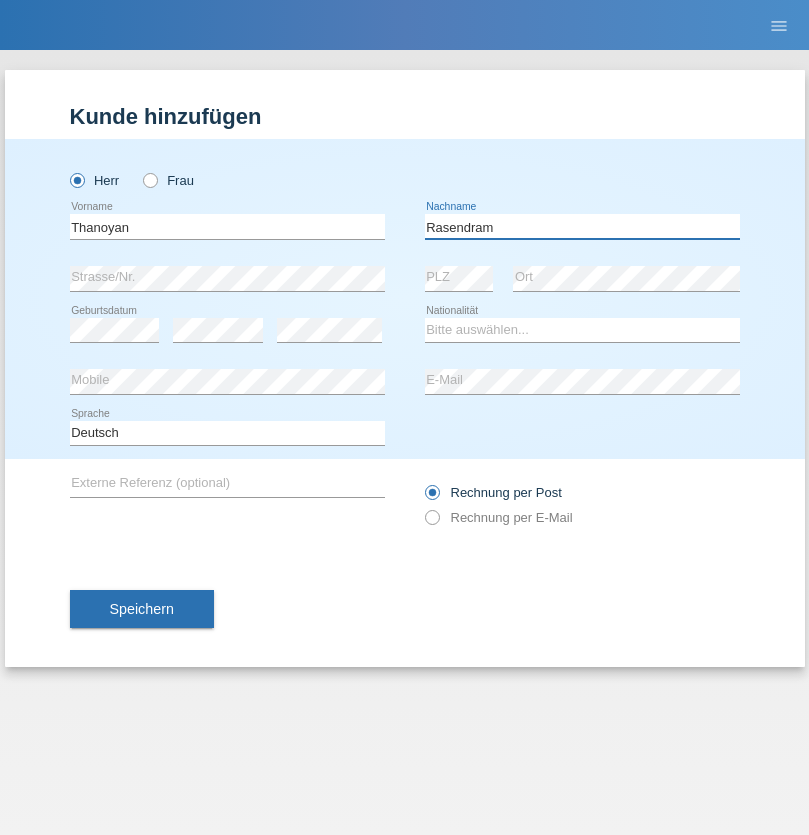type on "Rasendram" 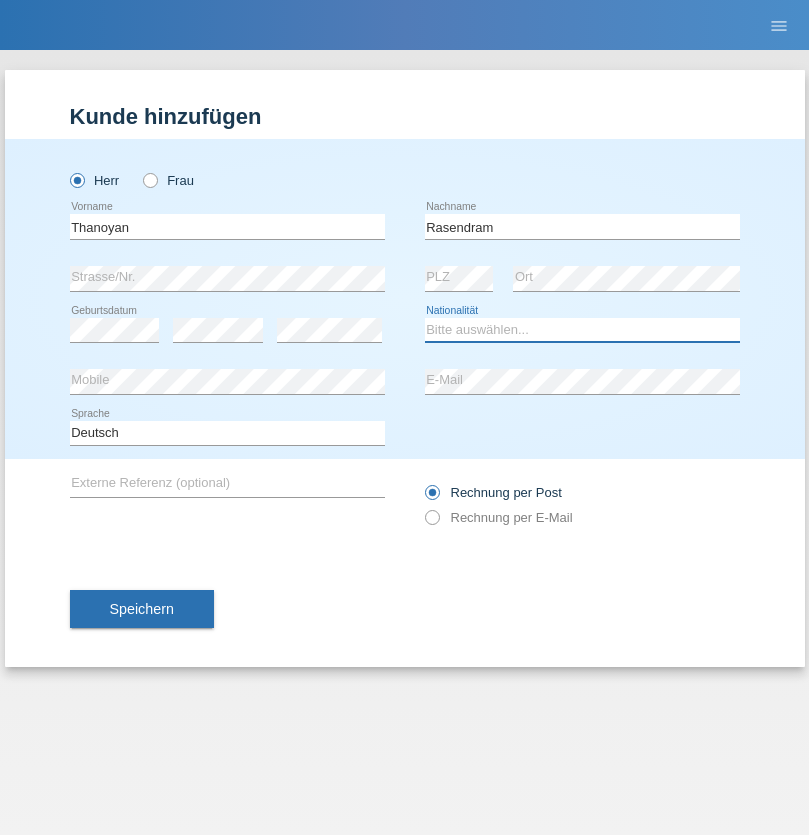 select on "LK" 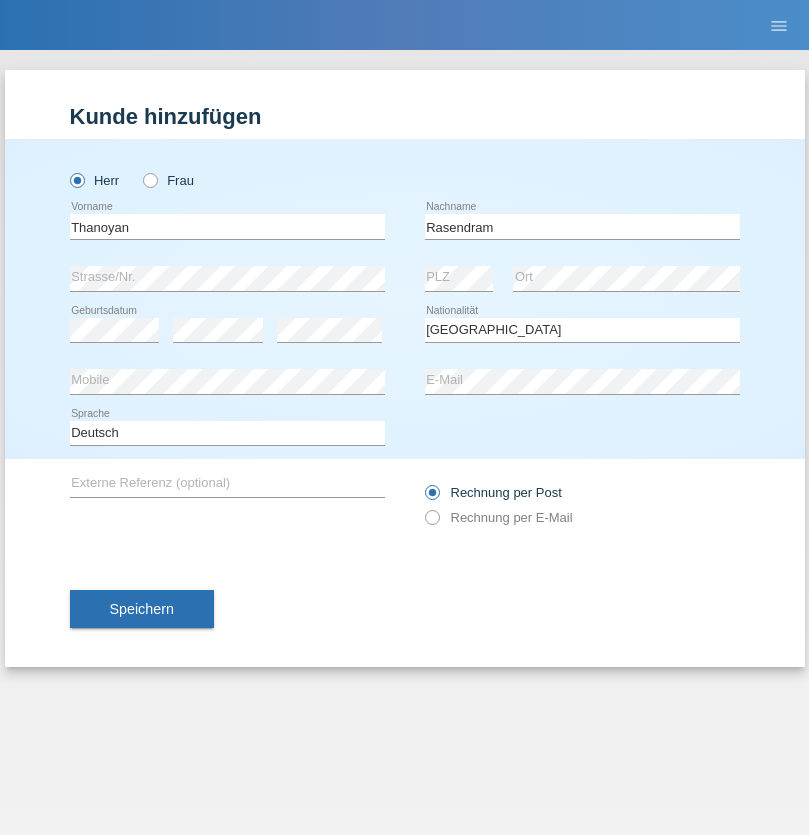select on "C" 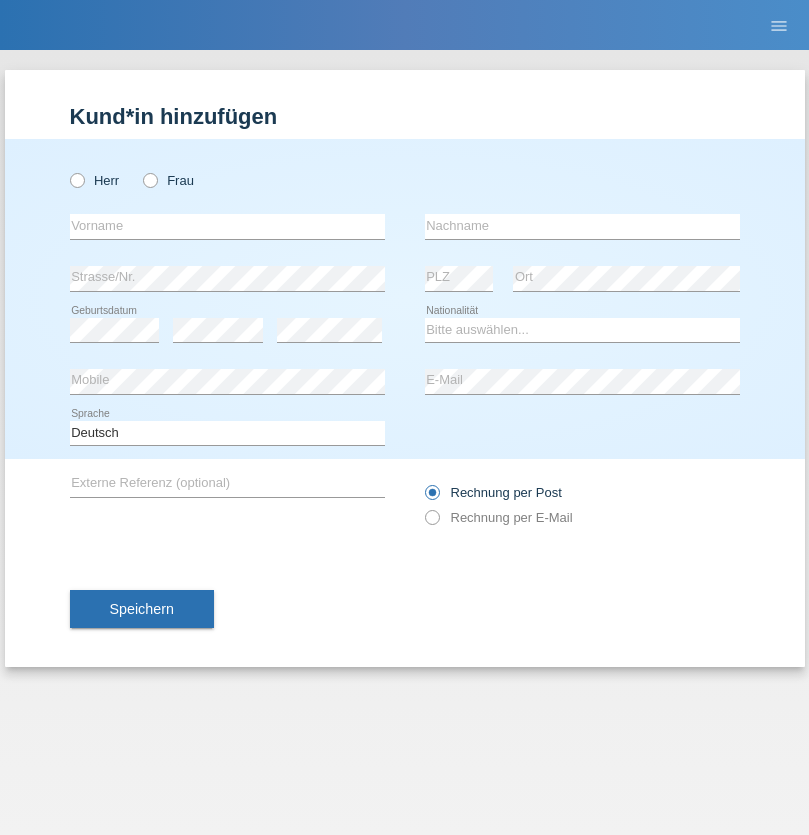 scroll, scrollTop: 0, scrollLeft: 0, axis: both 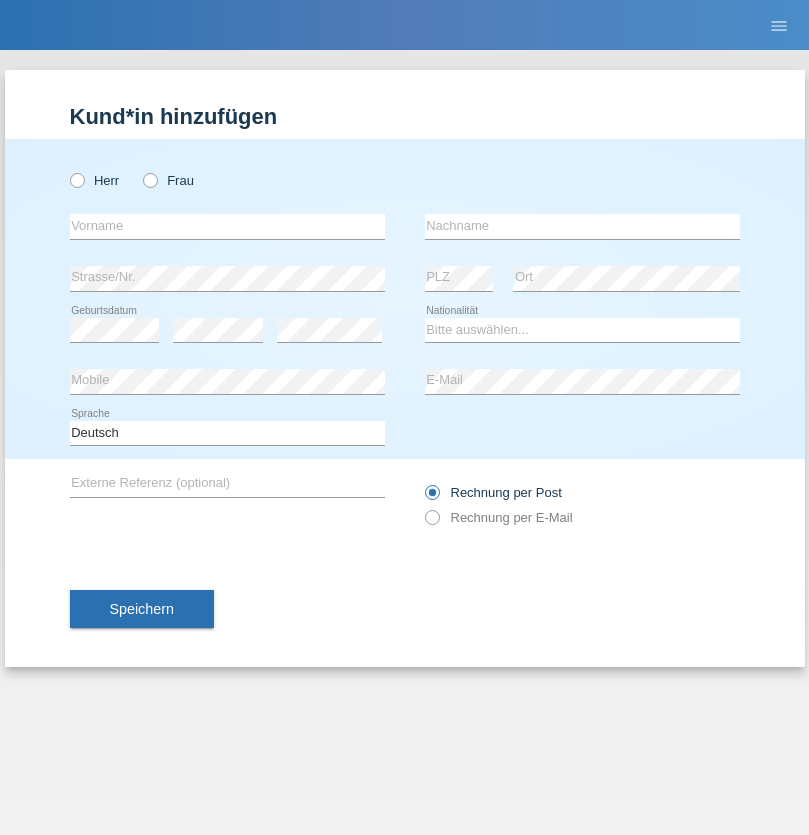 radio on "true" 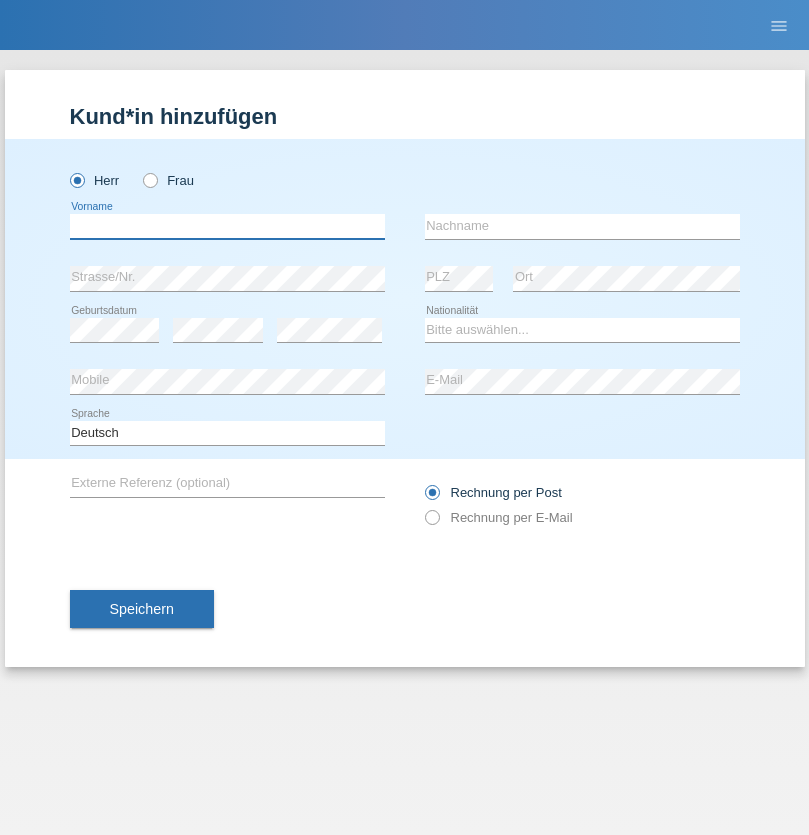 click at bounding box center (227, 226) 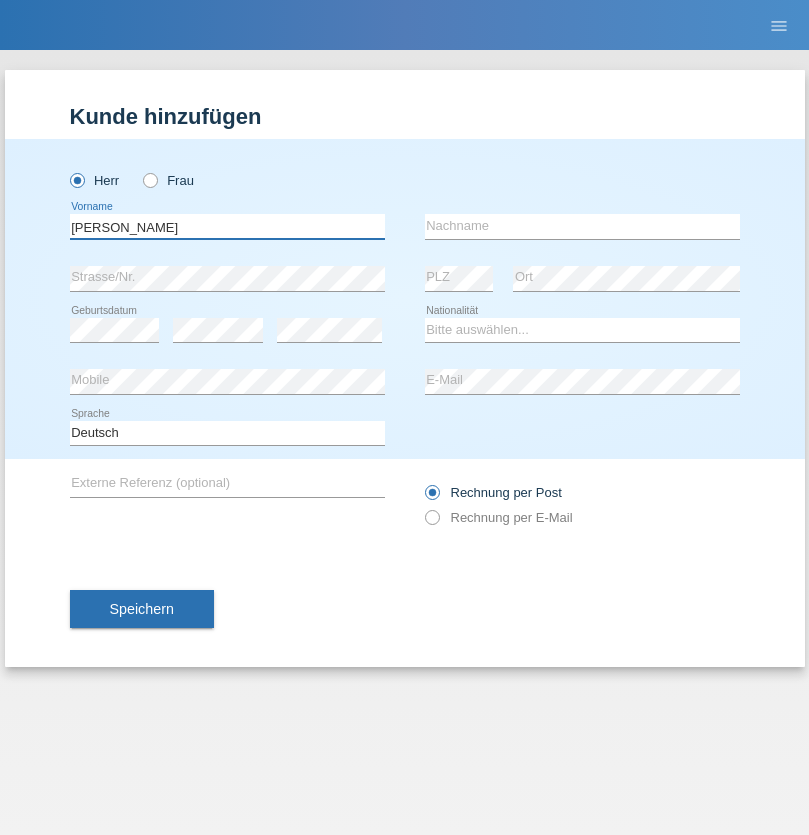 type on "[PERSON_NAME]" 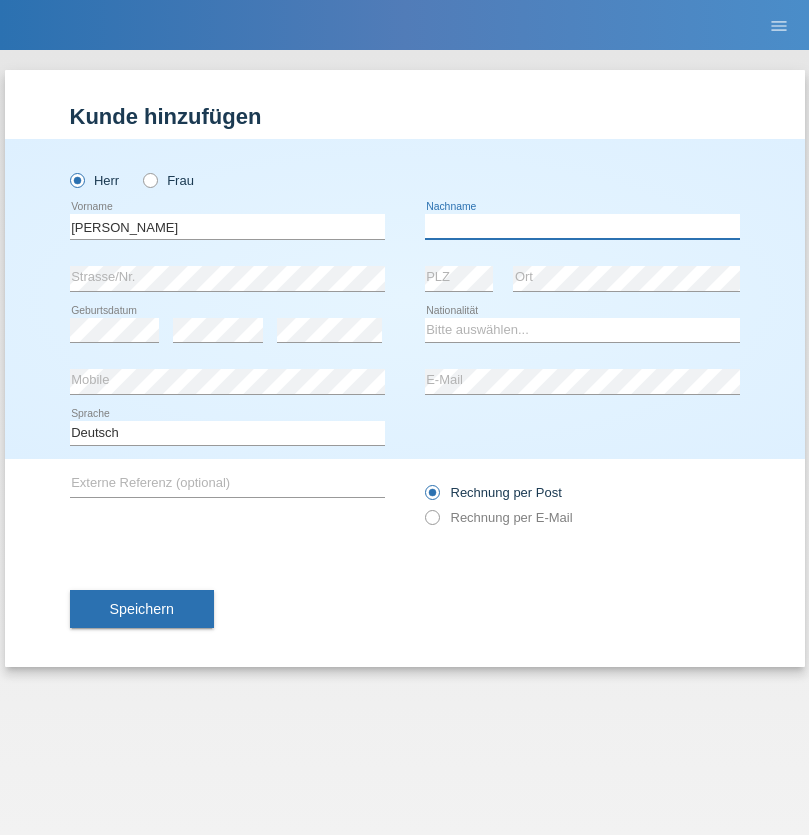 click at bounding box center [582, 226] 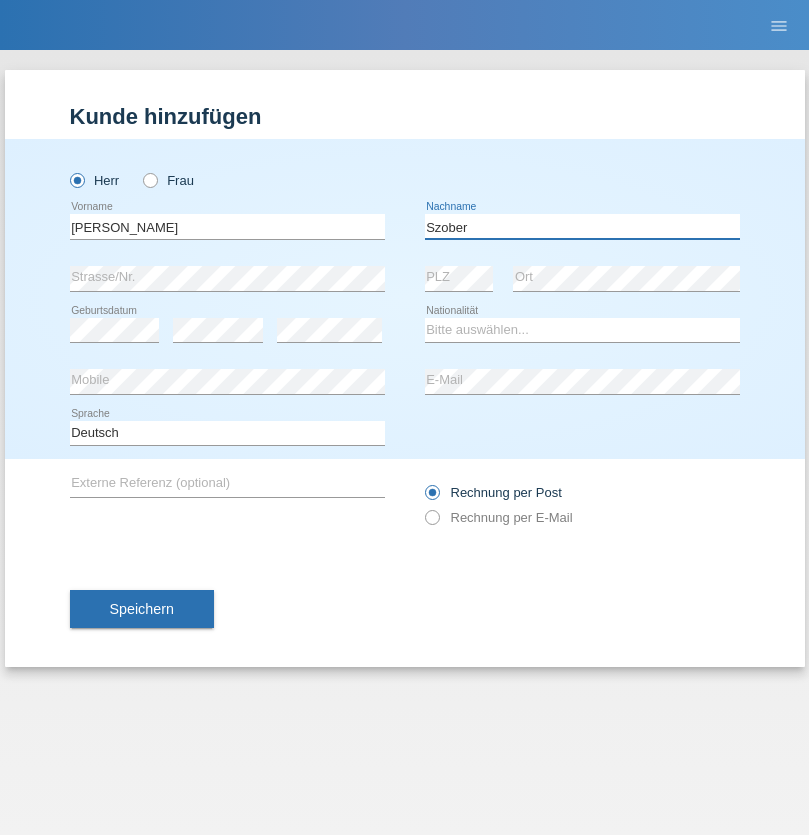 type on "Szober" 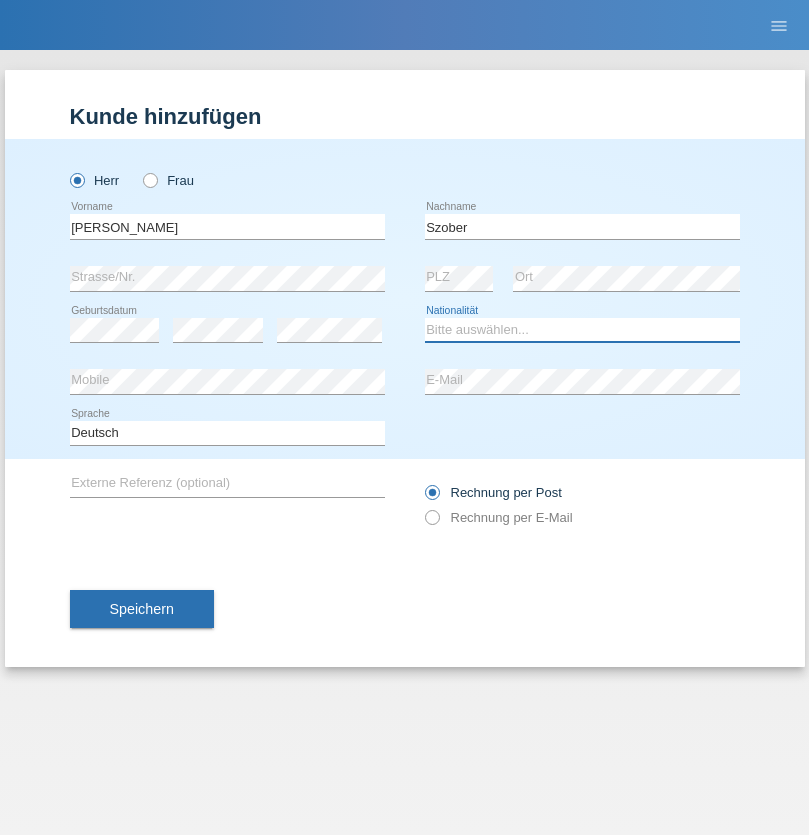 select on "PL" 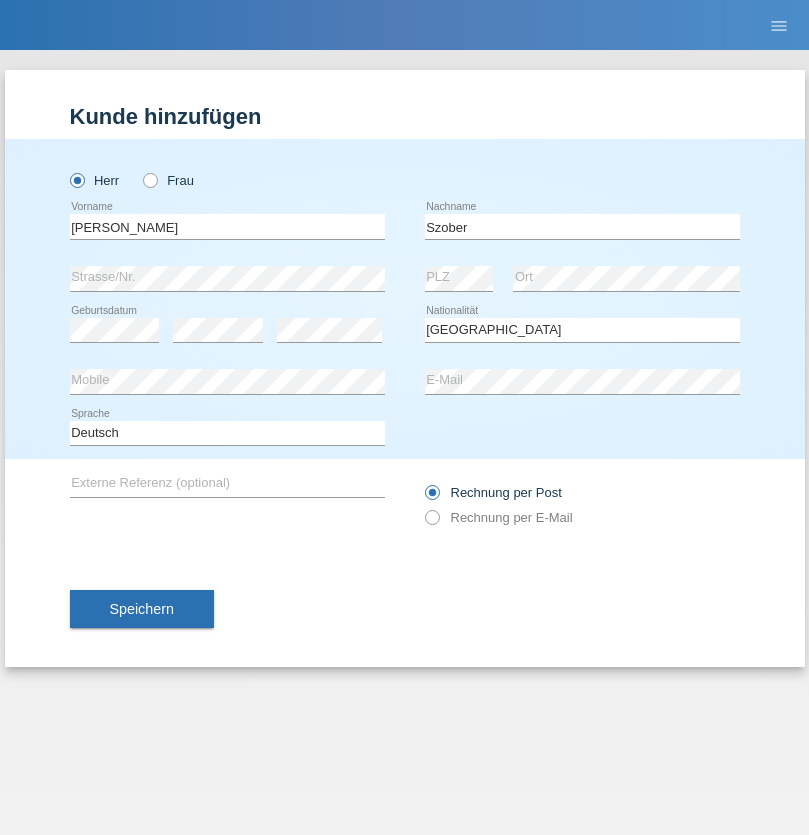 select on "C" 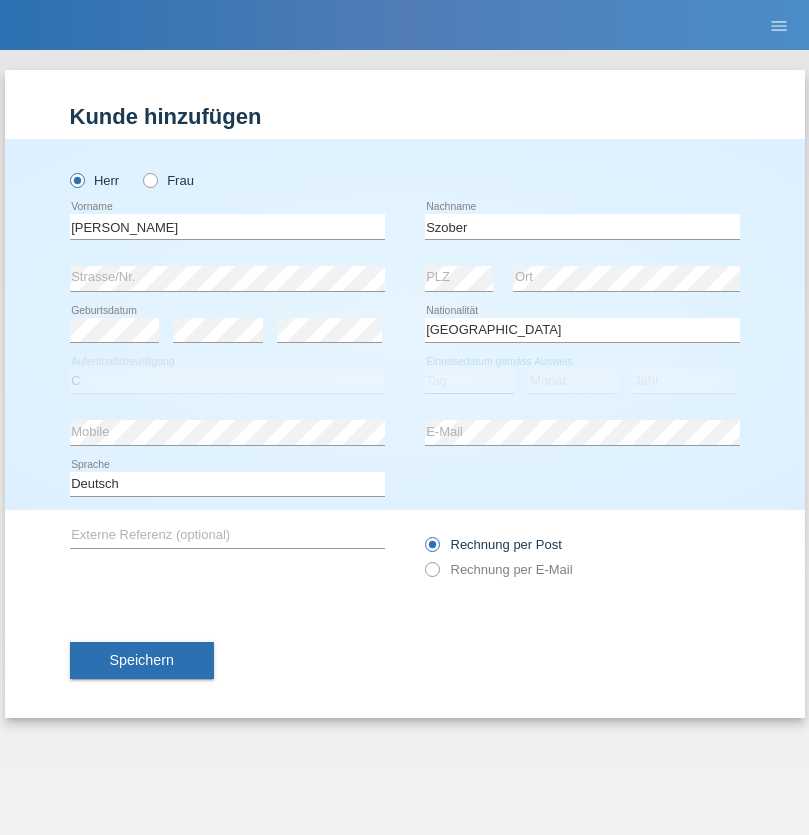 select on "01" 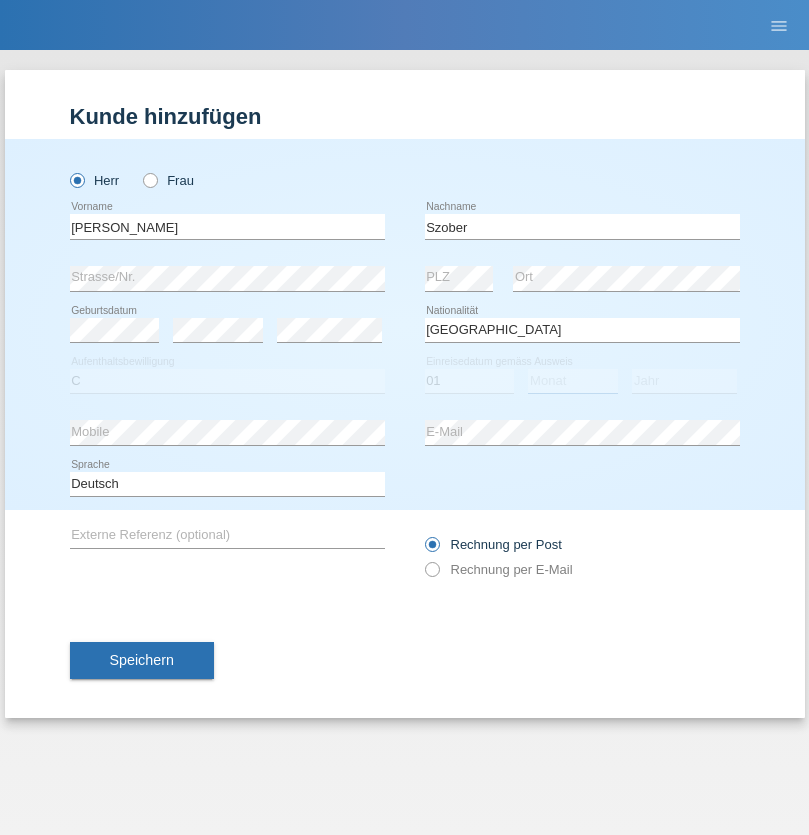 select on "05" 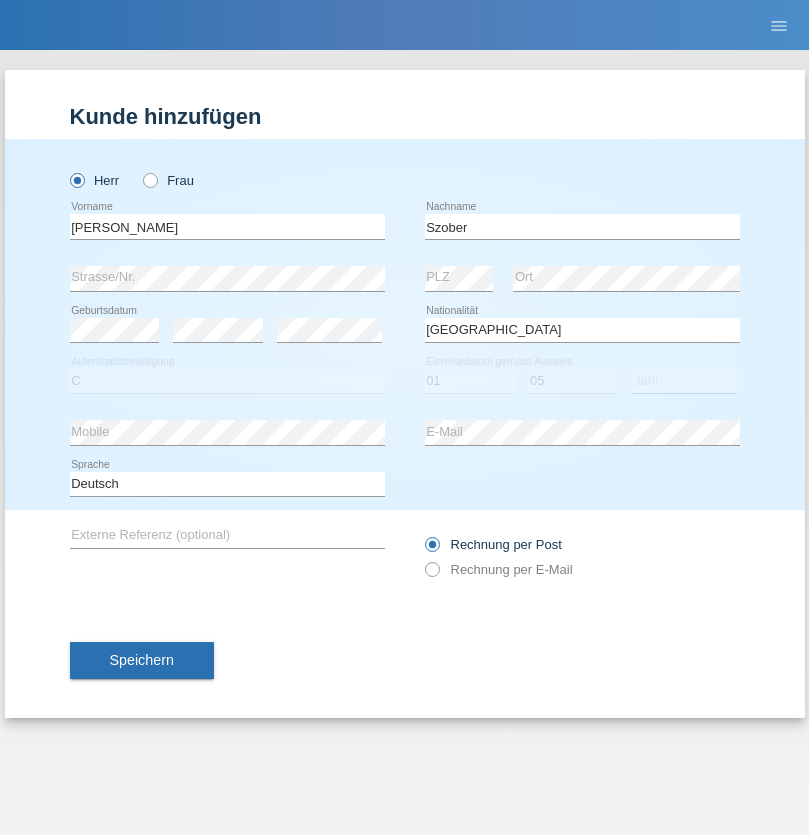 select on "2021" 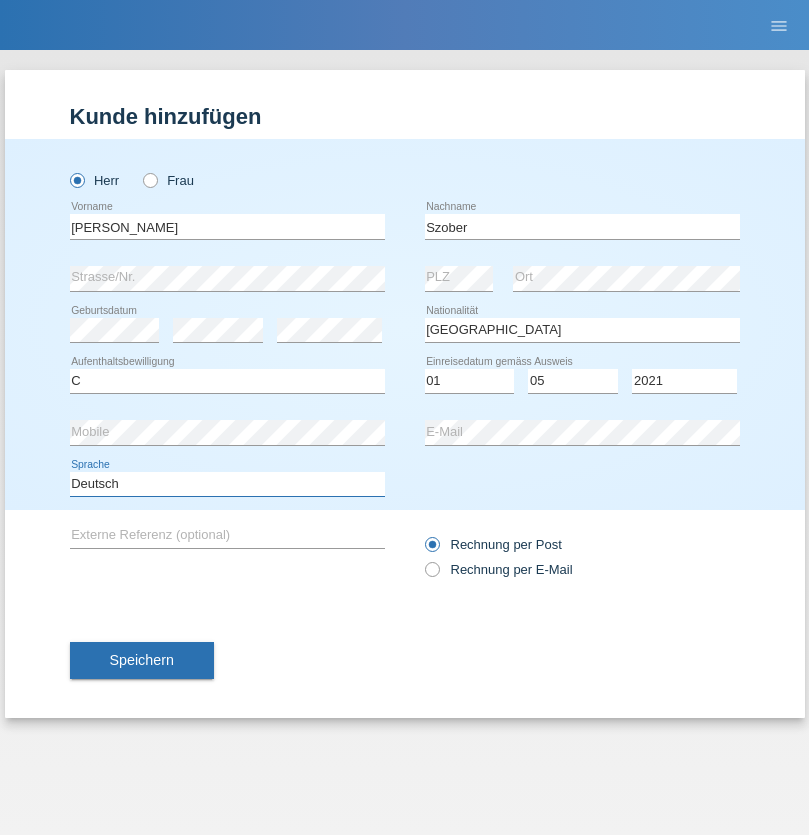 select on "en" 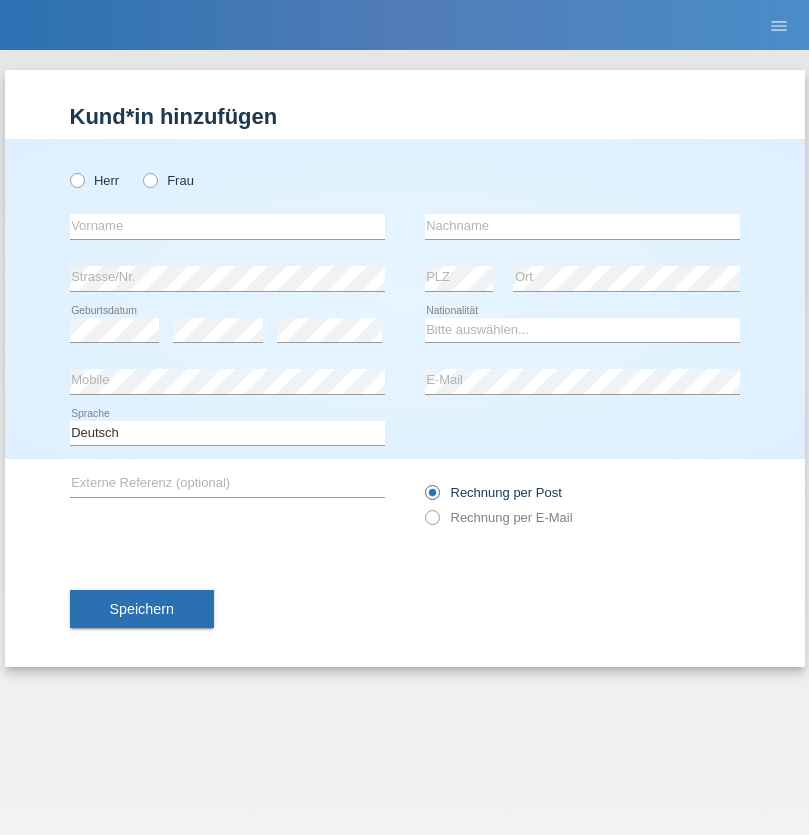 scroll, scrollTop: 0, scrollLeft: 0, axis: both 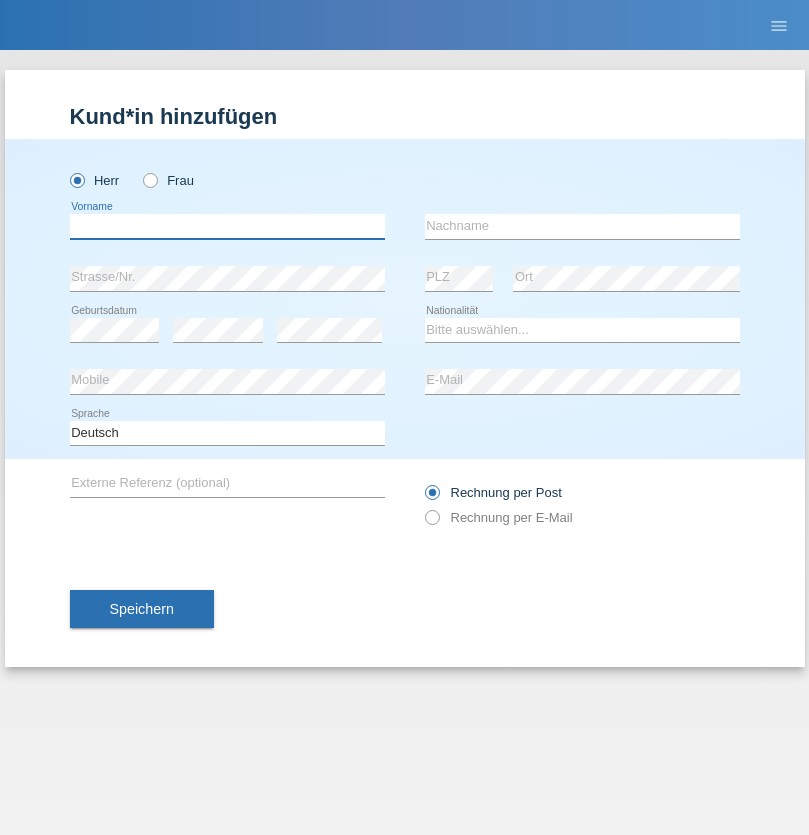 click at bounding box center (227, 226) 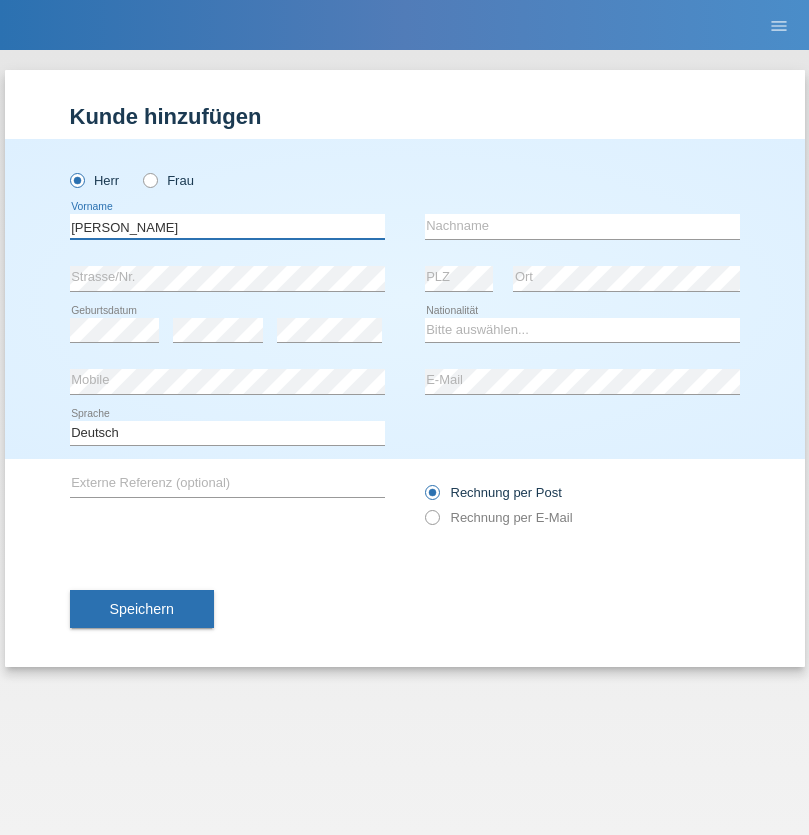 type on "[PERSON_NAME]" 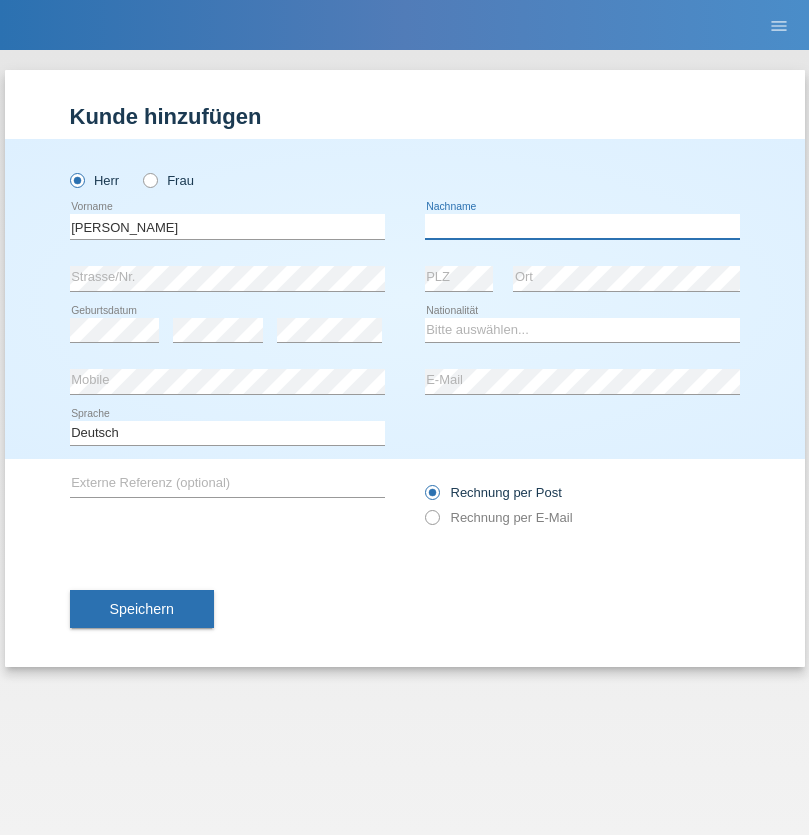 click at bounding box center (582, 226) 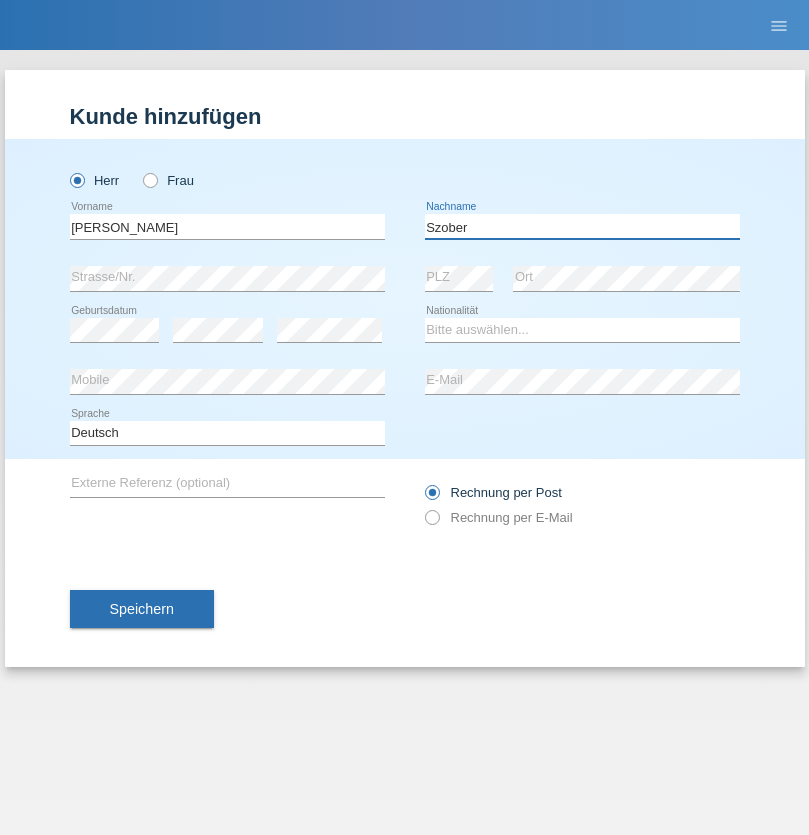type on "Szober" 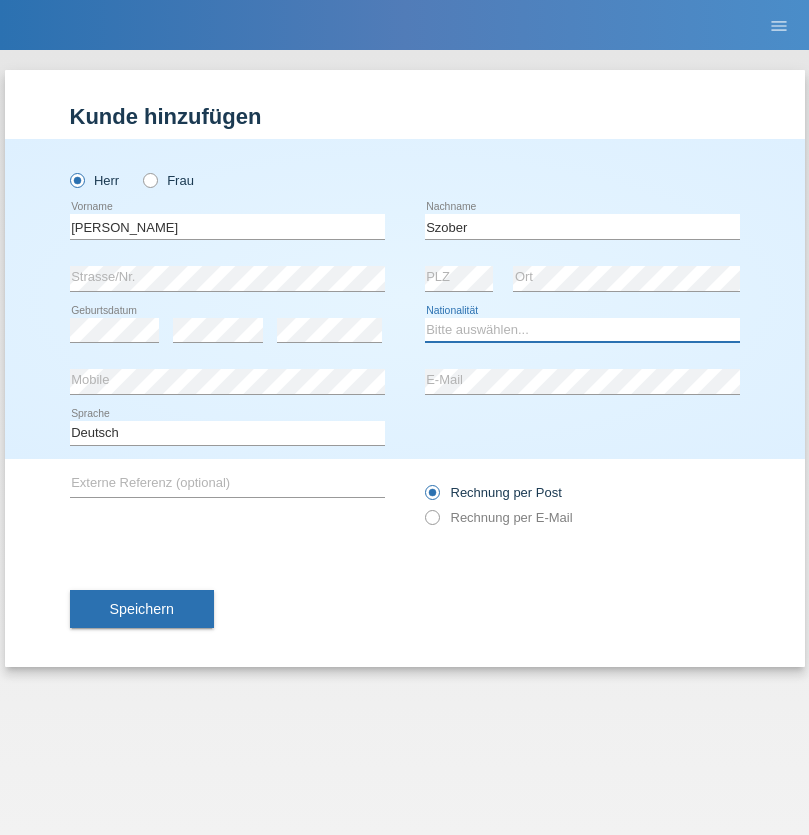 select on "PL" 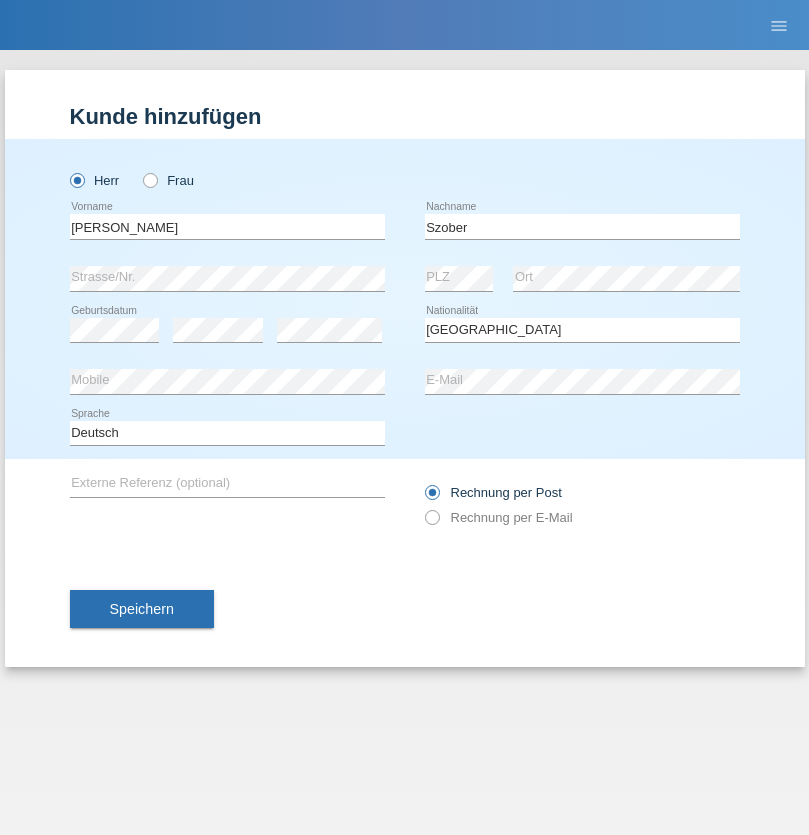 select on "C" 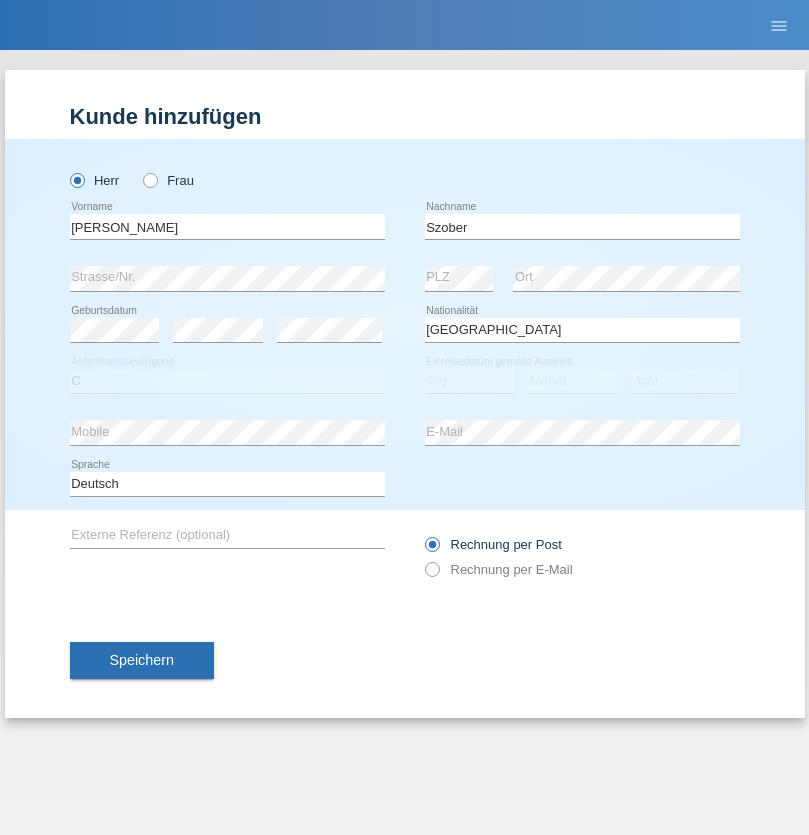 select on "01" 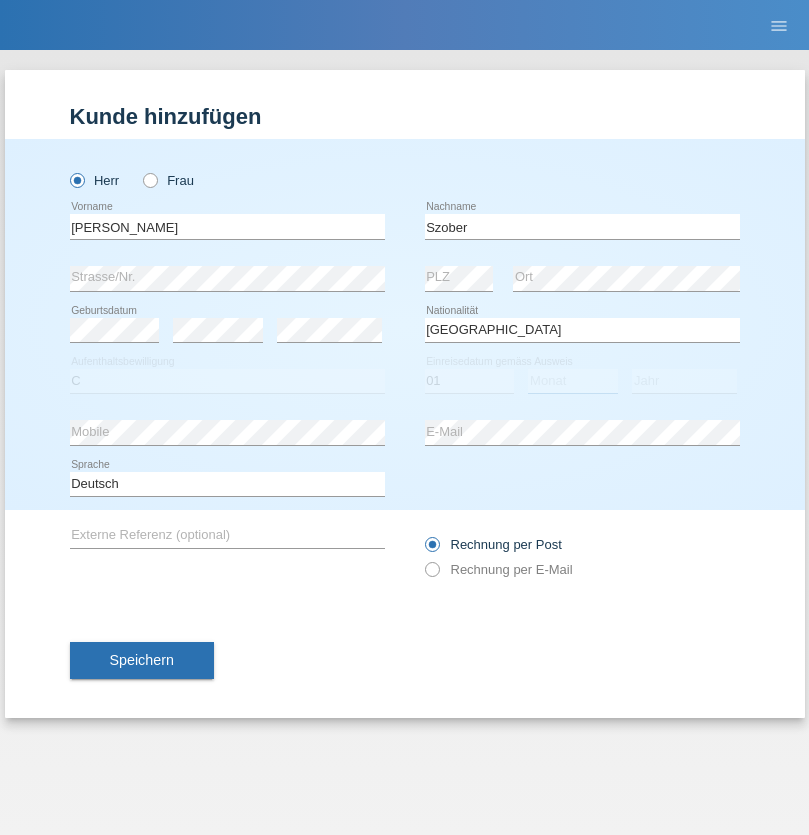 select on "05" 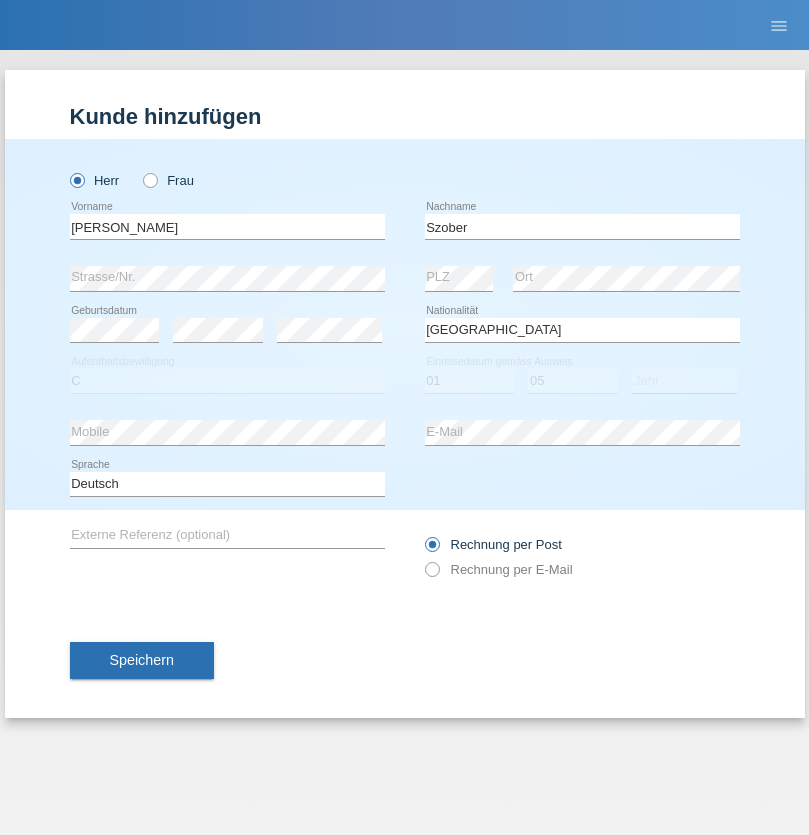 select on "2021" 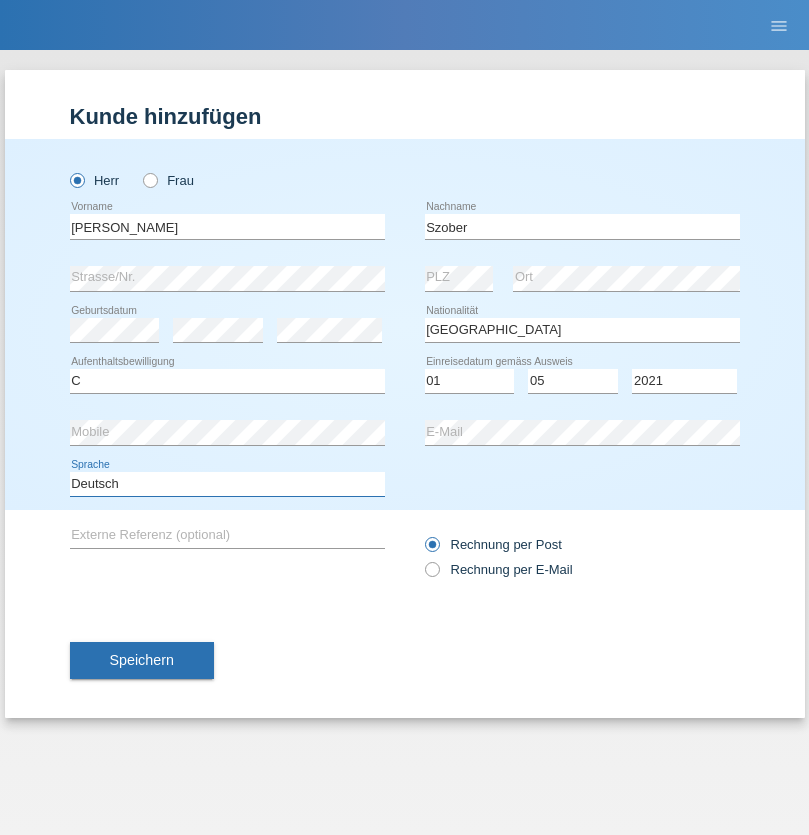 select on "en" 